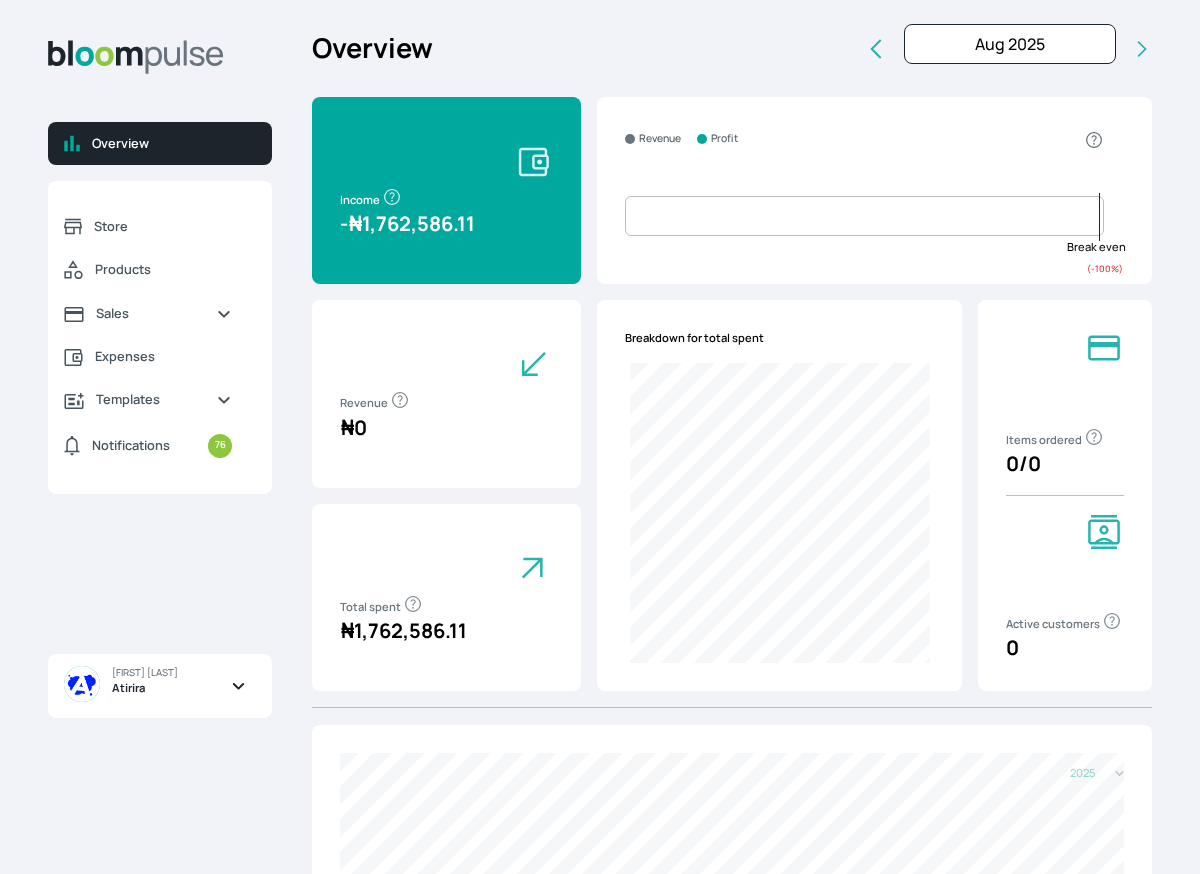 select on "2025" 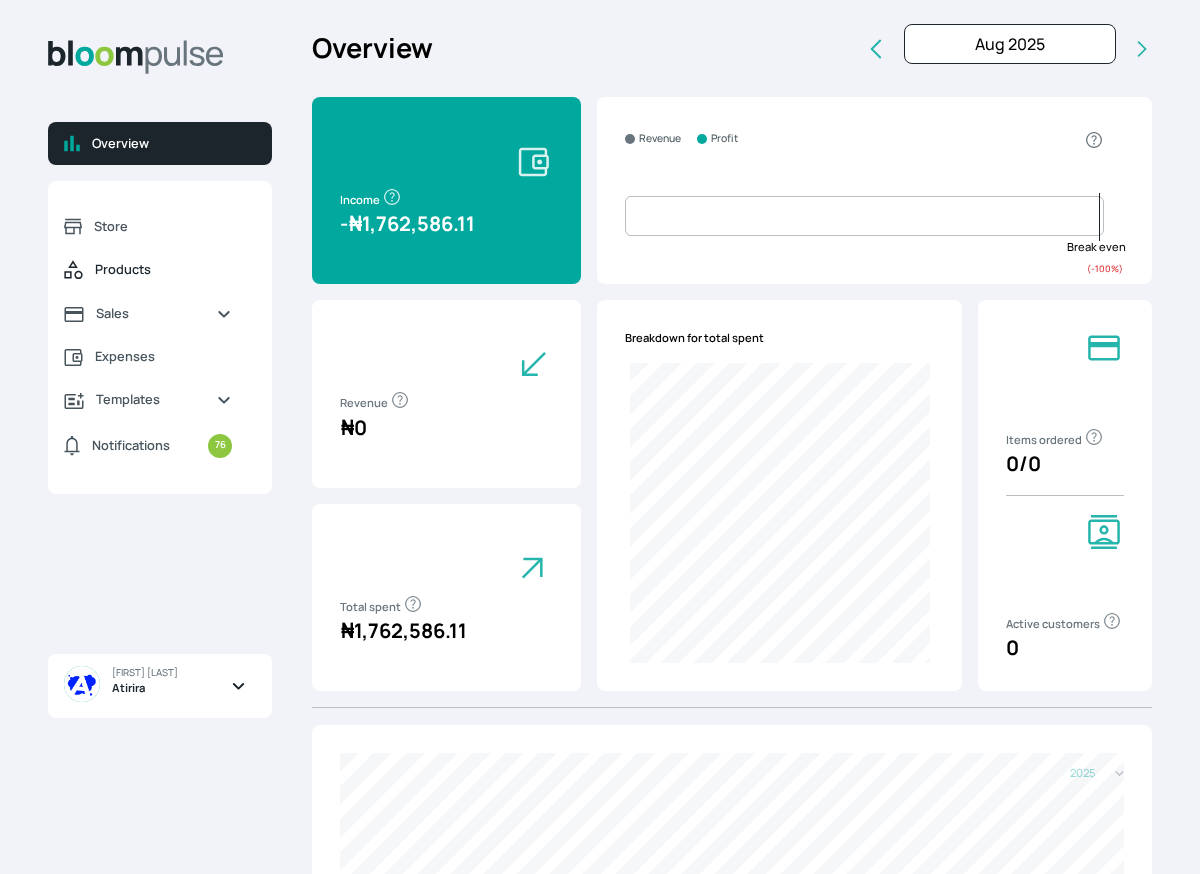scroll, scrollTop: 0, scrollLeft: 0, axis: both 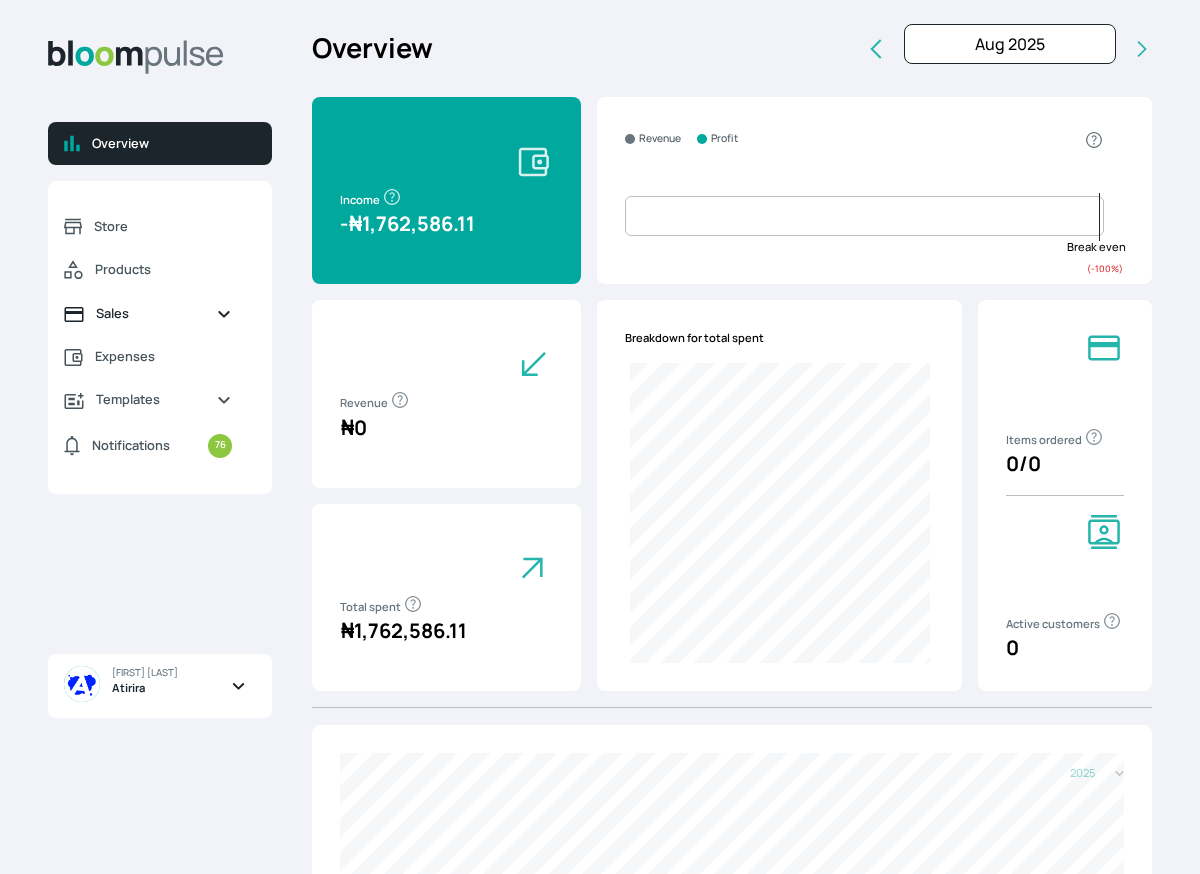 click on "Sales" at bounding box center [148, 313] 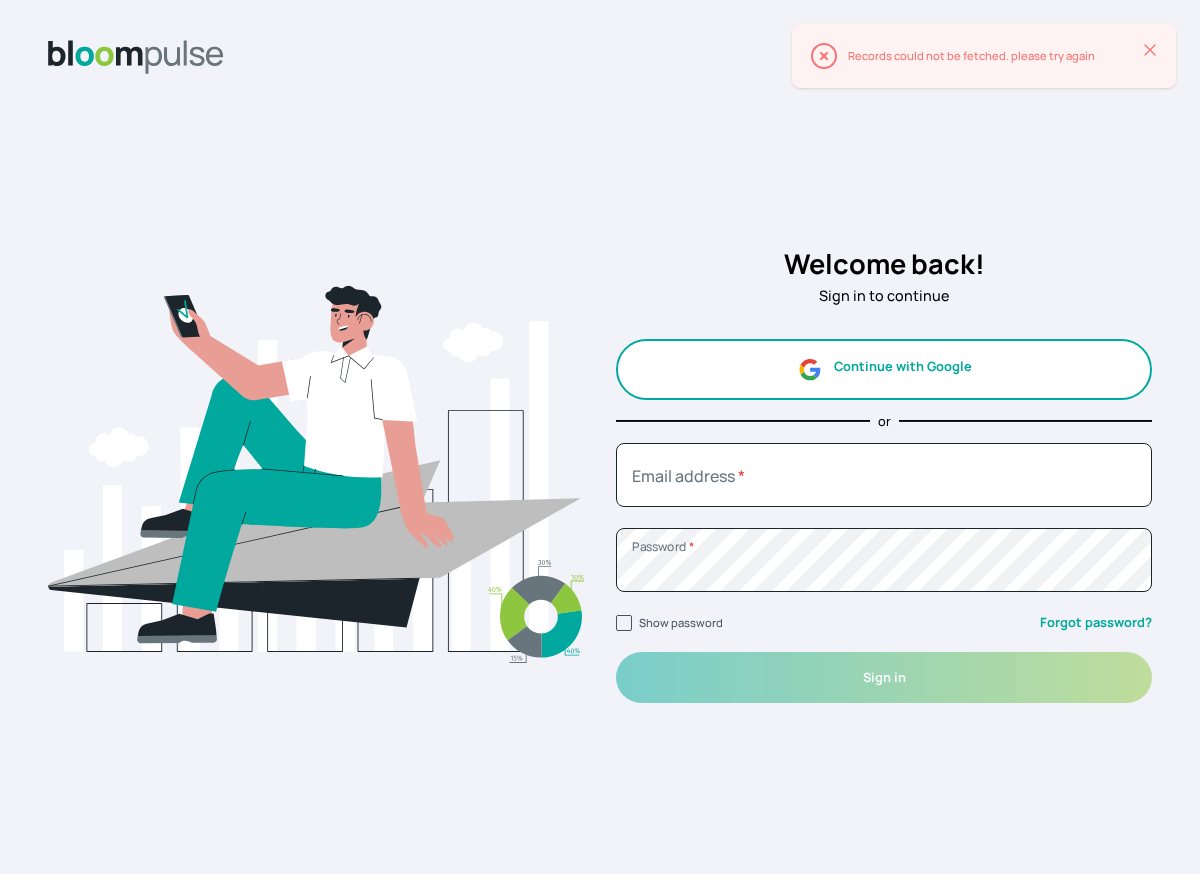 scroll, scrollTop: 0, scrollLeft: 0, axis: both 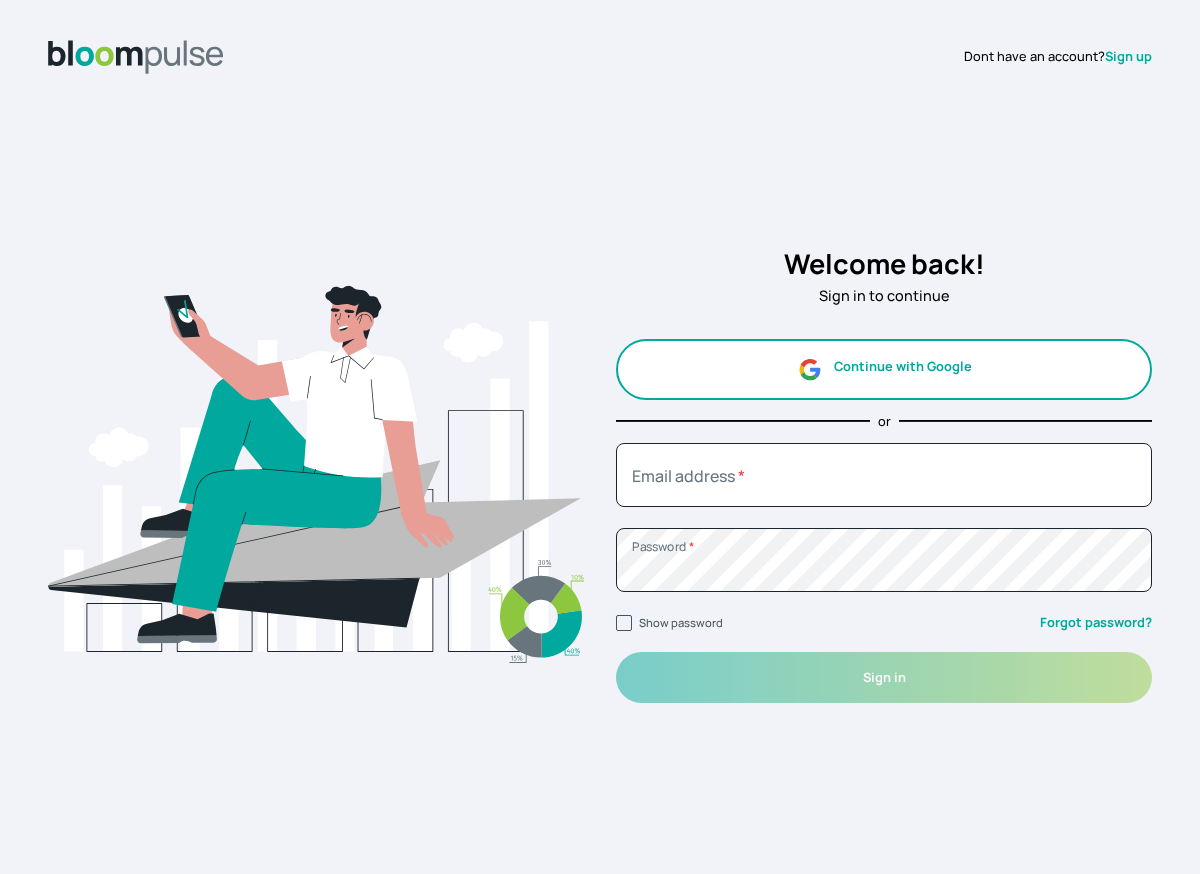 click on "Continue with Google" at bounding box center (884, 369) 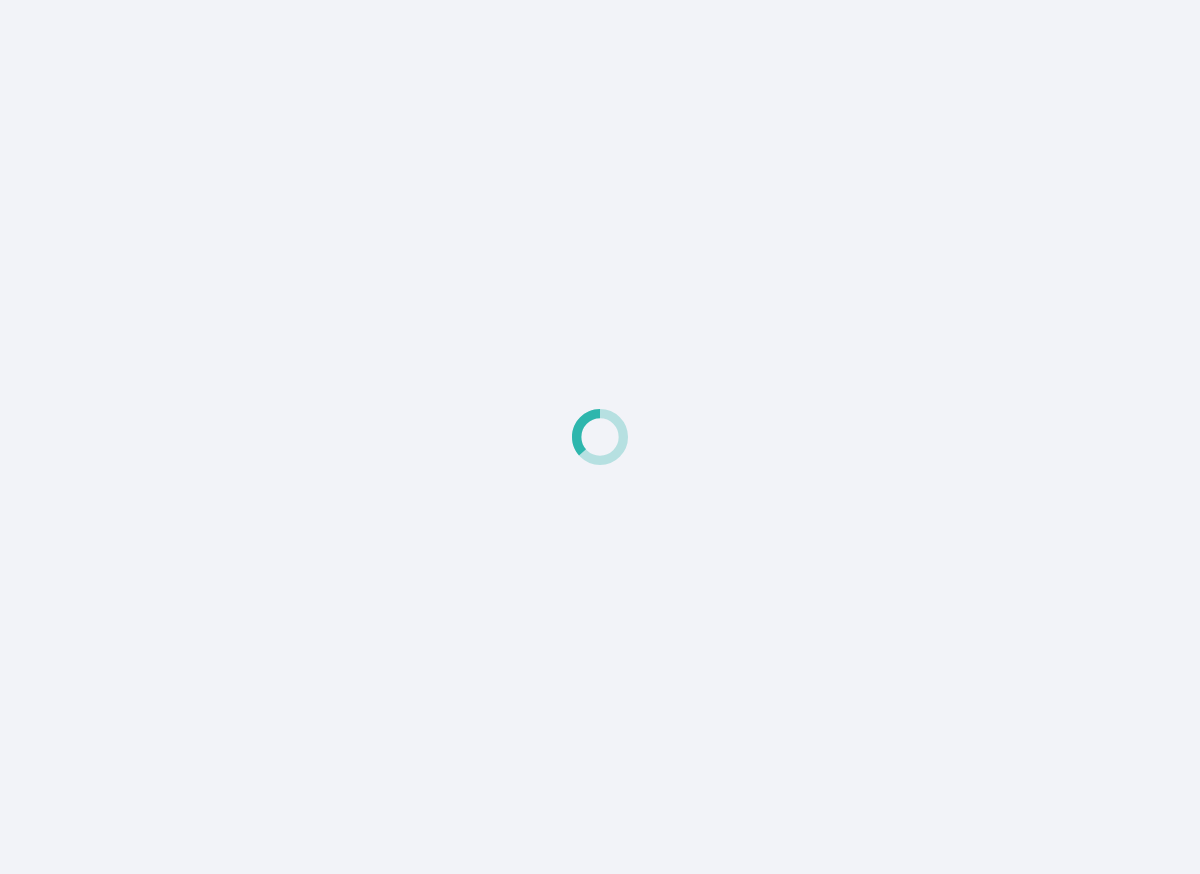scroll, scrollTop: 0, scrollLeft: 0, axis: both 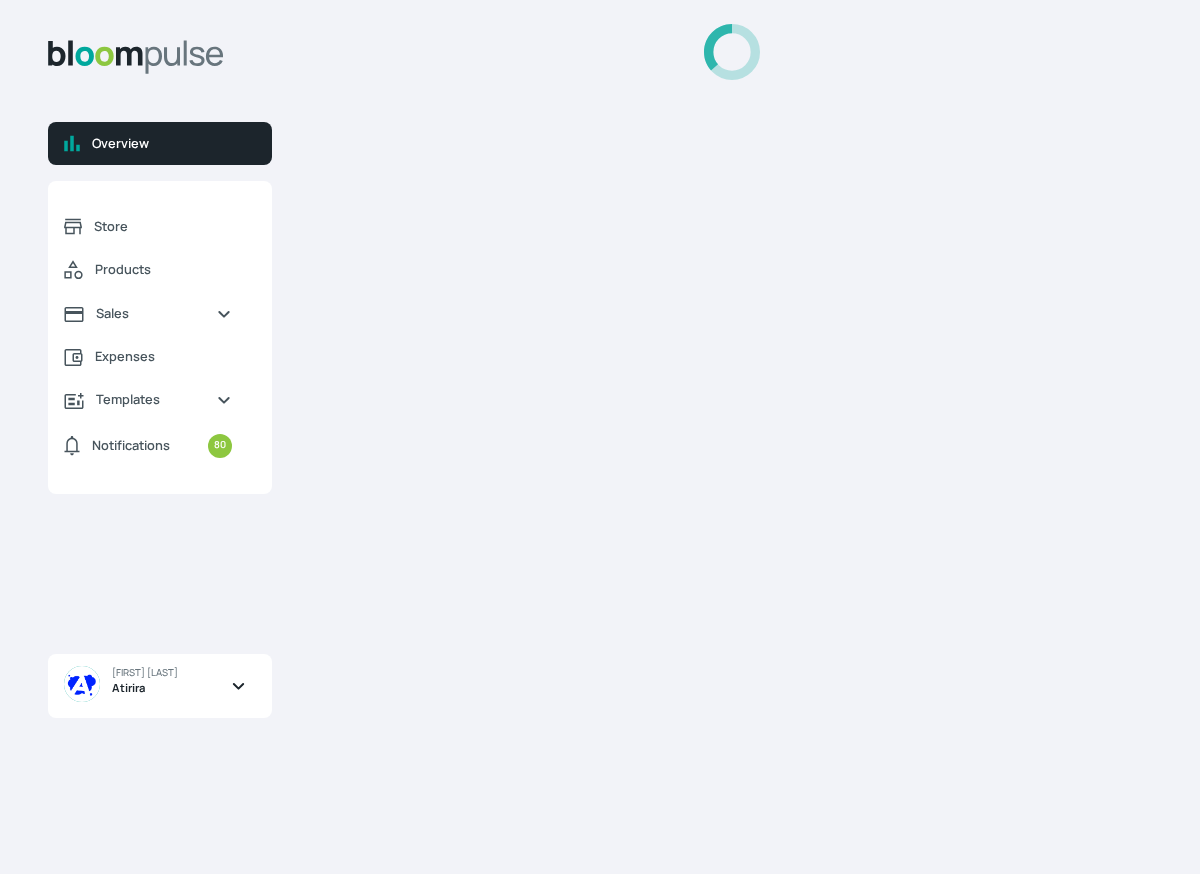 select on "2025" 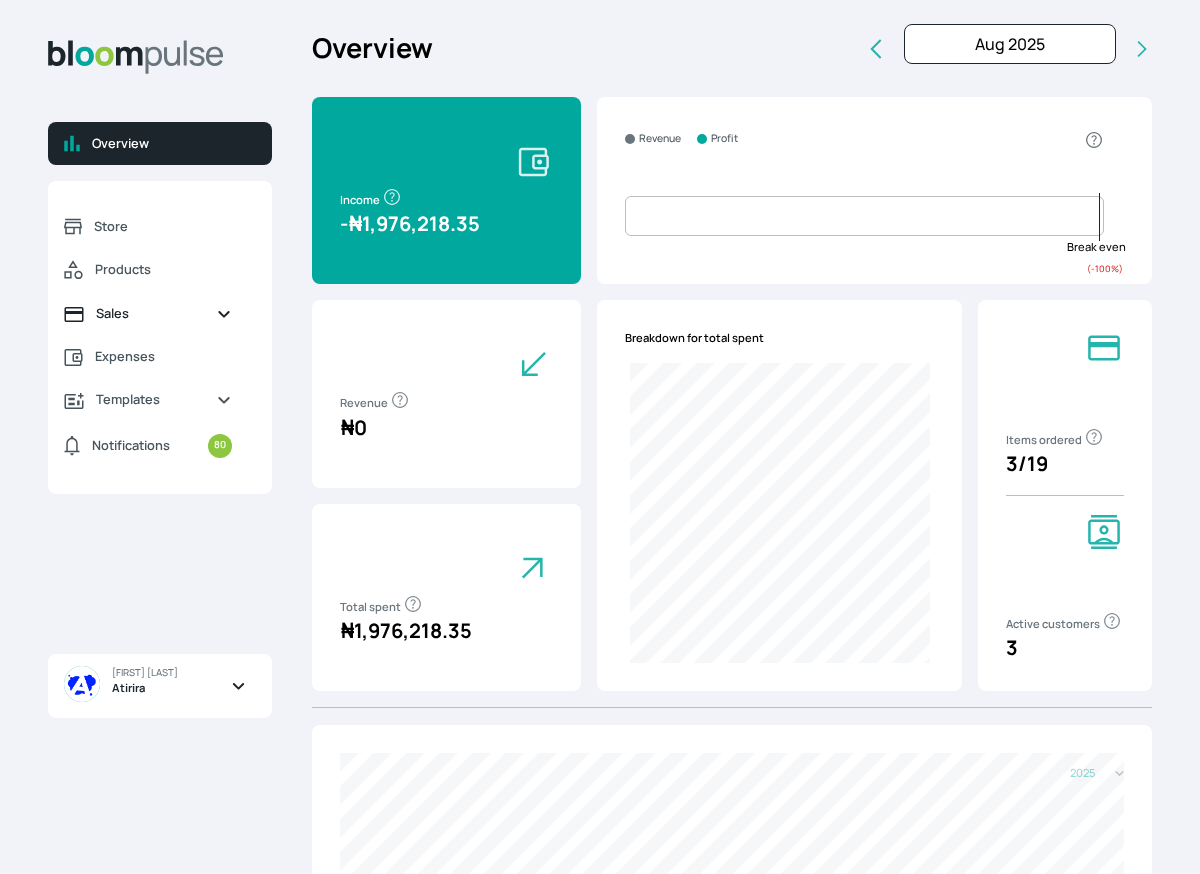 click on "Sales" at bounding box center (148, 313) 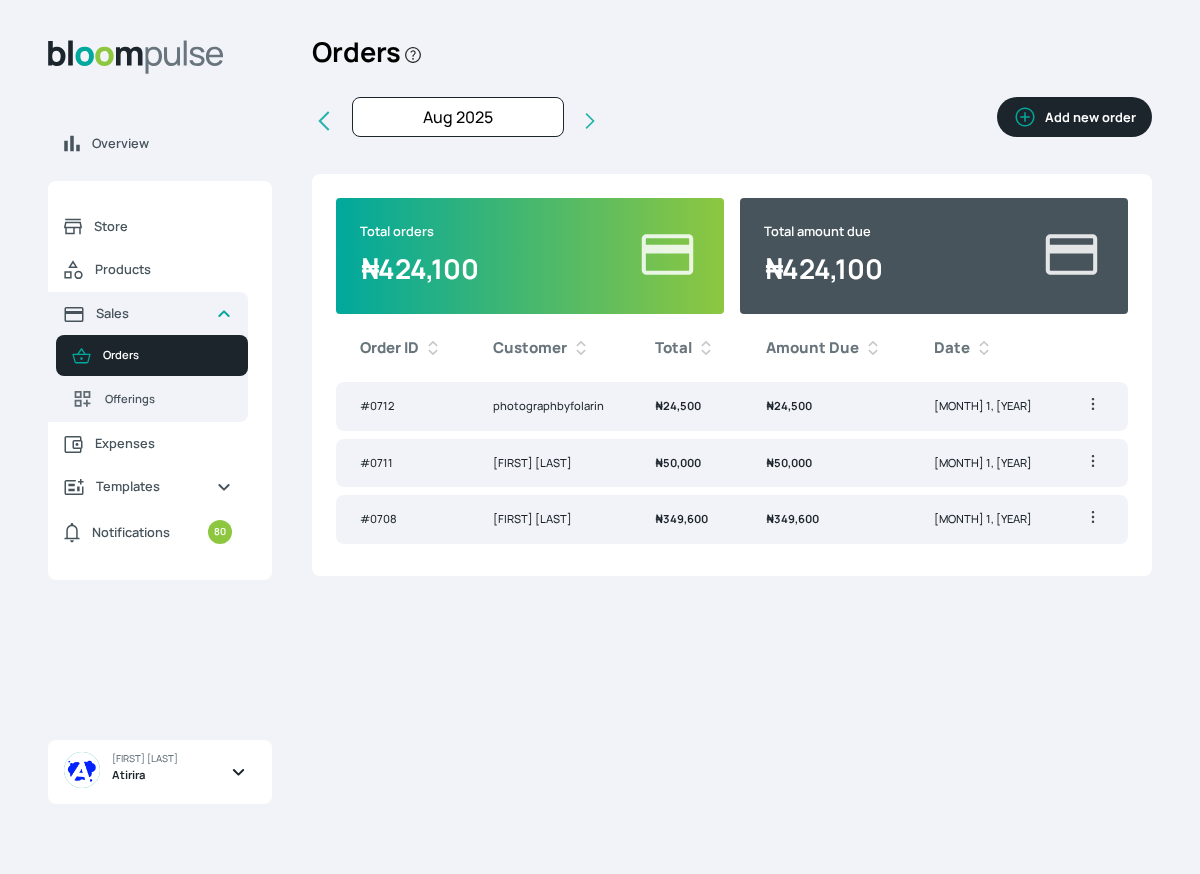 click on "[FIRST] [LAST]" at bounding box center (550, 519) 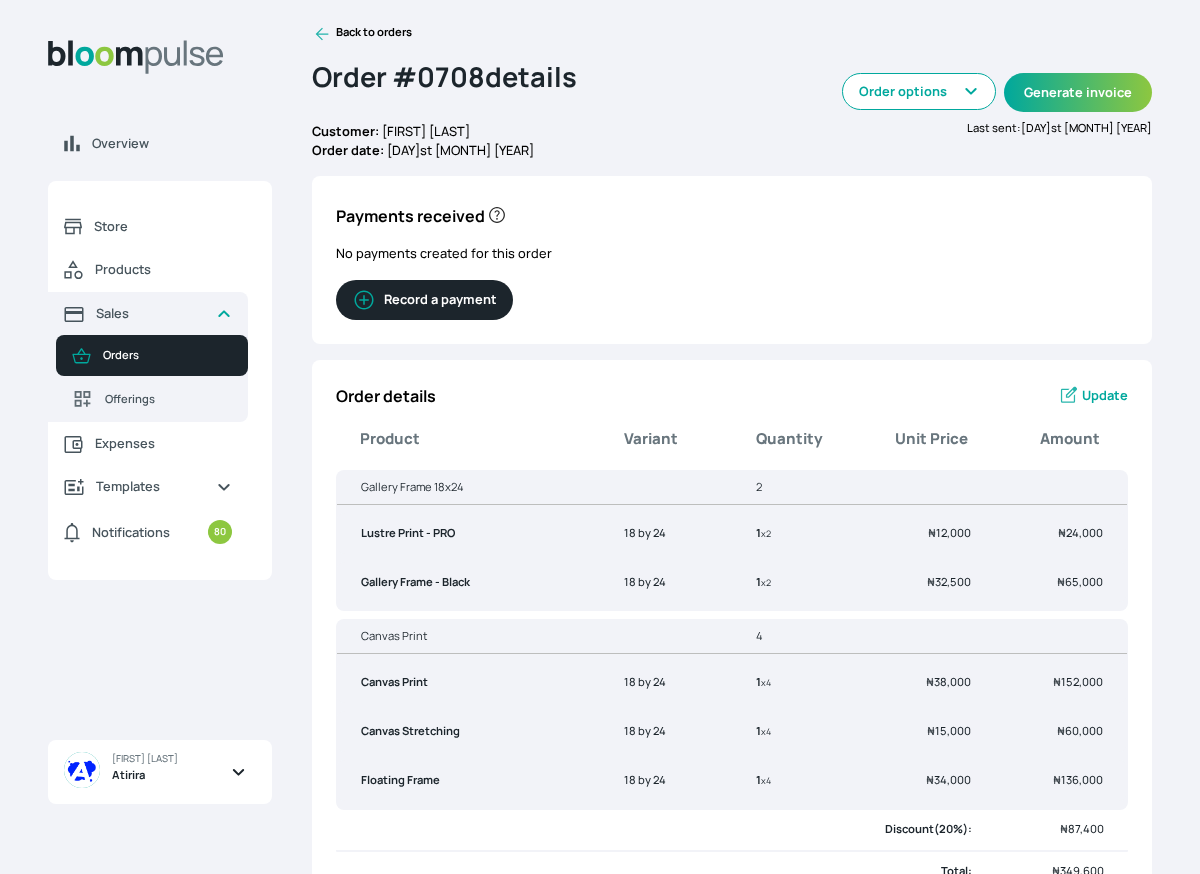 click on "Record a payment" at bounding box center (424, 300) 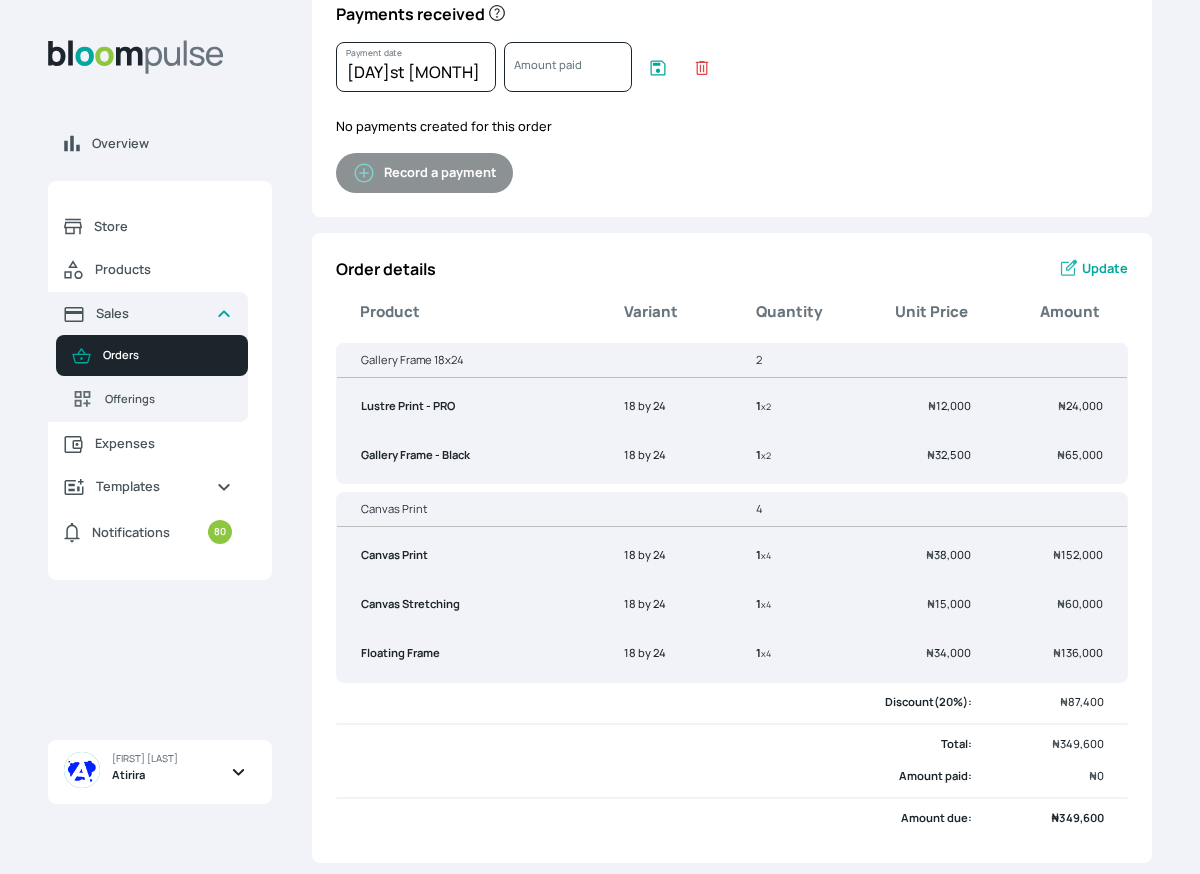 scroll, scrollTop: 0, scrollLeft: 0, axis: both 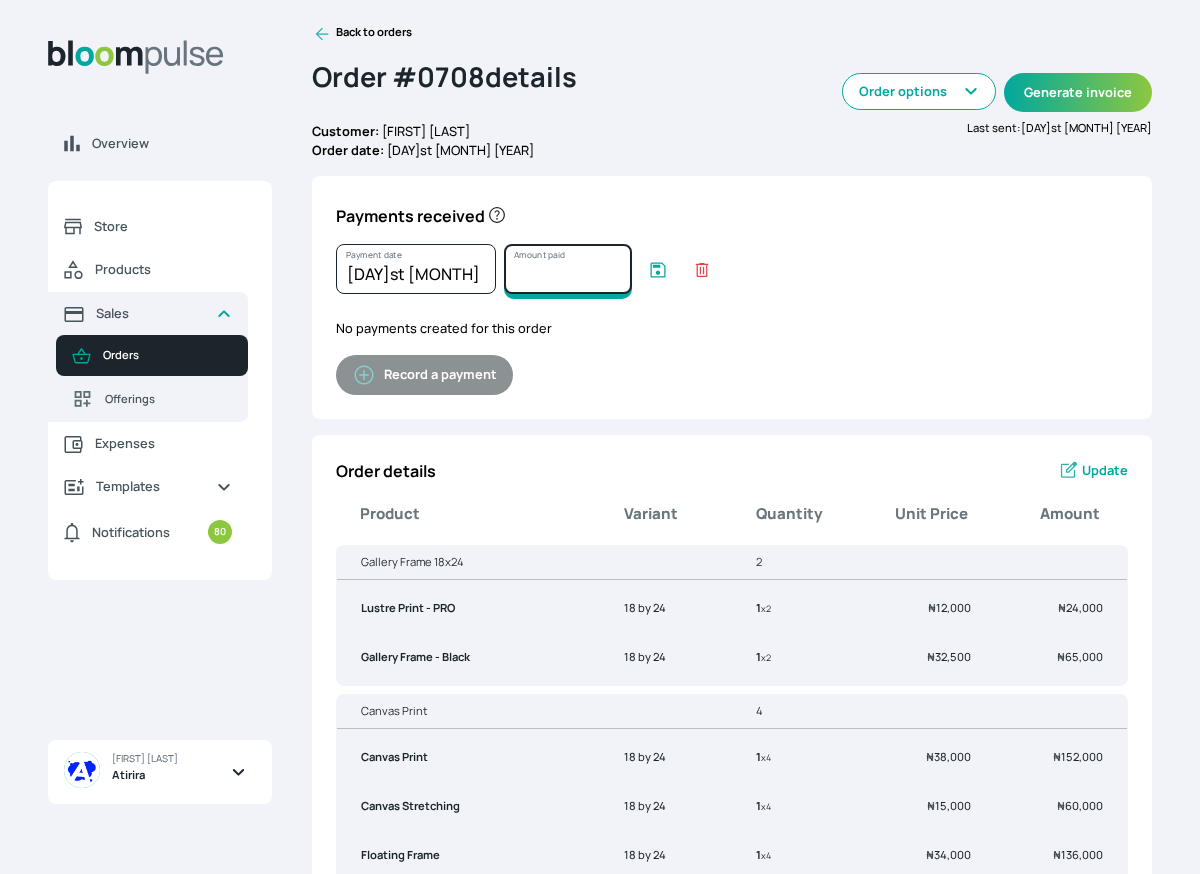 click on "Amount paid" at bounding box center [568, 269] 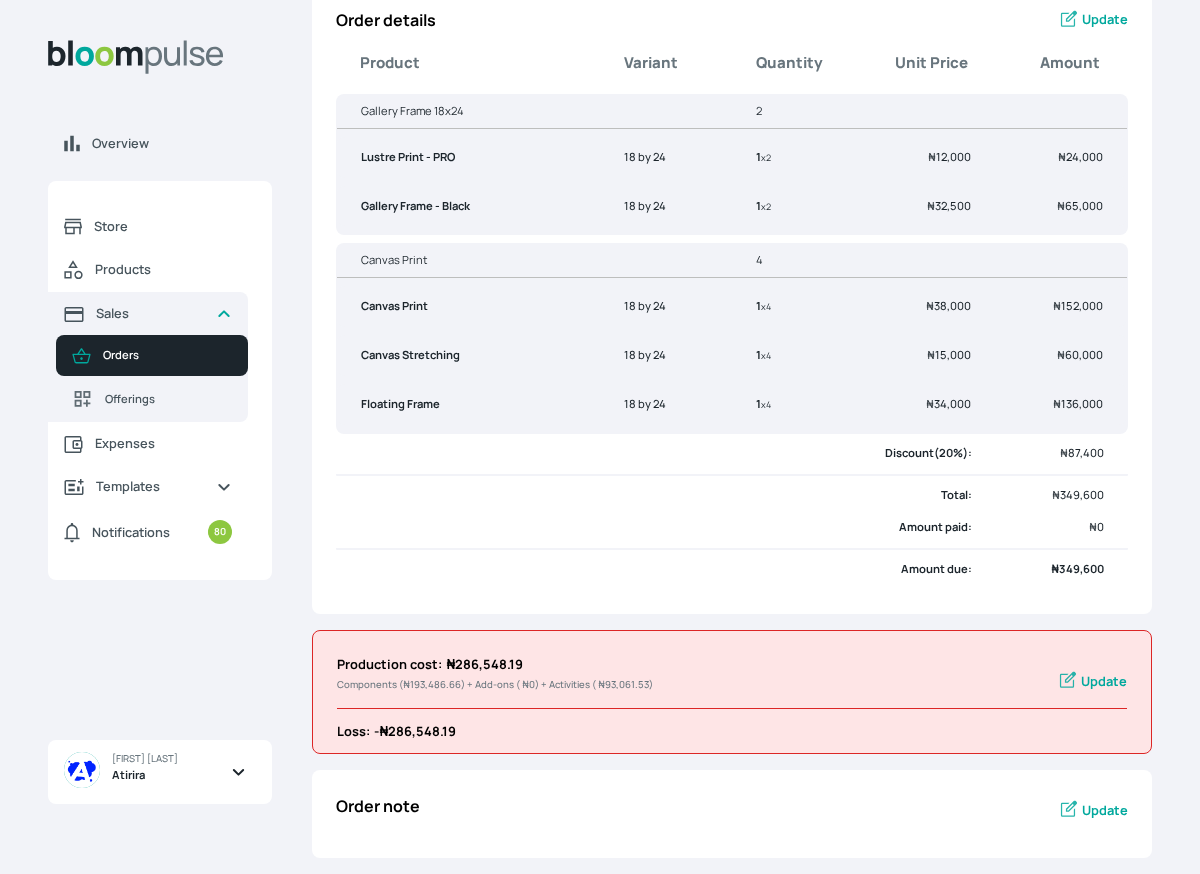 scroll, scrollTop: 0, scrollLeft: 0, axis: both 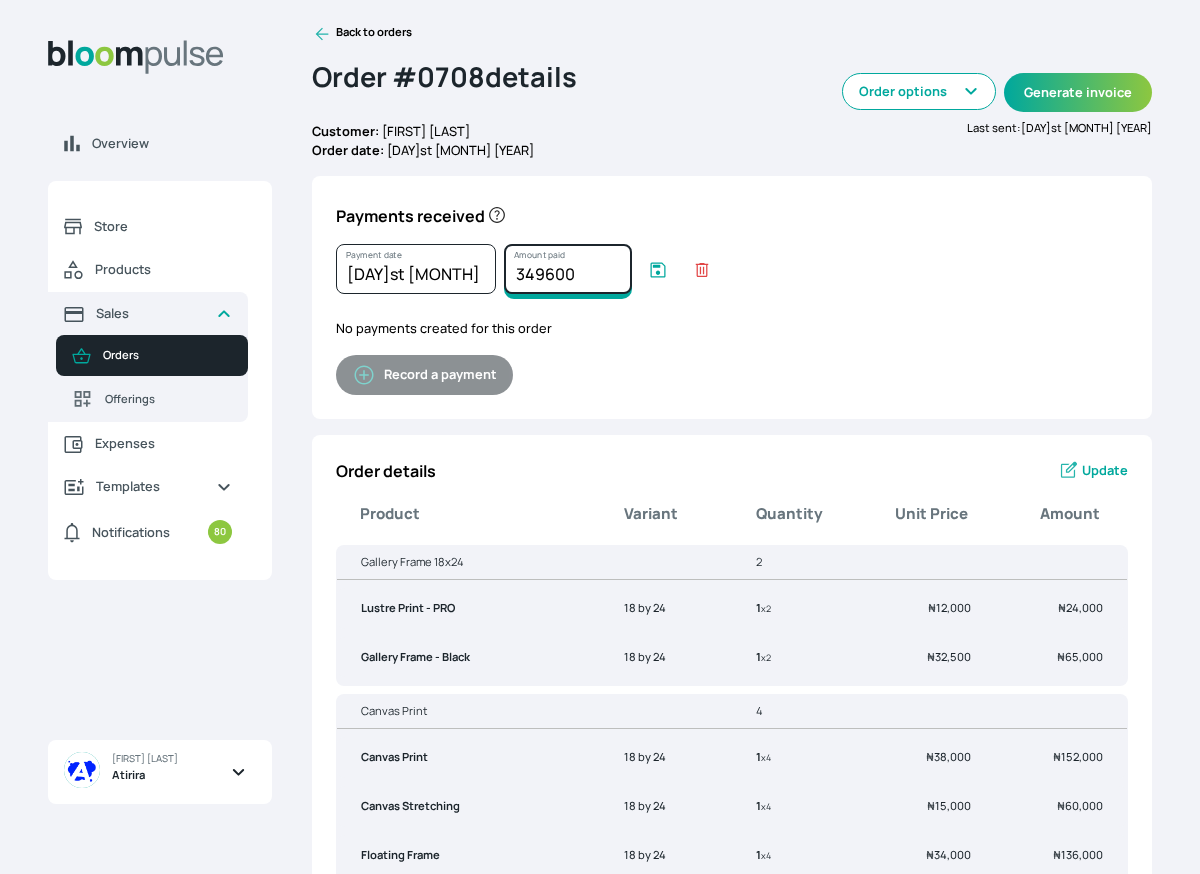 type on "349600" 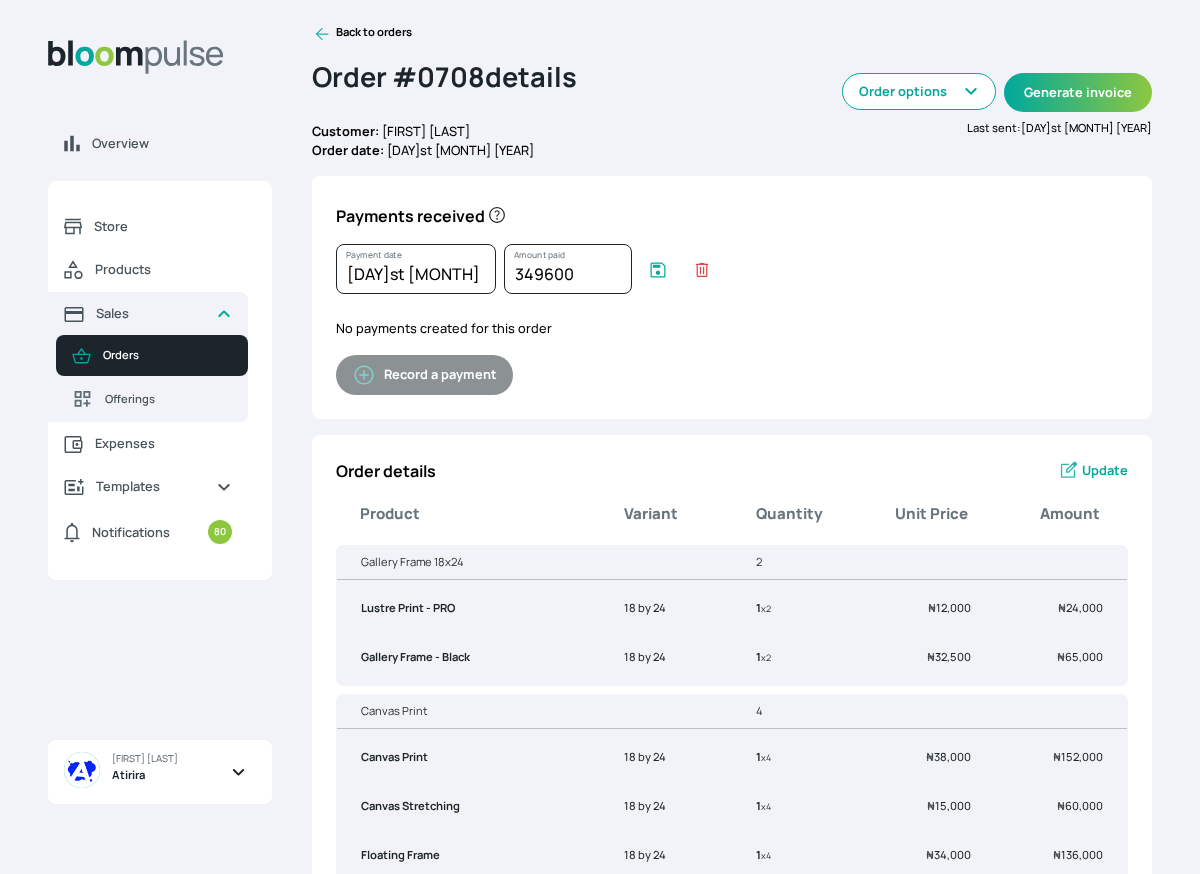 click 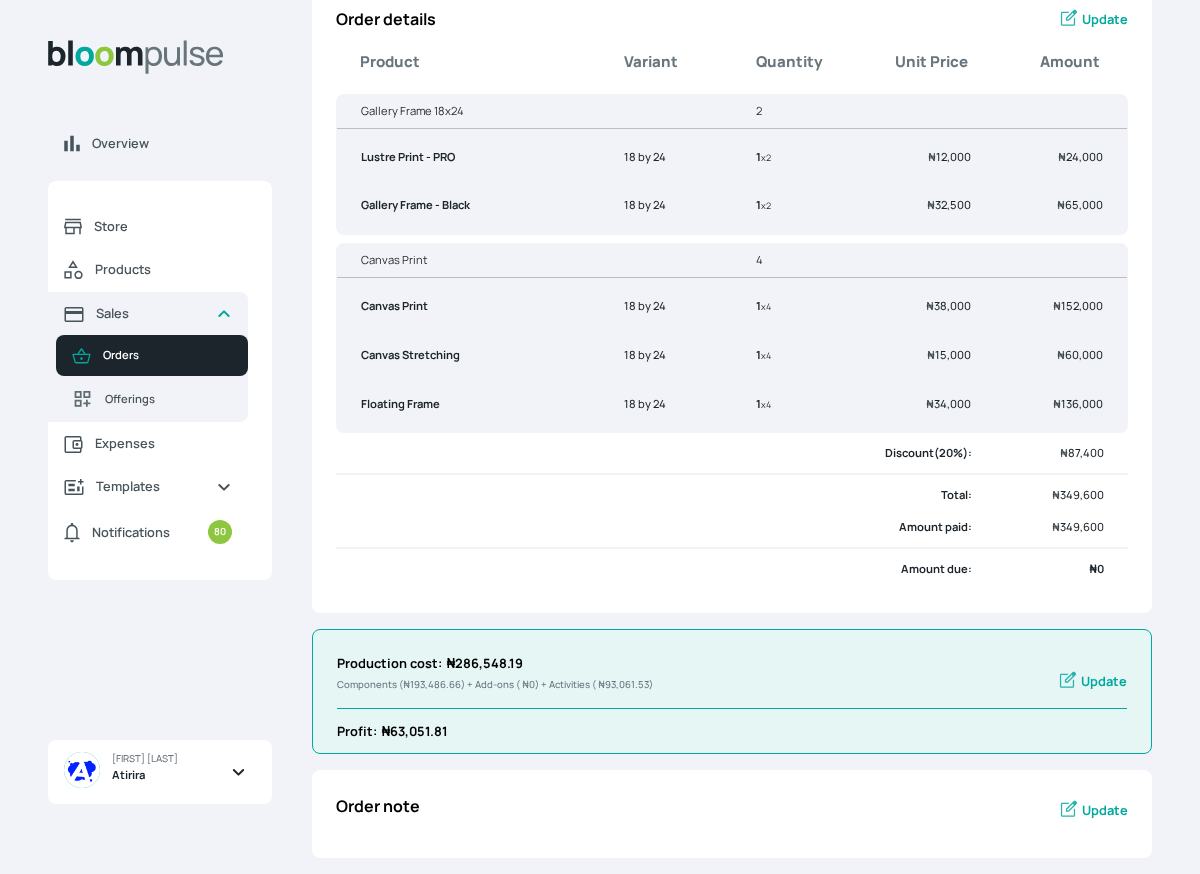 scroll, scrollTop: 0, scrollLeft: 0, axis: both 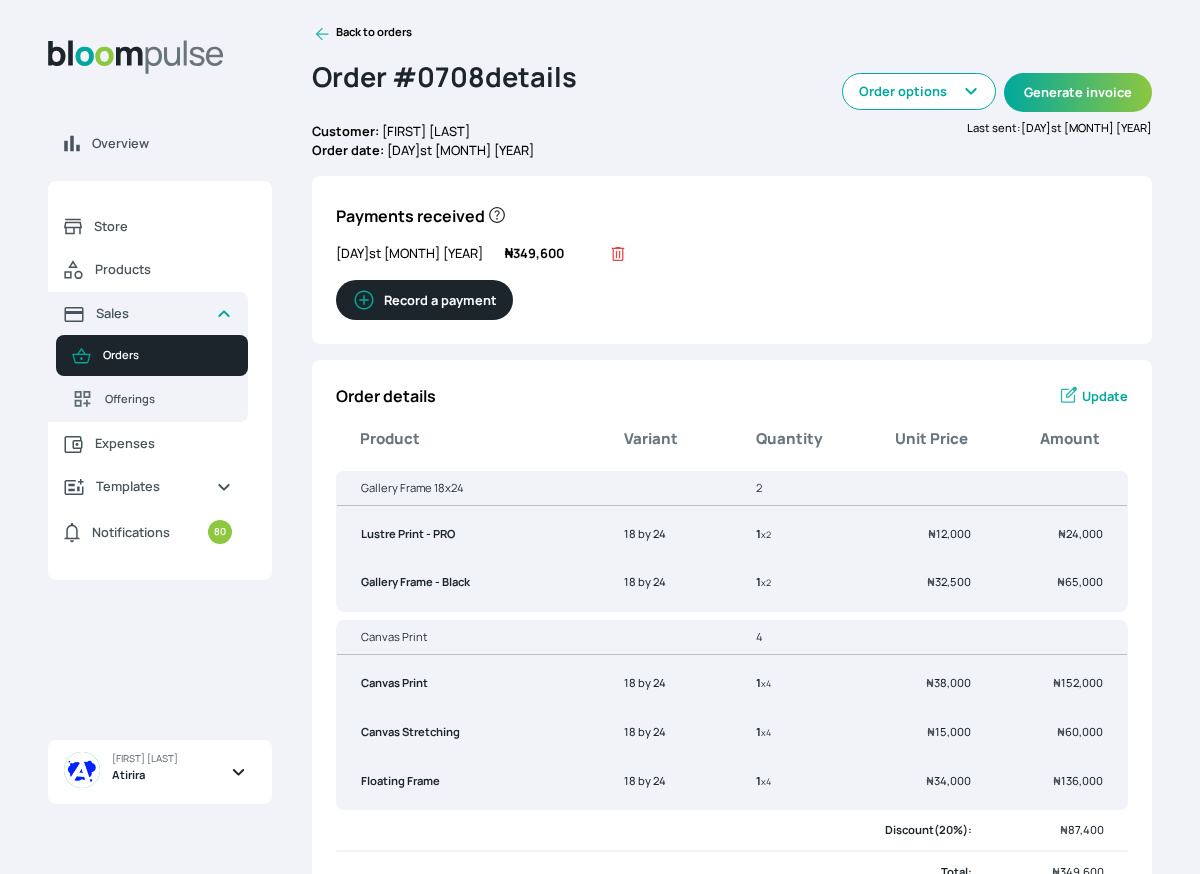 click 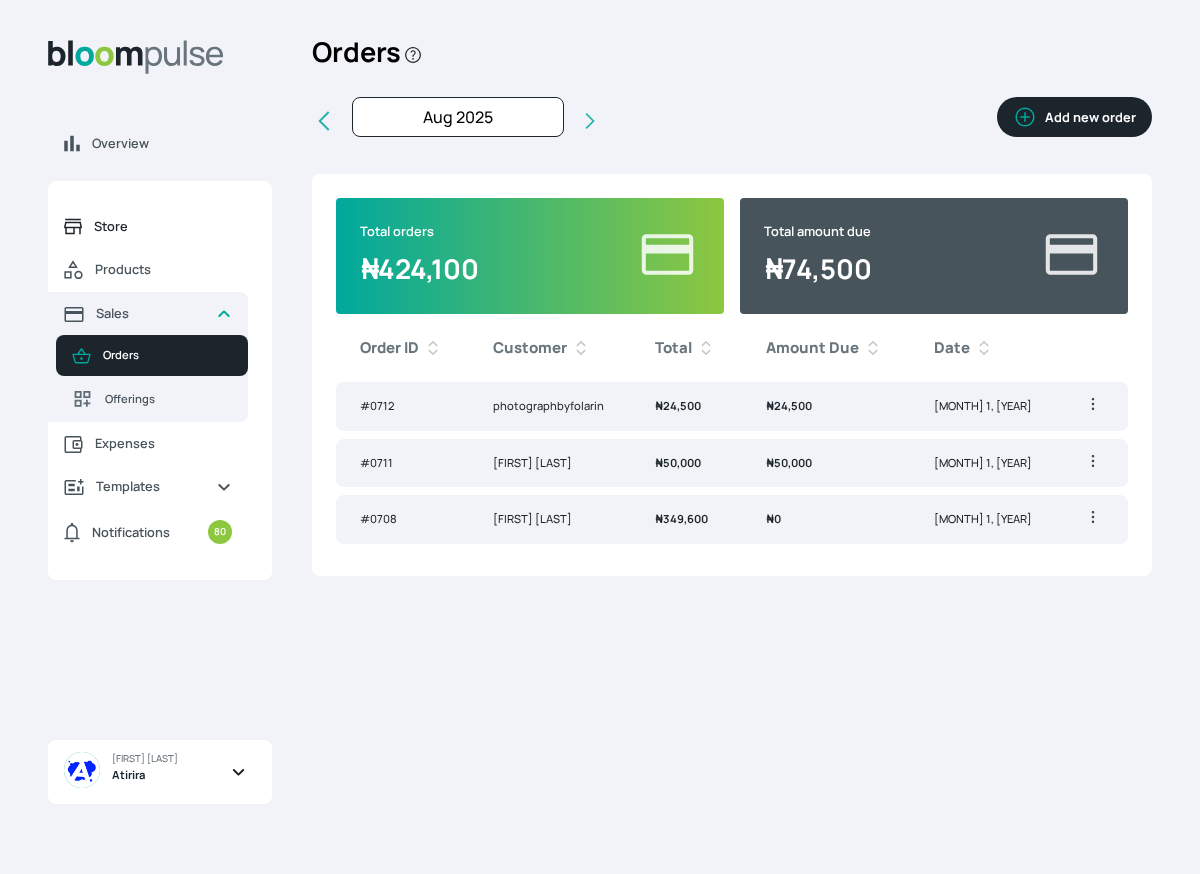 click on "Store" at bounding box center (163, 226) 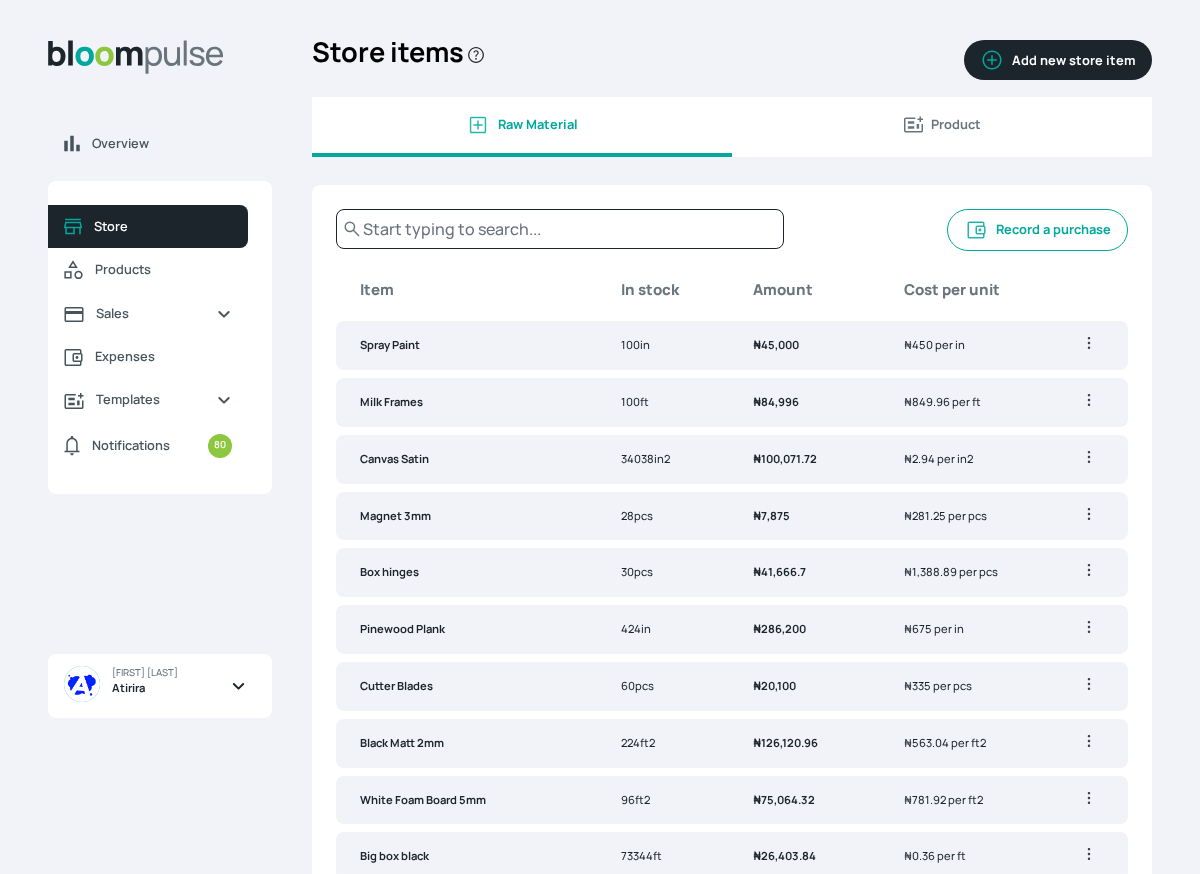 click 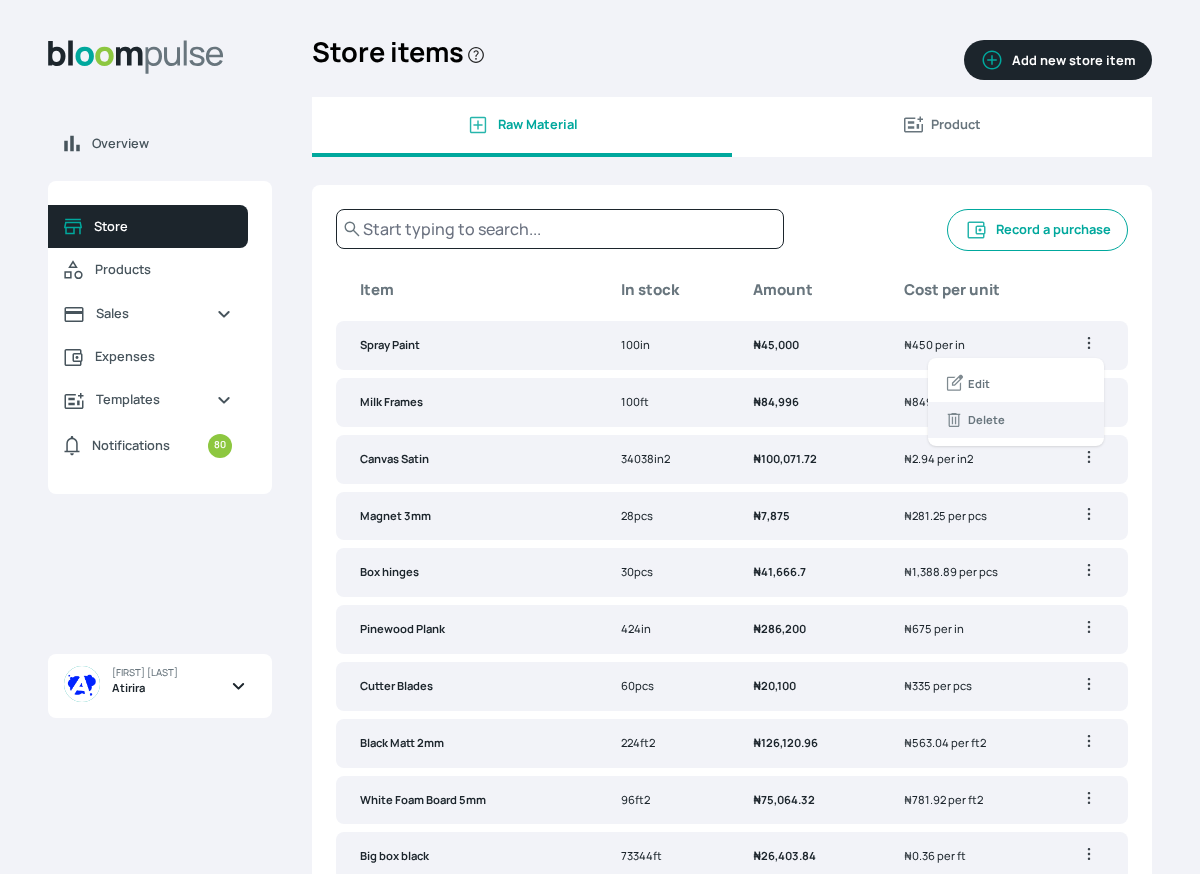 click on "Delete" at bounding box center [1016, 420] 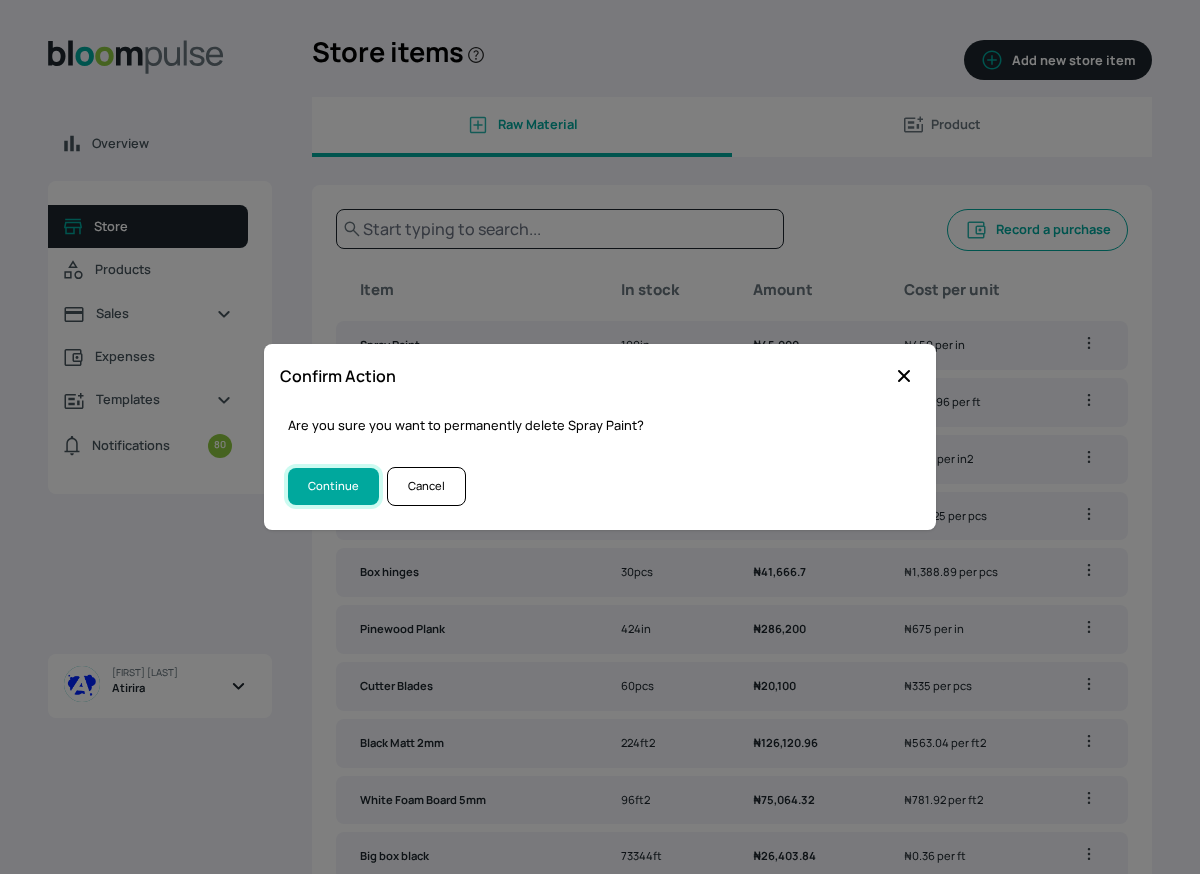 click on "Continue" at bounding box center [333, 486] 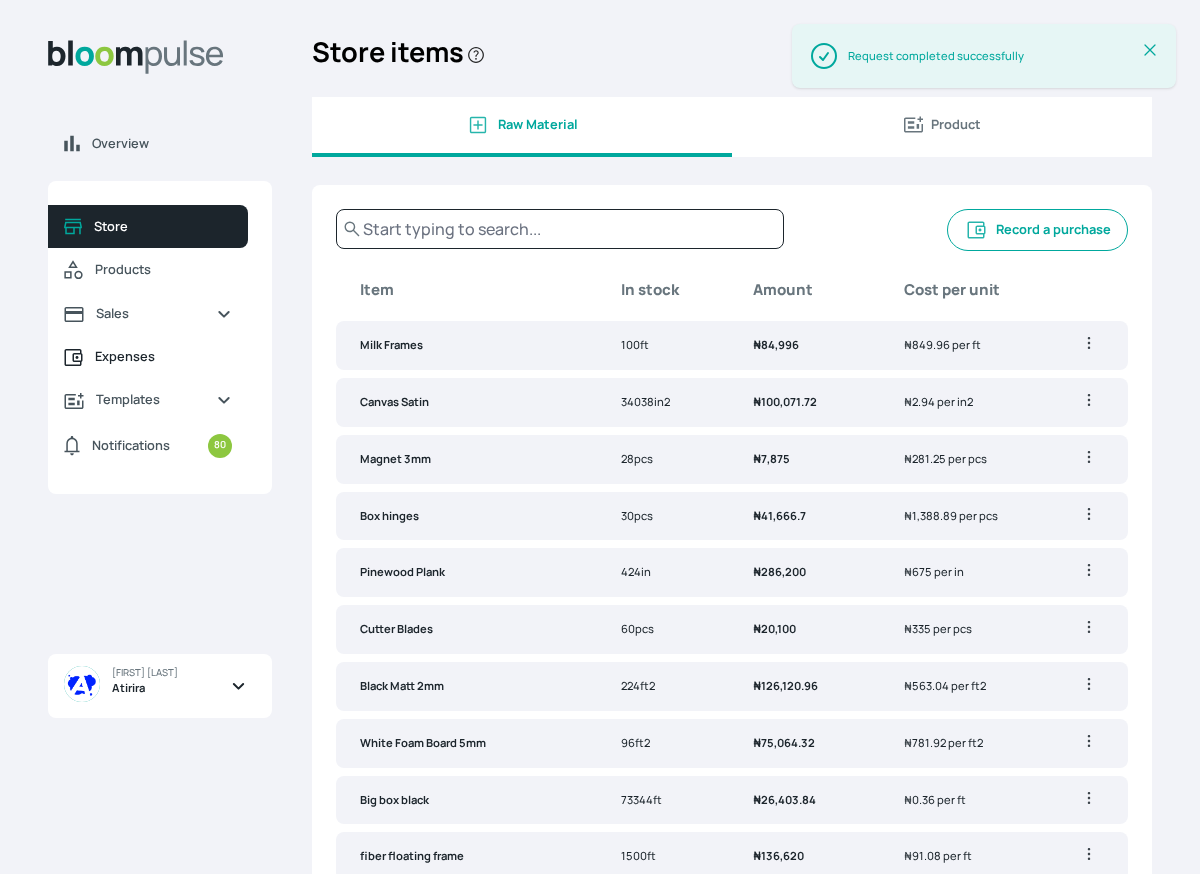 click on "Expenses" at bounding box center [148, 356] 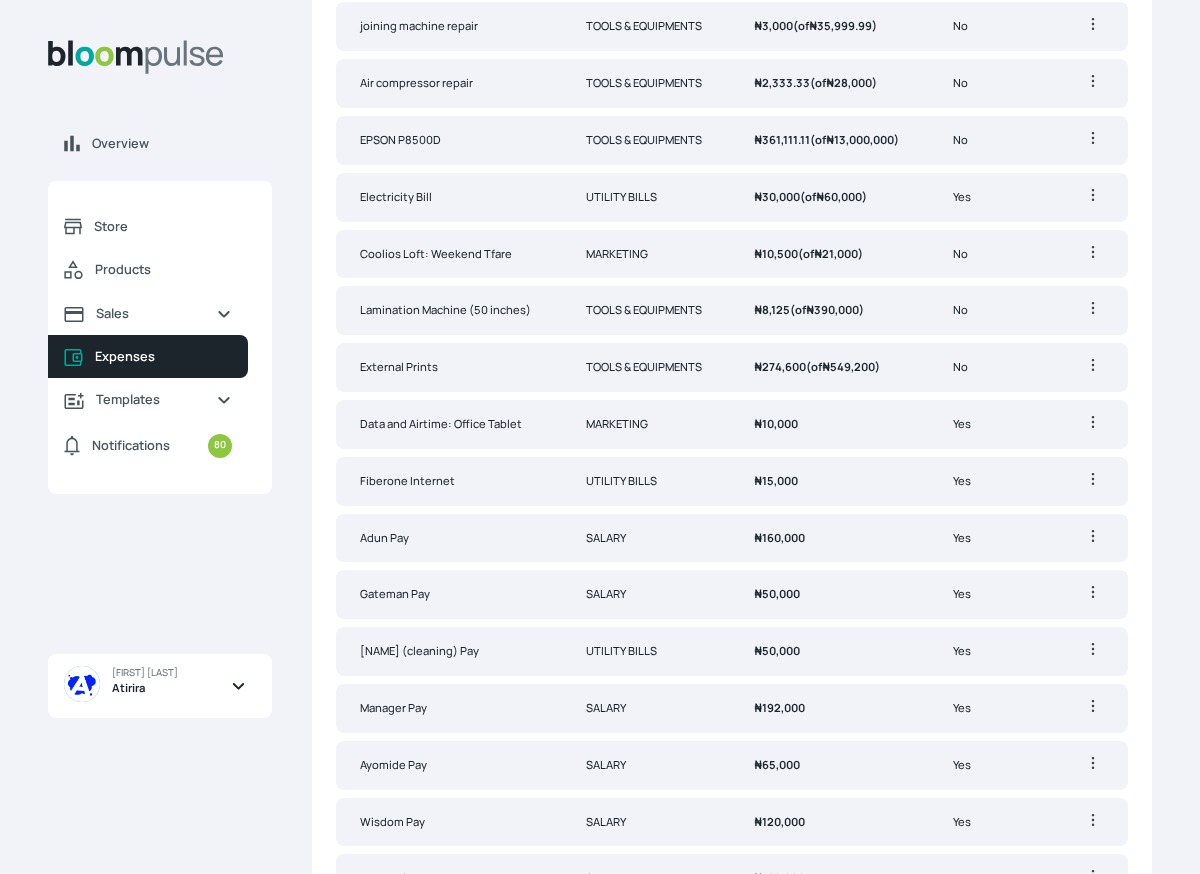 scroll, scrollTop: 0, scrollLeft: 0, axis: both 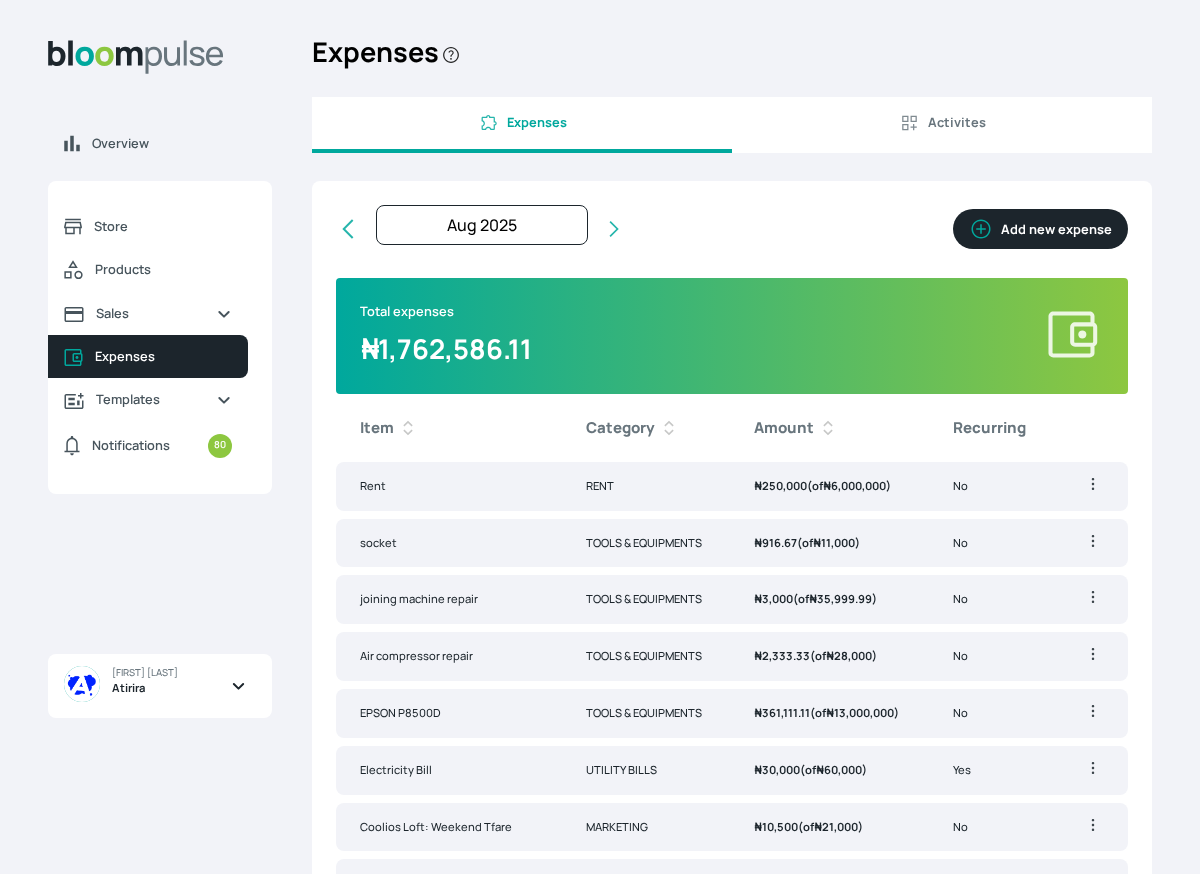 click 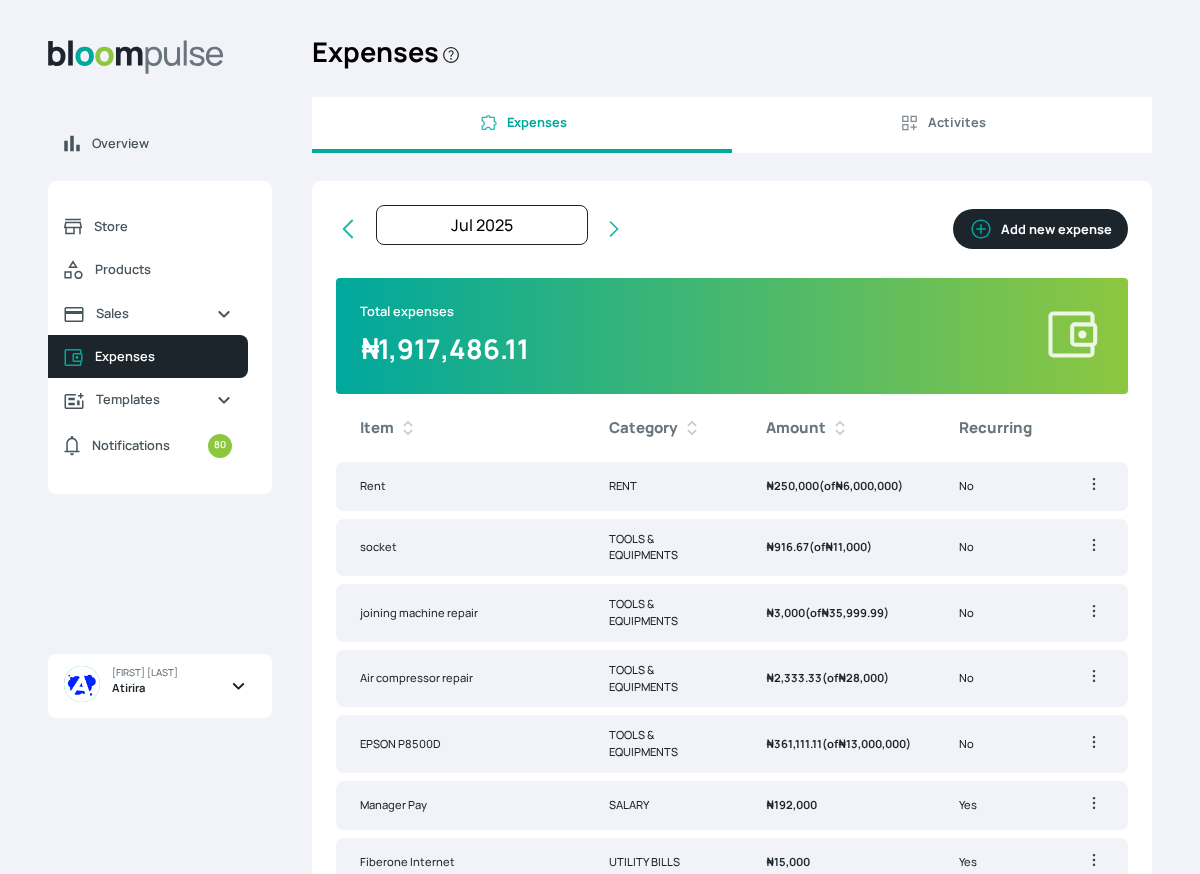 click on "Add new expense" at bounding box center (1040, 229) 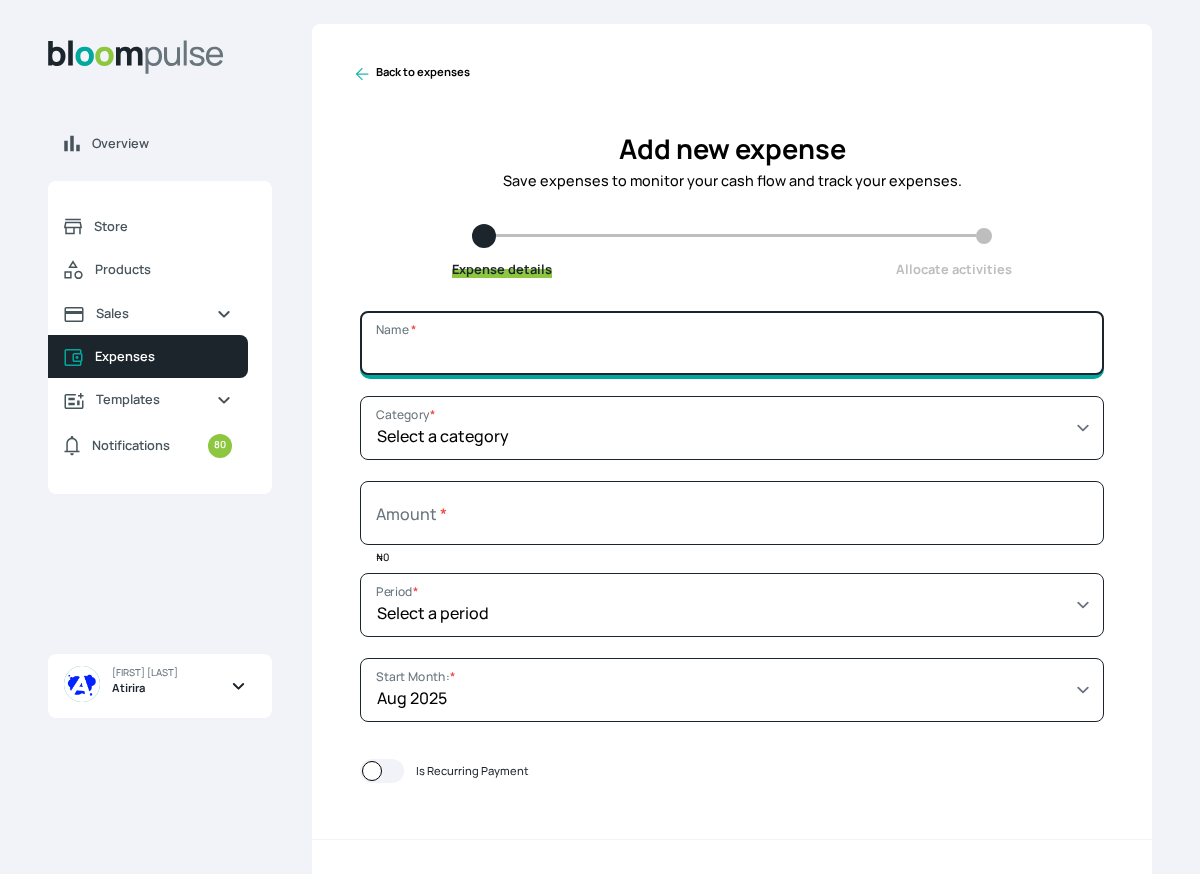 click on "Name    *" at bounding box center [732, 343] 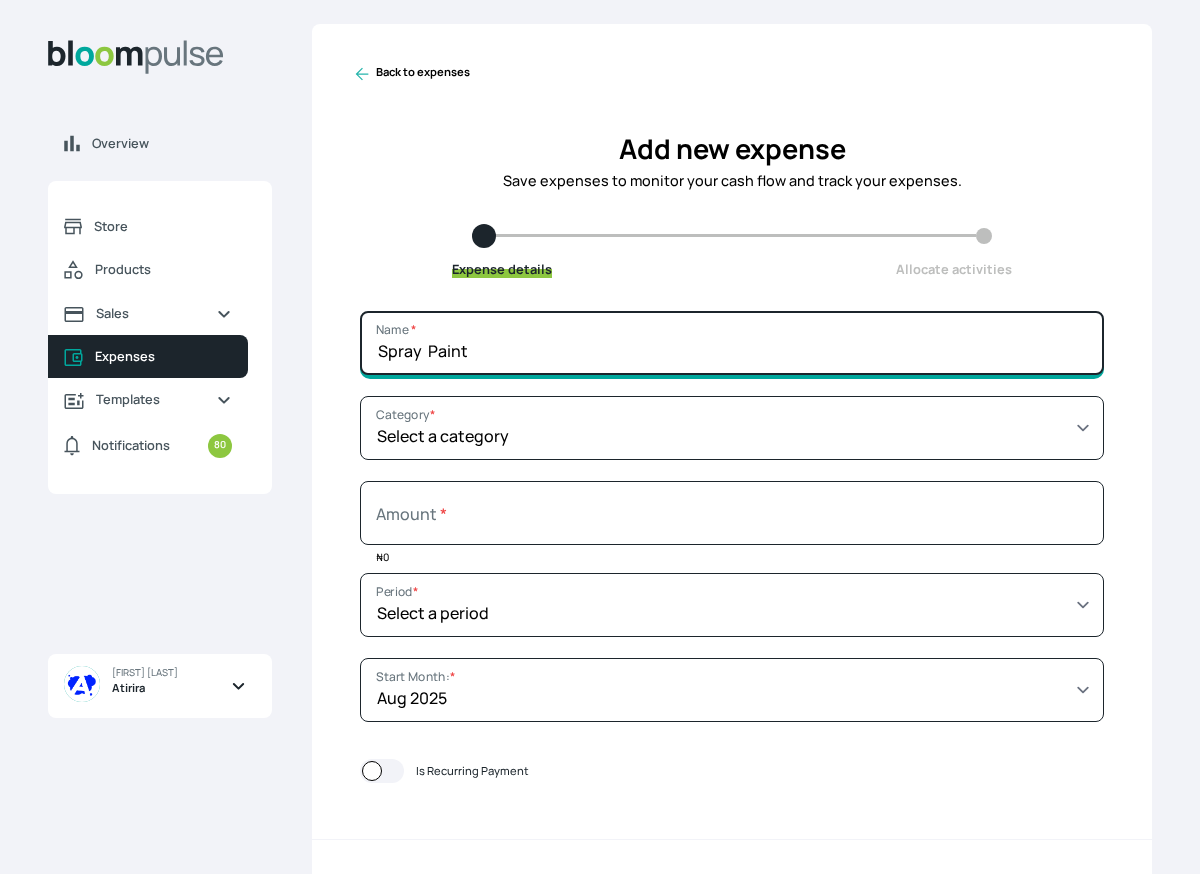 type on "Spray  Paint" 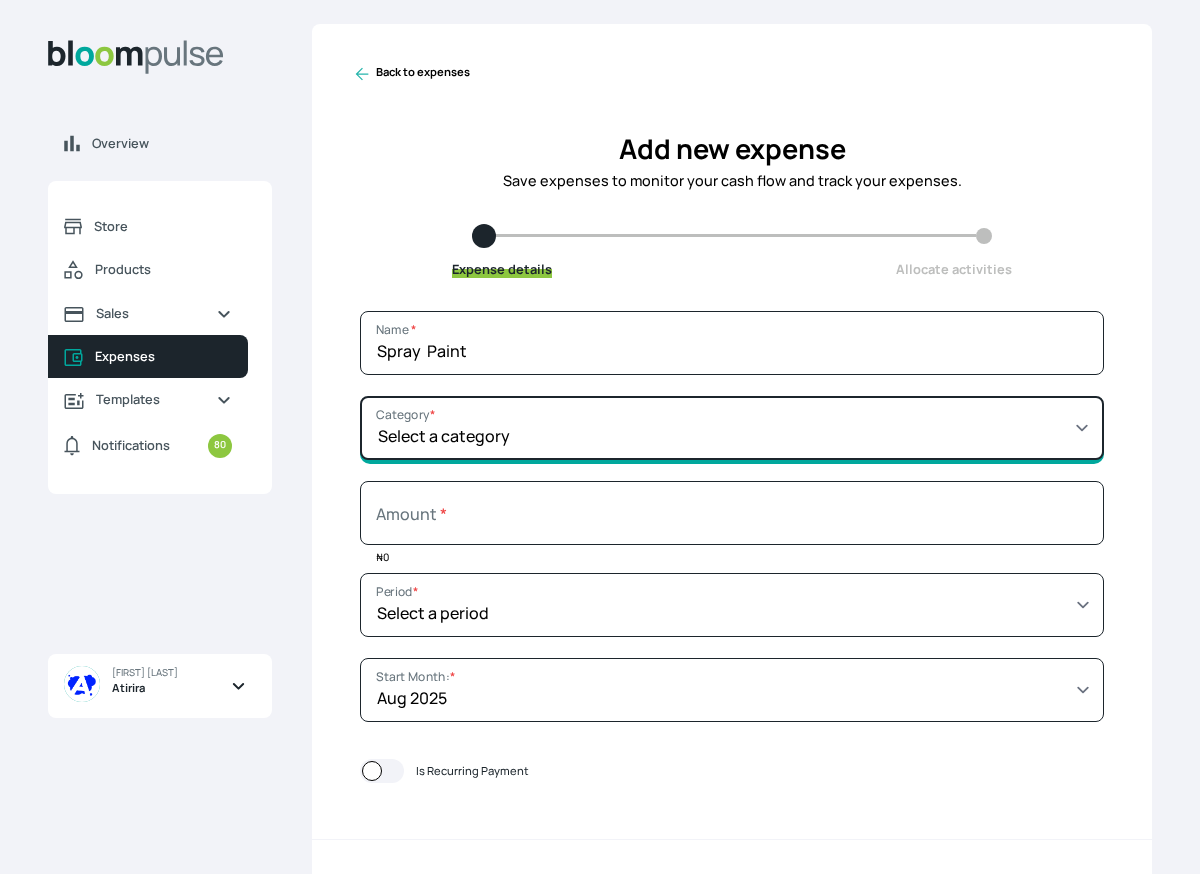 click on "Select a category SALARY RENT MARKETING TOOLS & EQUIPMENTS UTILITY BILLS OTHER" at bounding box center (732, 428) 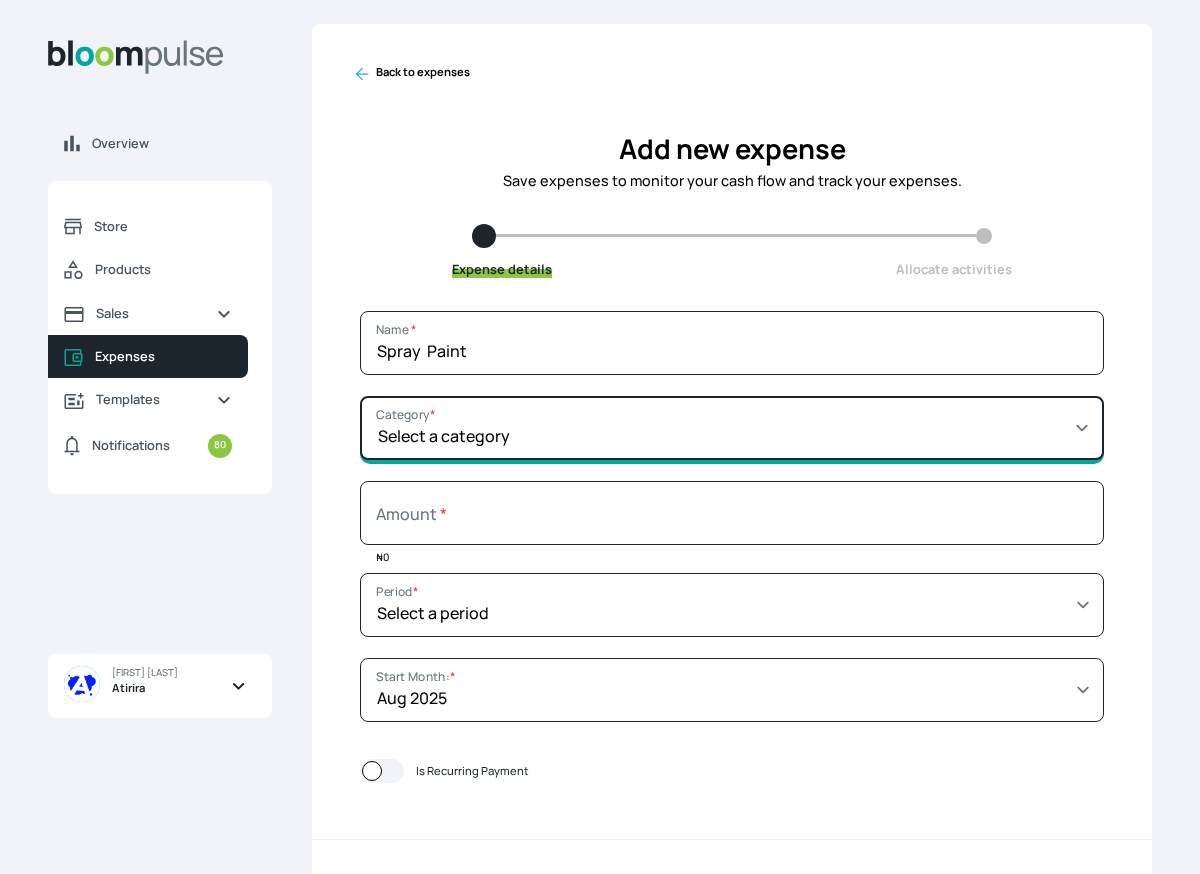 select on "TOOLS & EQUIPMENTS" 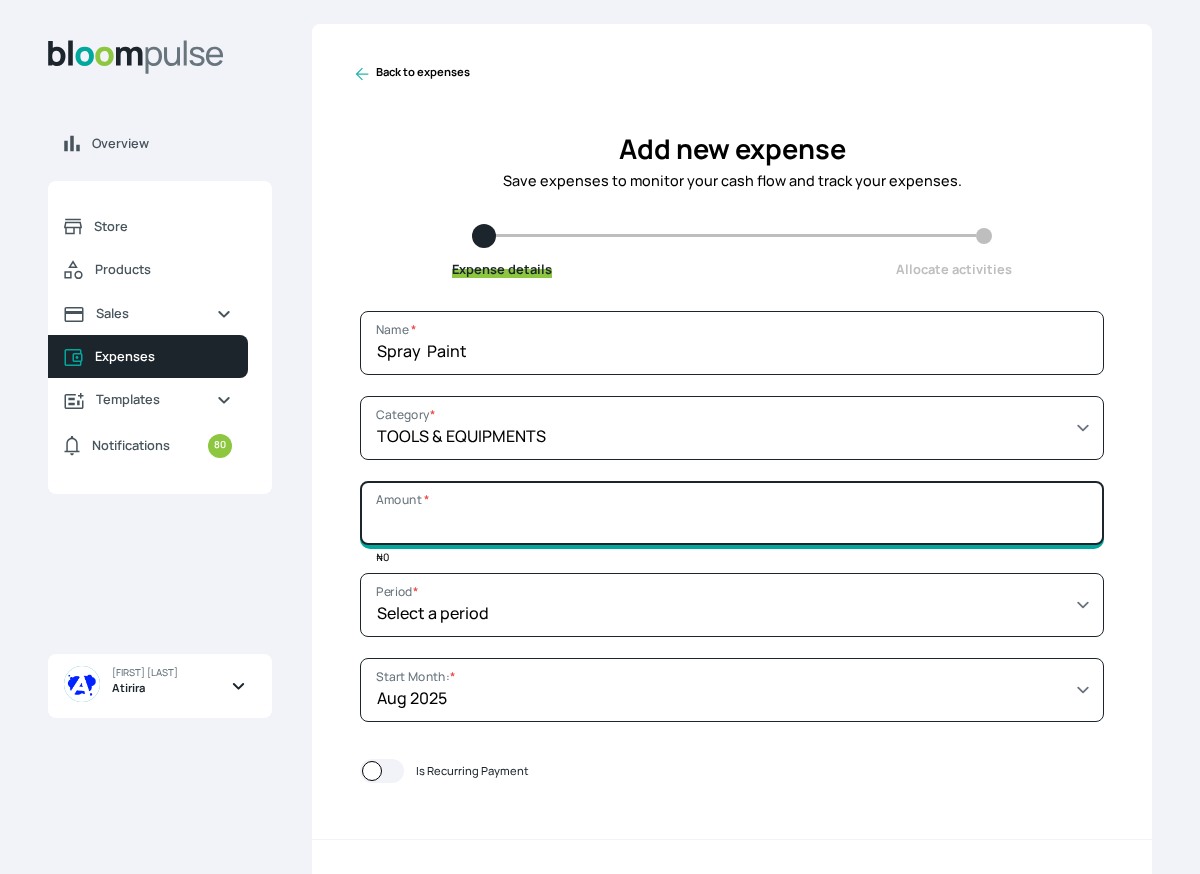 click on "Amount    *" at bounding box center (732, 513) 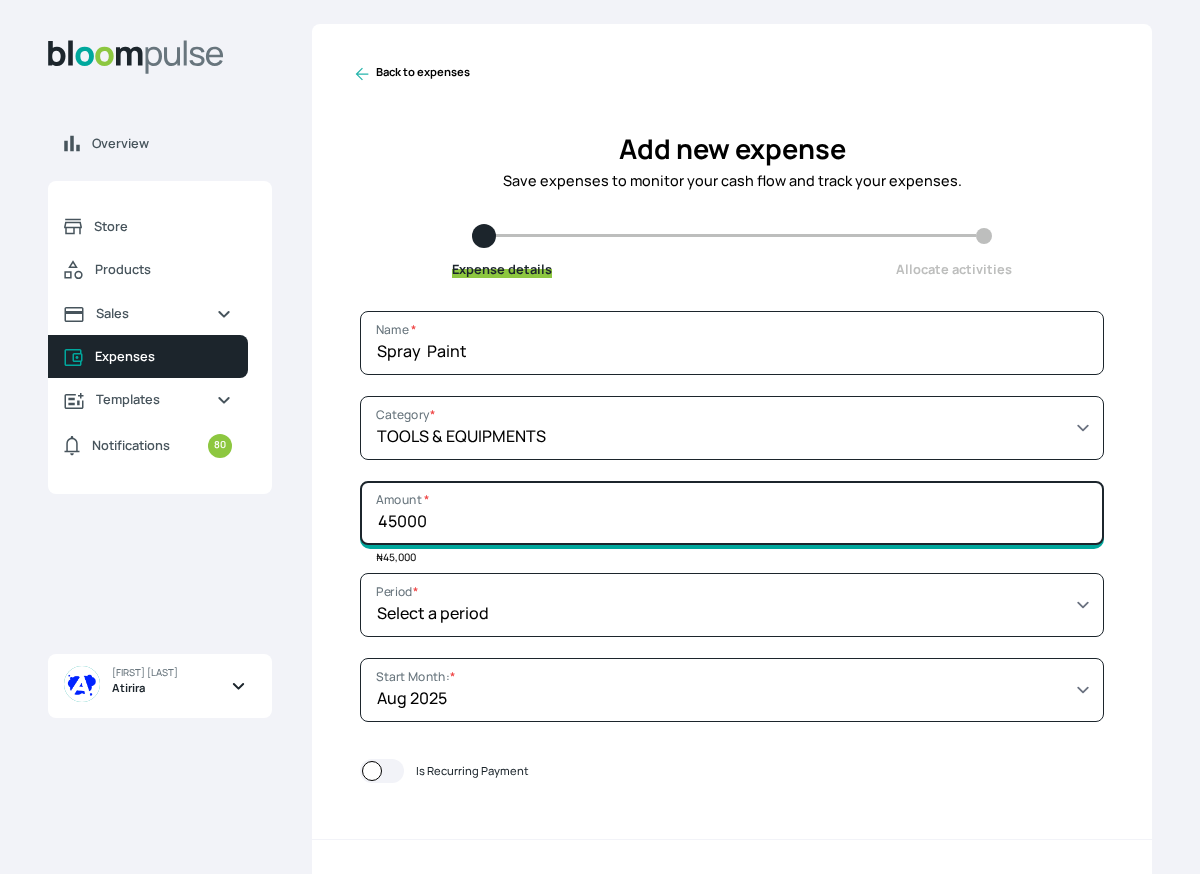 type on "45000" 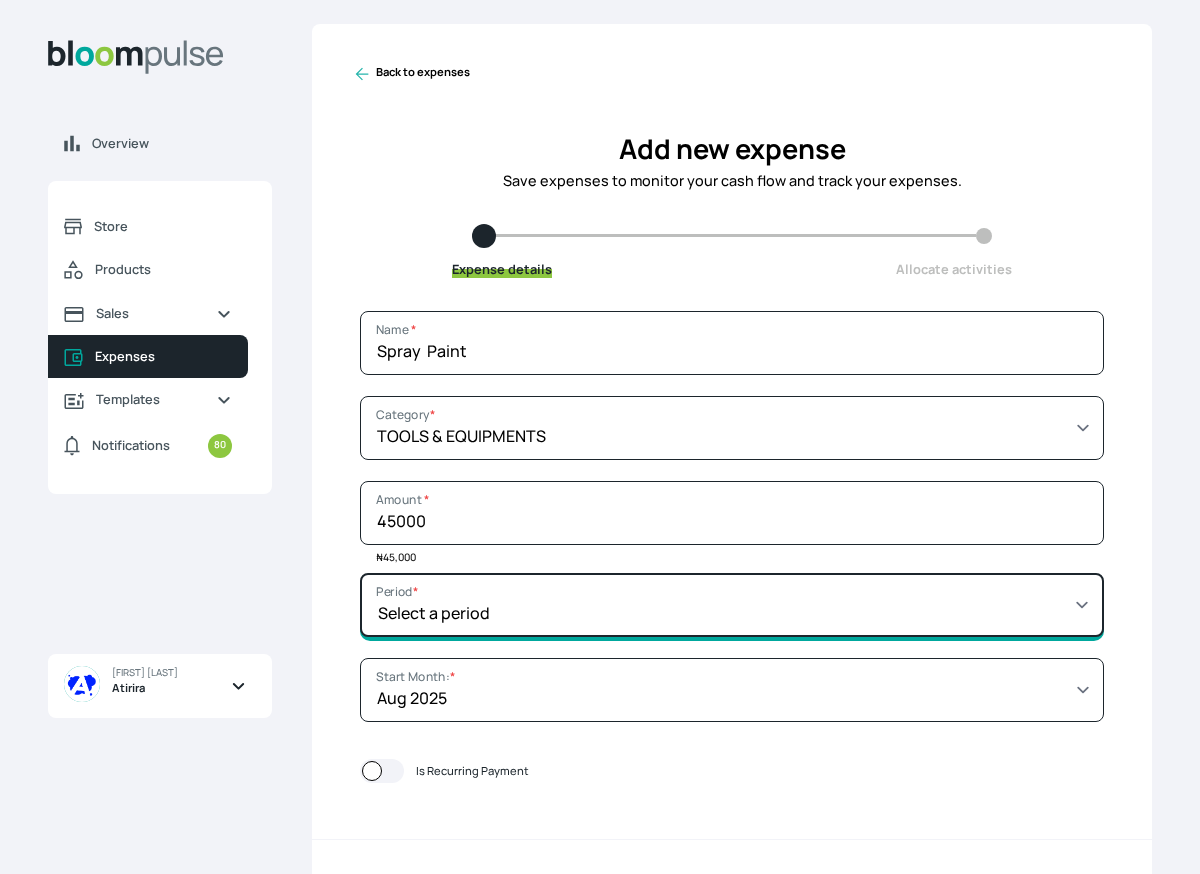 click on "Select a period 1 month 3 months 6 months 9 months 1 year 2 years 3 years 4 years Custom" at bounding box center [732, 605] 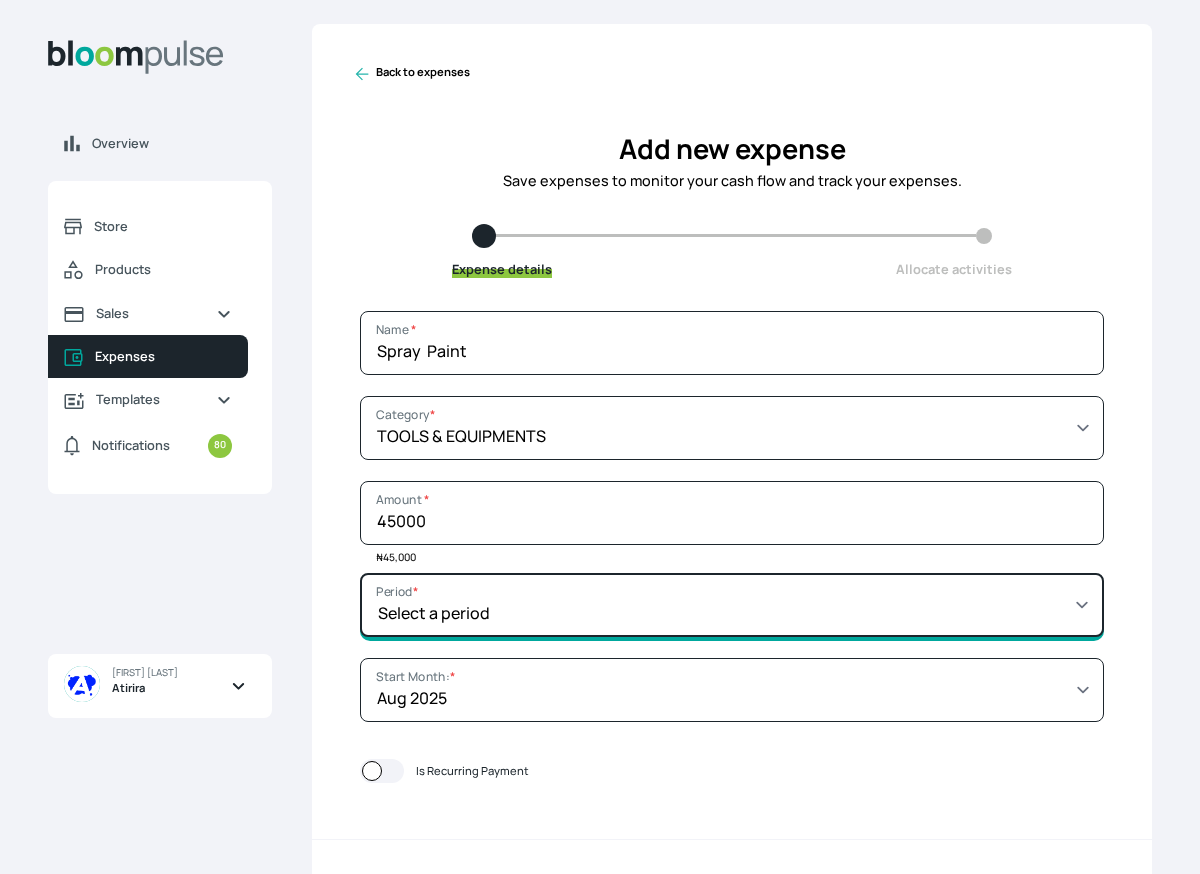 select on "MONTH" 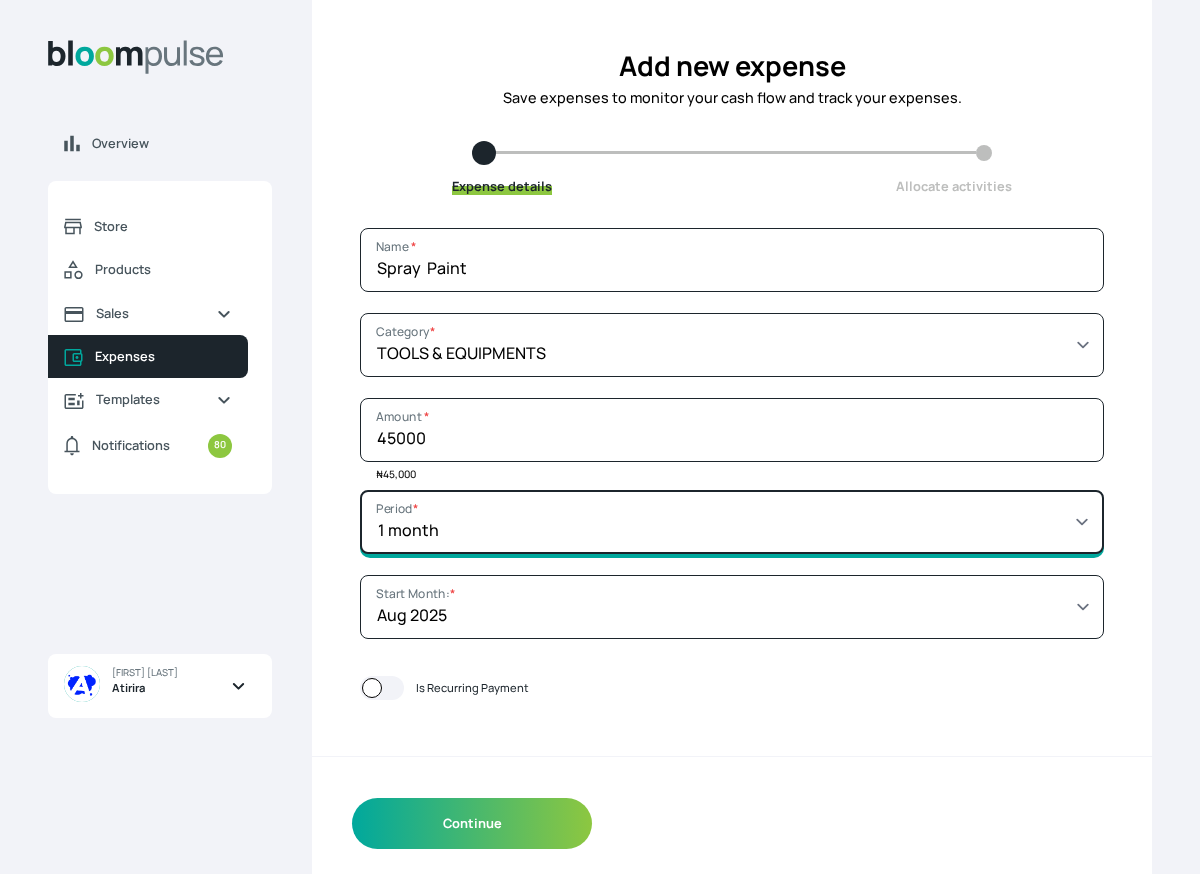 scroll, scrollTop: 98, scrollLeft: 0, axis: vertical 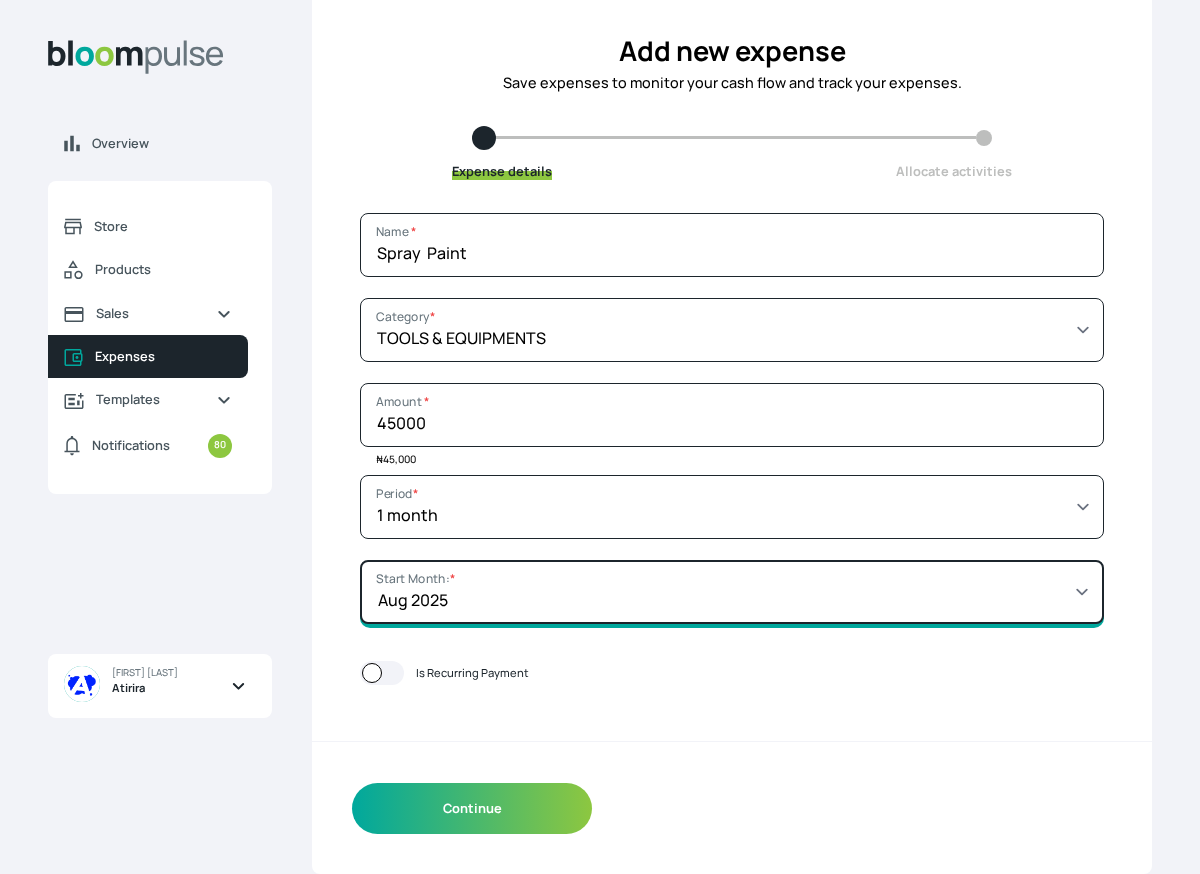 click on "Start Month: Jan 2021 Feb 2021 Mar 2021 Apr 2021 May 2021 Jun 2021 Jul 2021 Aug 2021 Sep 2021 Oct 2021 Nov 2021 Dec 2021 Jan 2022 Feb 2022 Mar 2022 Apr 2022 May 2022 Jun 2022 Jul 2022 Aug 2022 Sep 2022 Oct 2022 Nov 2022 Dec 2022 Jan 2023 Feb 2023 Mar 2023 Apr 2023 May 2023 Jun 2023 Jul 2023 Aug 2023 Sep 2023 Oct 2023 Nov 2023 Dec 2023 Jan 2024 Feb 2024 Mar 2024 Apr 2024 May 2024 Jun 2024 Jul 2024 Aug 2024 Sep 2024 Oct 2024 Nov 2024 Dec 2024 Jan 2025 Feb 2025 Mar 2025 Apr 2025 May 2025 Jun 2025 Jul 2025 Aug 2025 Sep 2025 Oct 2025 Nov 2025 Dec 2025 Jan 2026 Feb 2026 Mar 2026 Apr 2026 May 2026 Jun 2026 Jul 2026 Aug 2026 Sep 2026 Oct 2026 Nov 2026 Dec 2026 Jan 2027 Feb 2027 Mar 2027 Apr 2027 May 2027 Jun 2027 Jul 2027 Aug 2027 Sep 2027 Oct 2027 Nov 2027 Dec 2027 Jan 2028 Feb 2028 Mar 2028 Apr 2028 May 2028 Jun 2028 Jul 2028 Aug 2028 Sep 2028 Oct 2028 Nov 2028 Dec 2028 Jan 2029 Feb 2029 Mar 2029 Apr 2029 May 2029 Jun 2029 Jul 2029 Aug 2029" at bounding box center [732, 592] 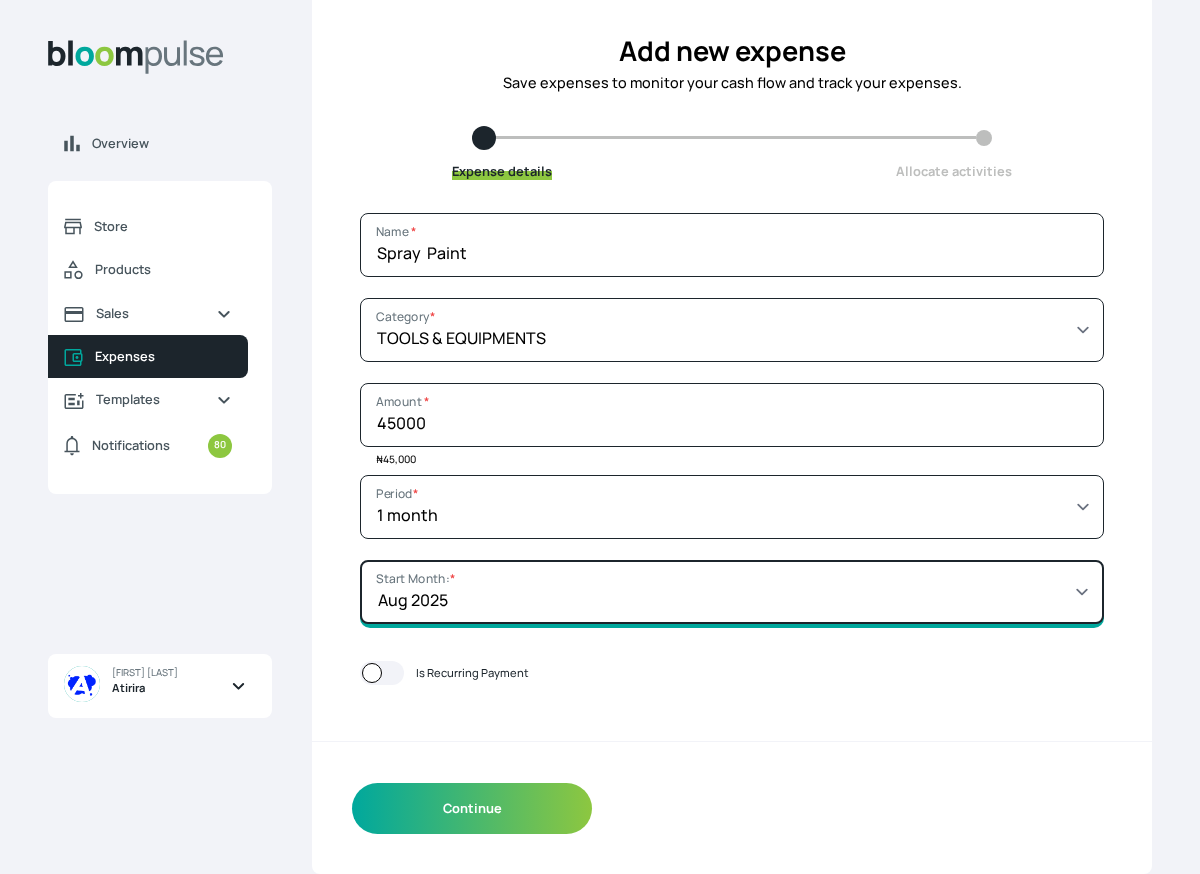 select on "[YEAR]-[MONTH]-[DAY]T00:00:00Z" 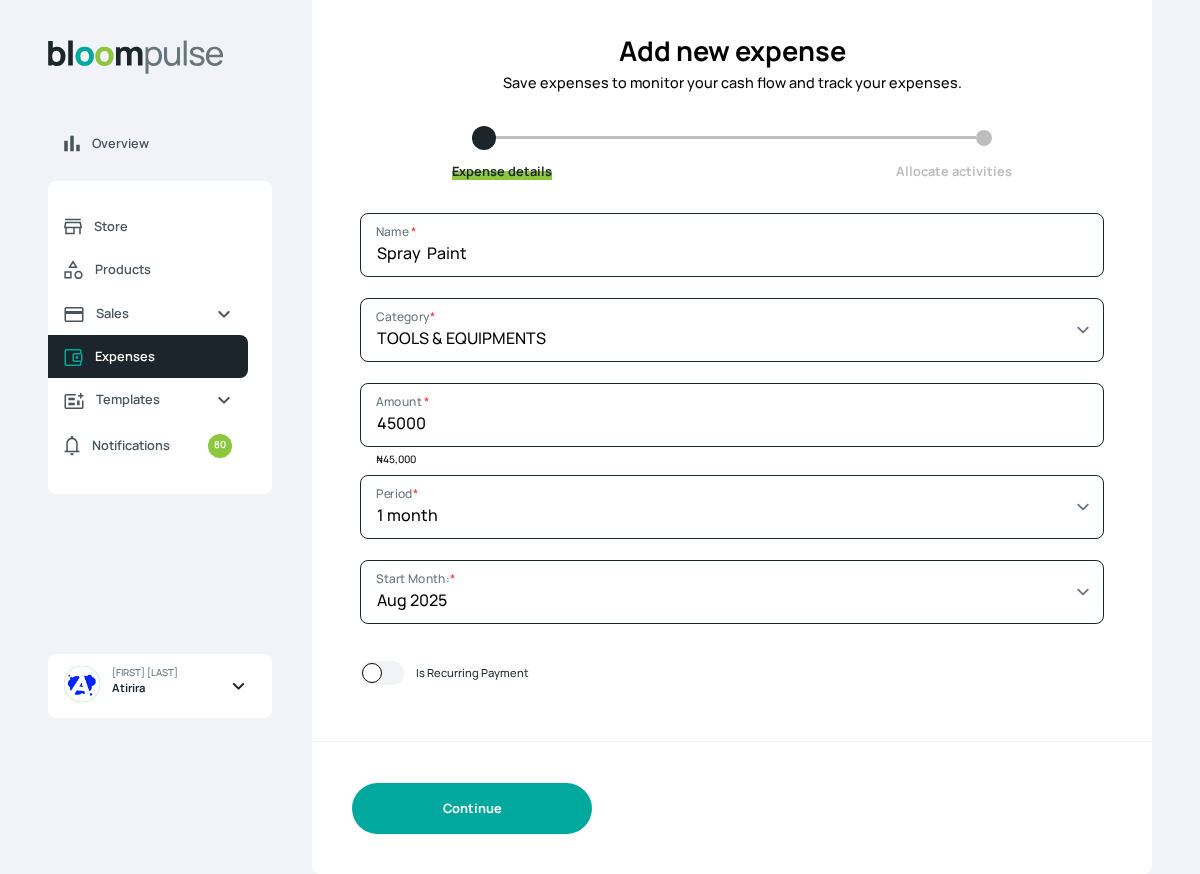 click on "Continue" at bounding box center [472, 808] 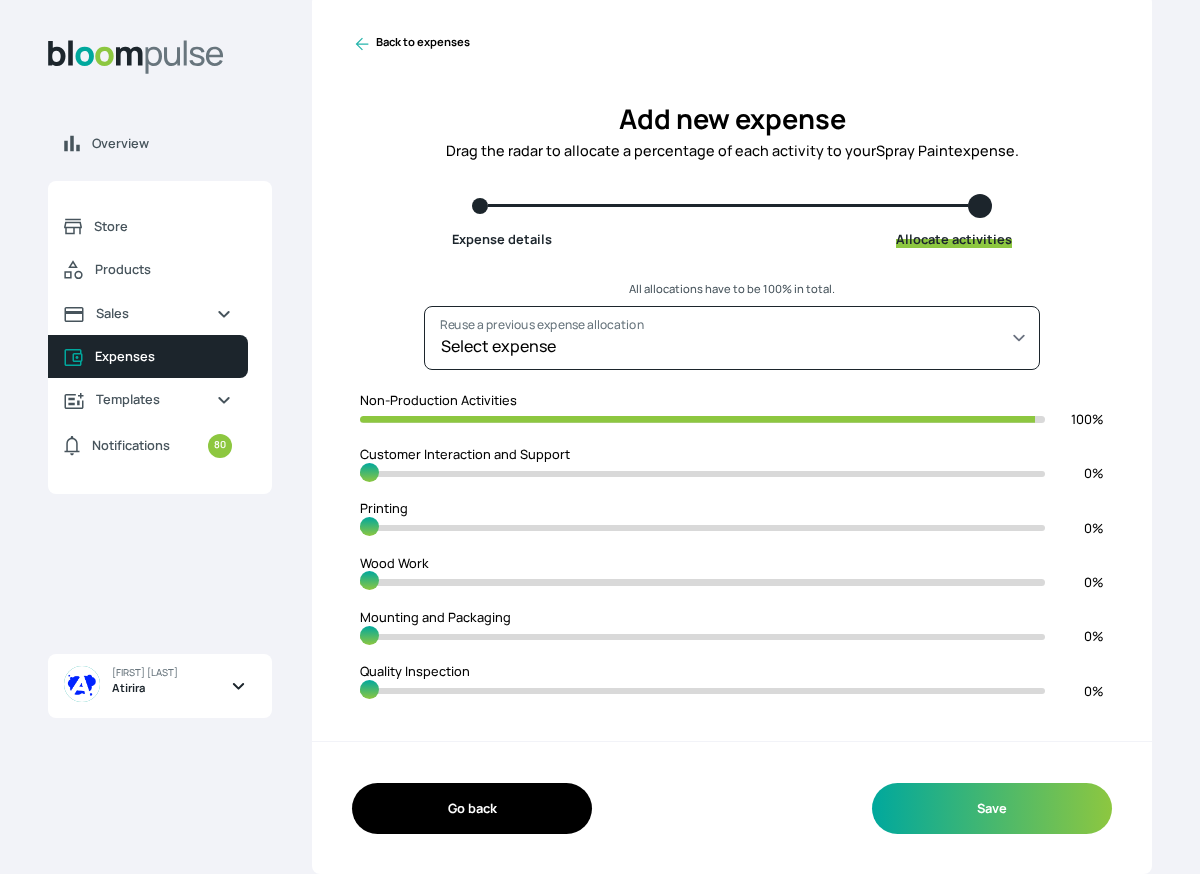 scroll, scrollTop: 0, scrollLeft: 0, axis: both 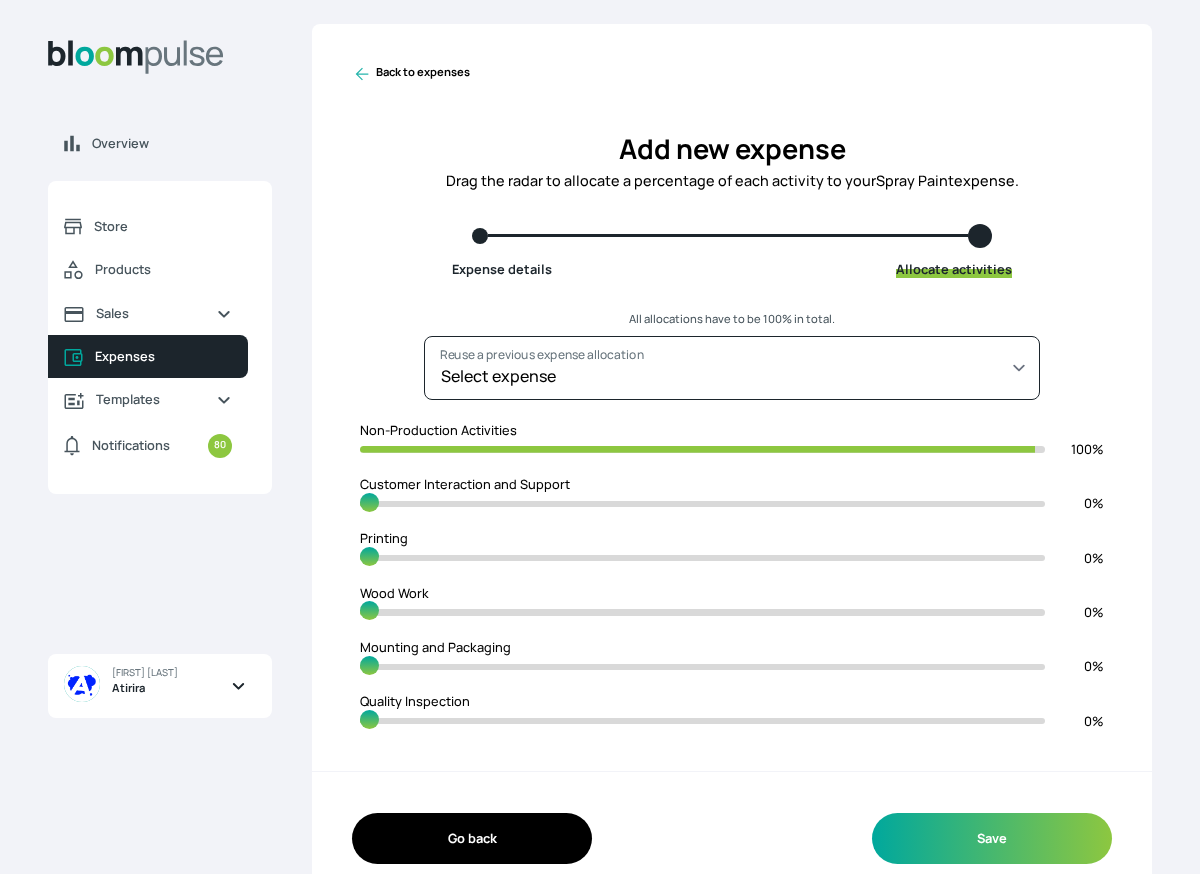 type on "99" 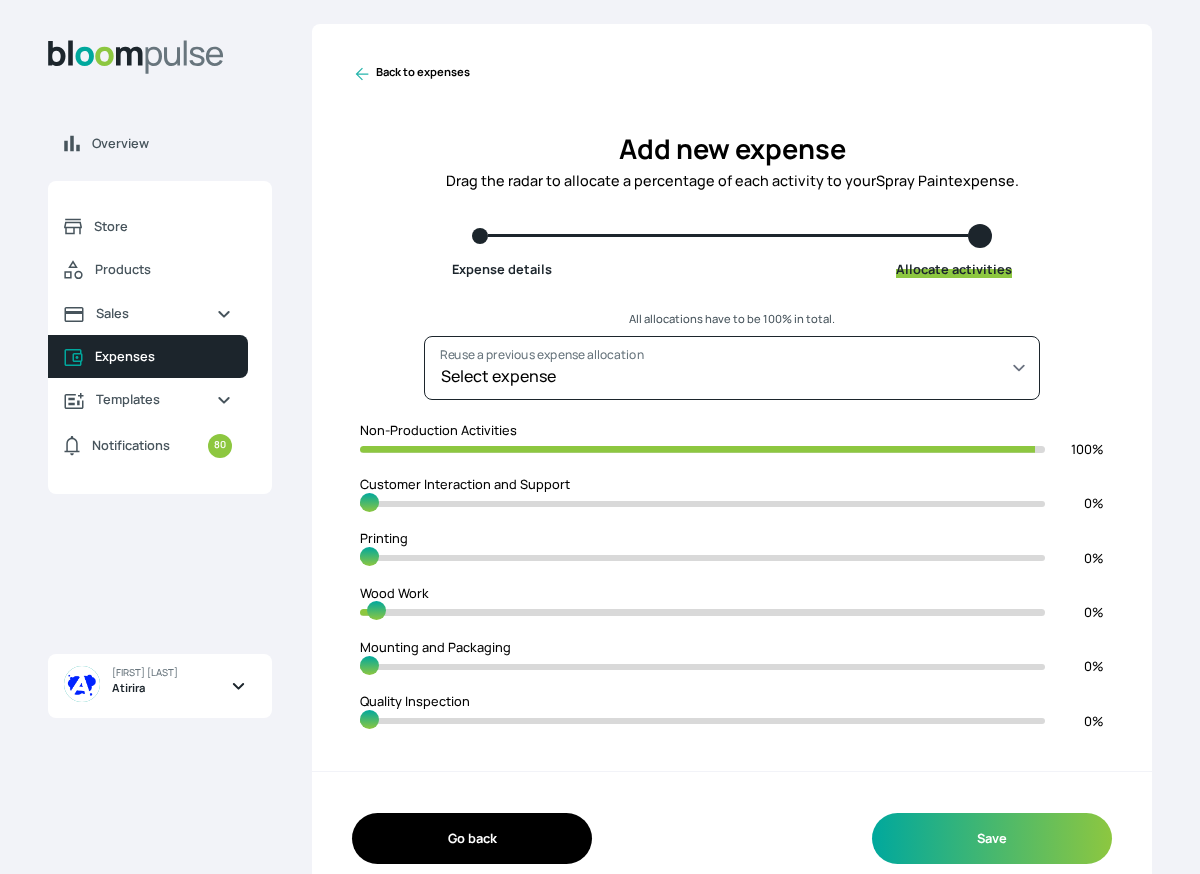 type on "98" 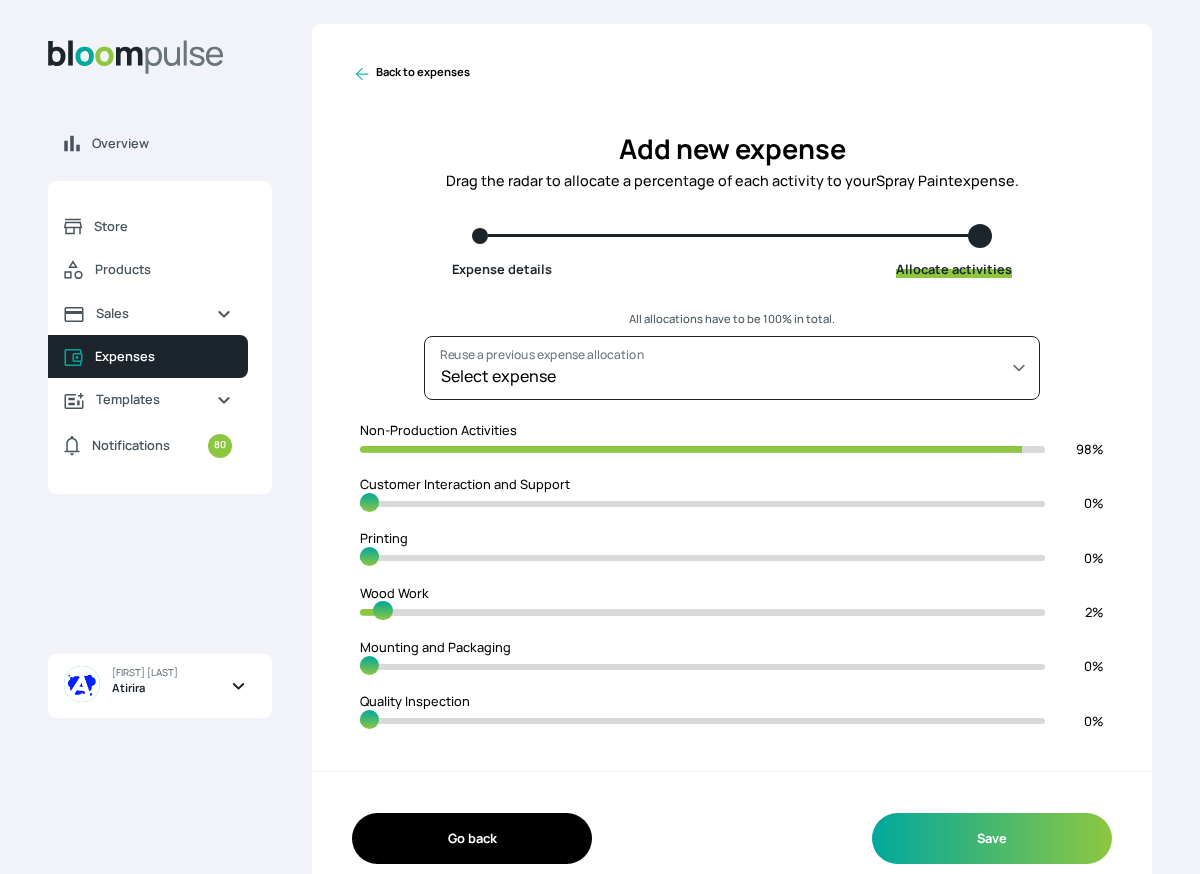 type on "96" 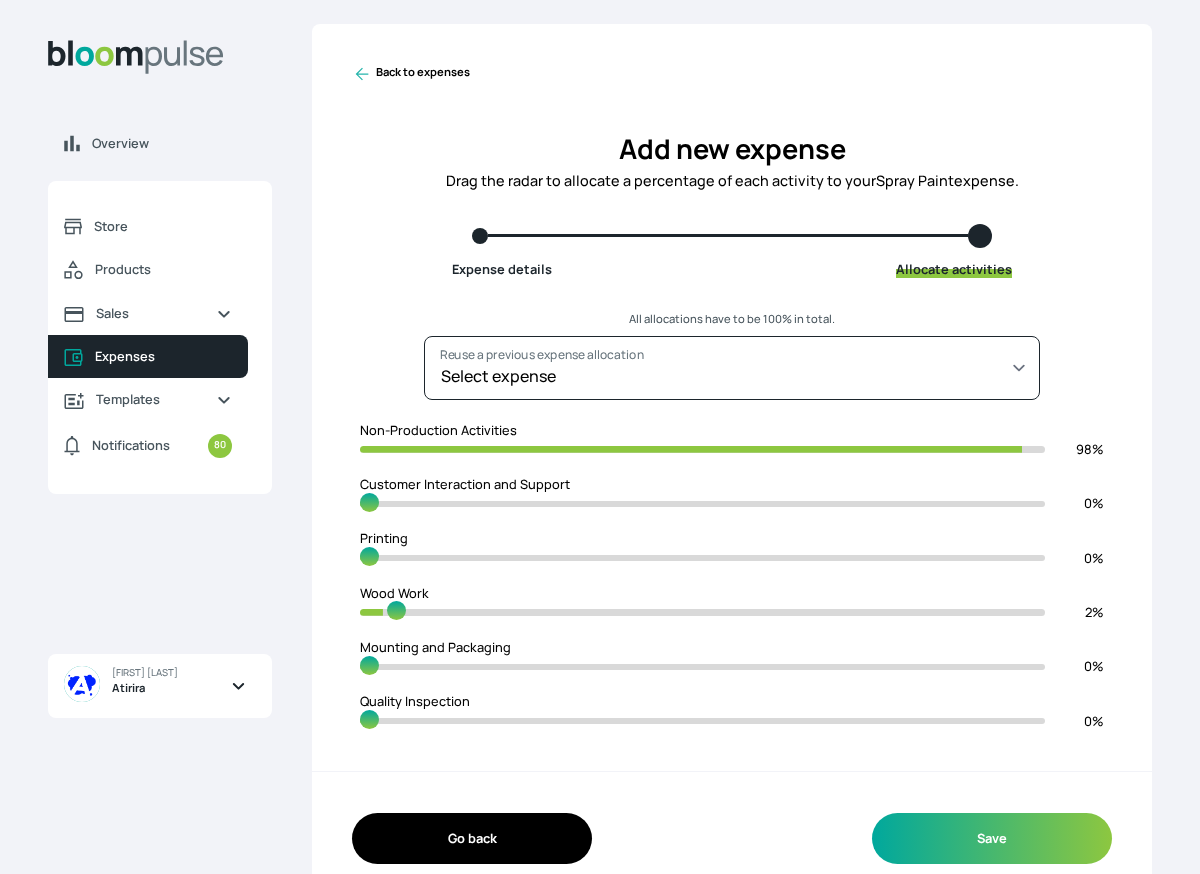 type on "95" 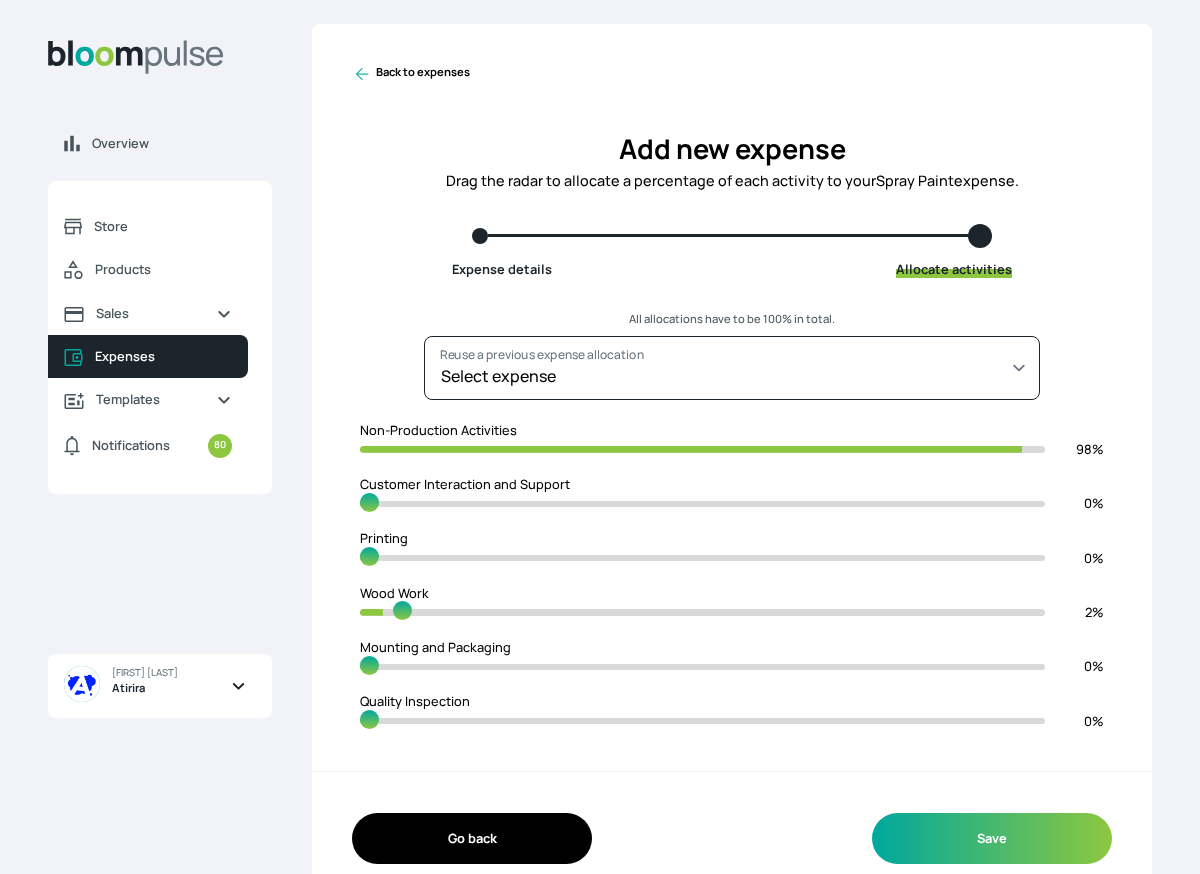 type on "94" 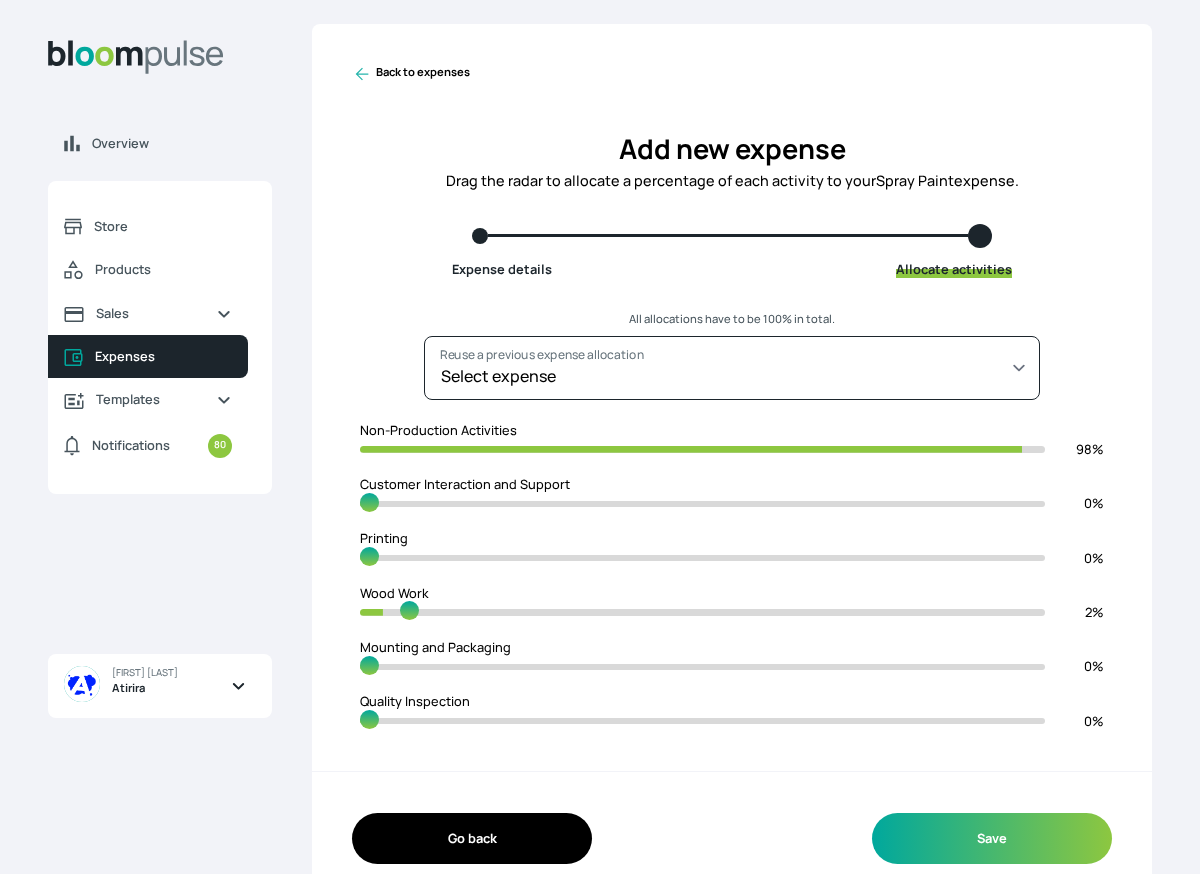 type on "93" 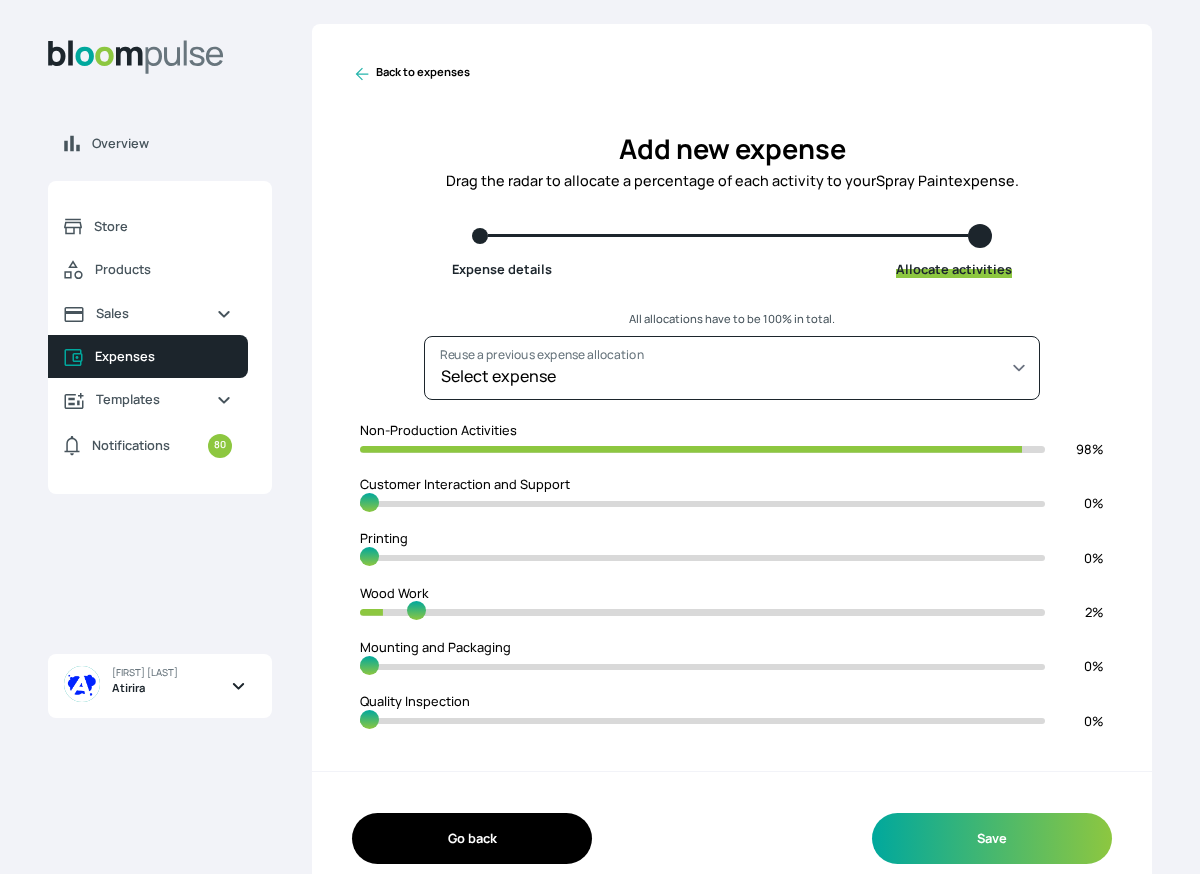 type on "92" 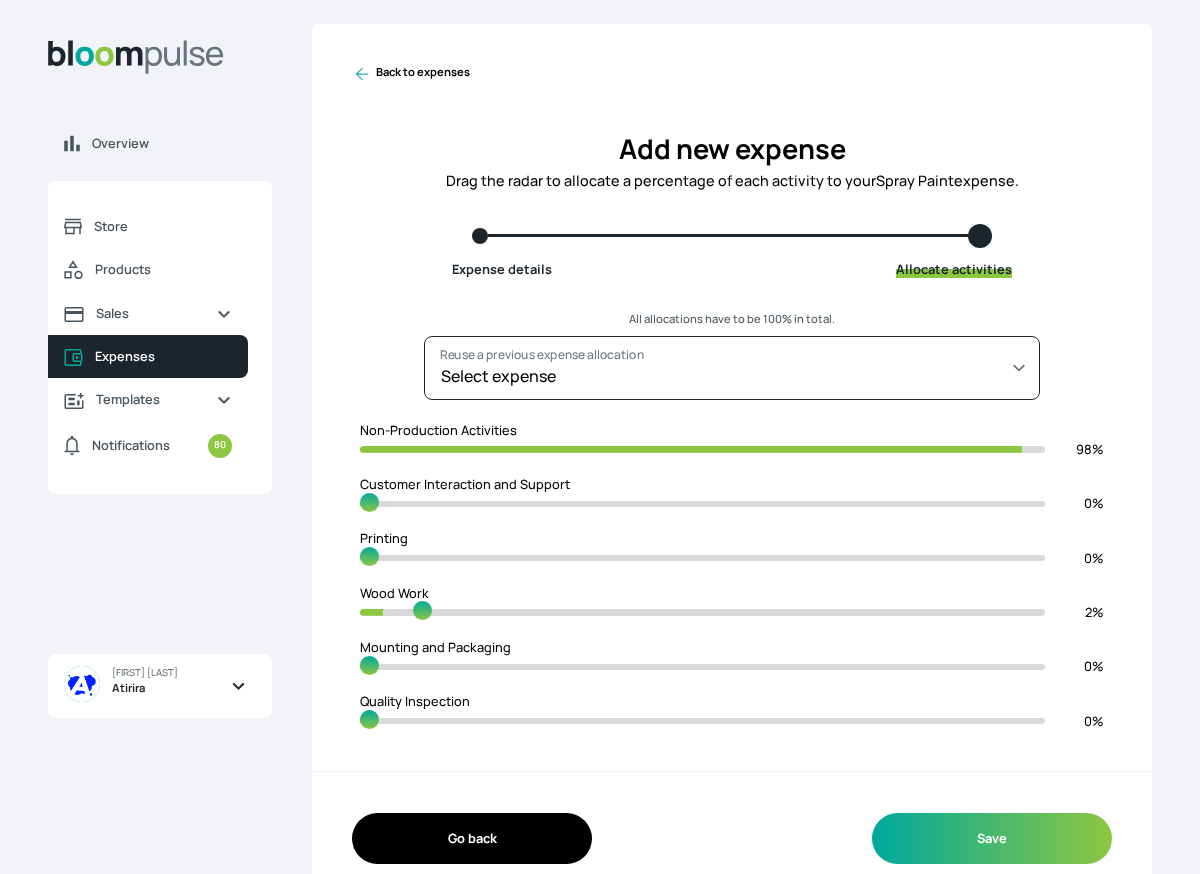 type on "90" 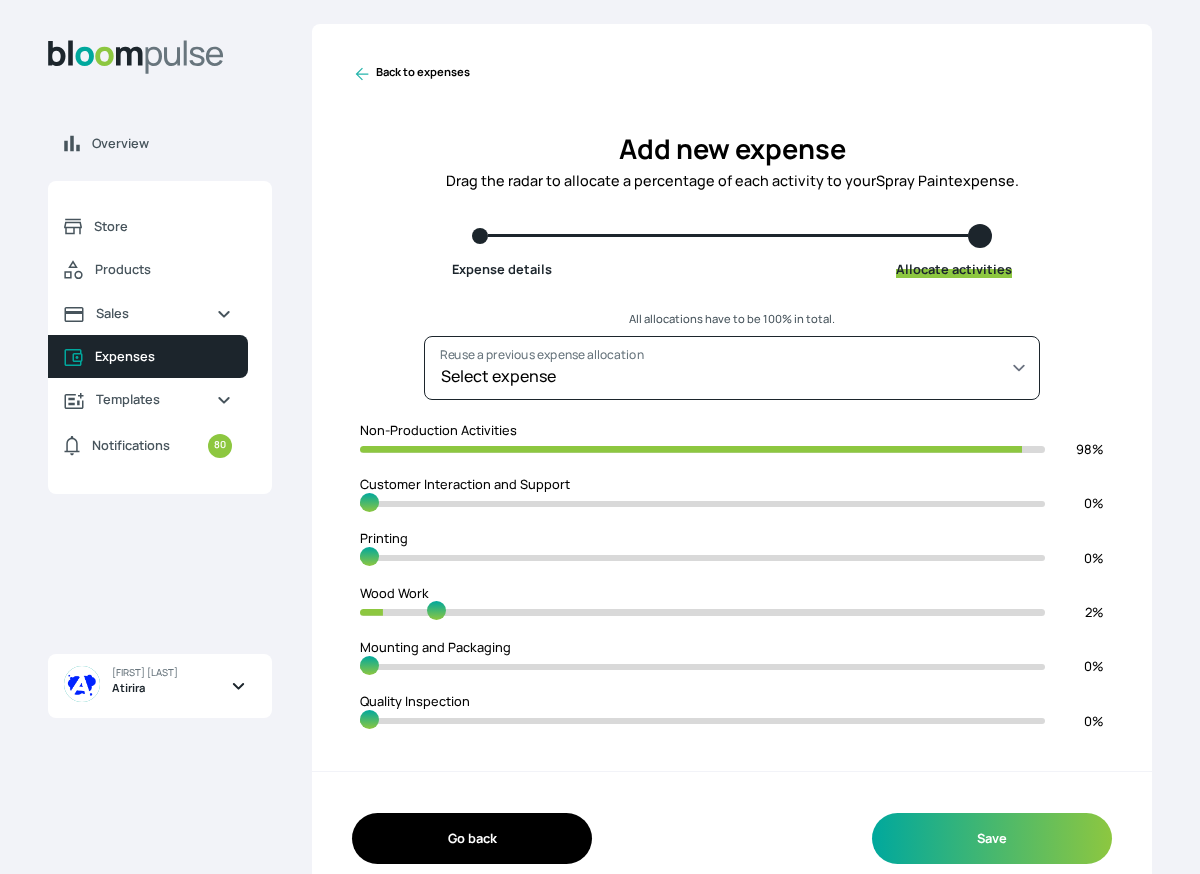 type on "89" 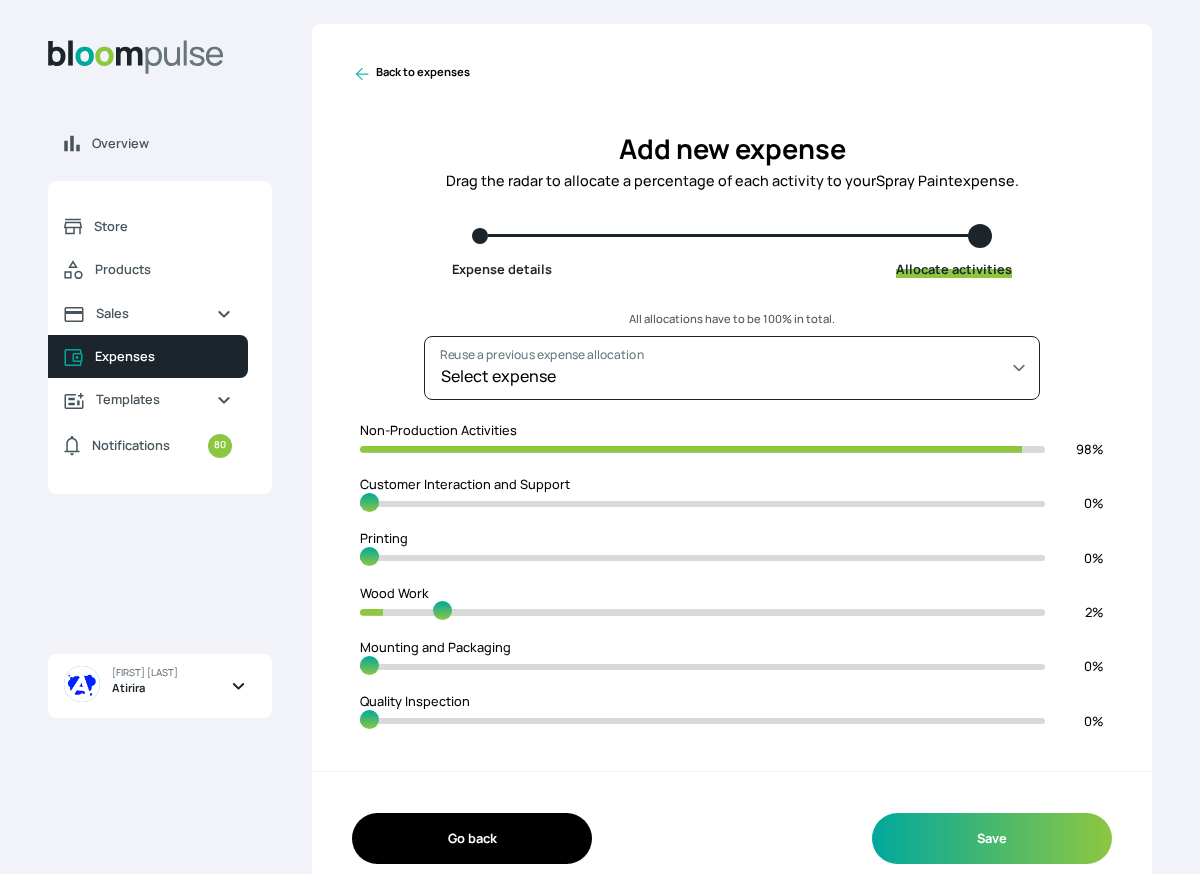 type on "88" 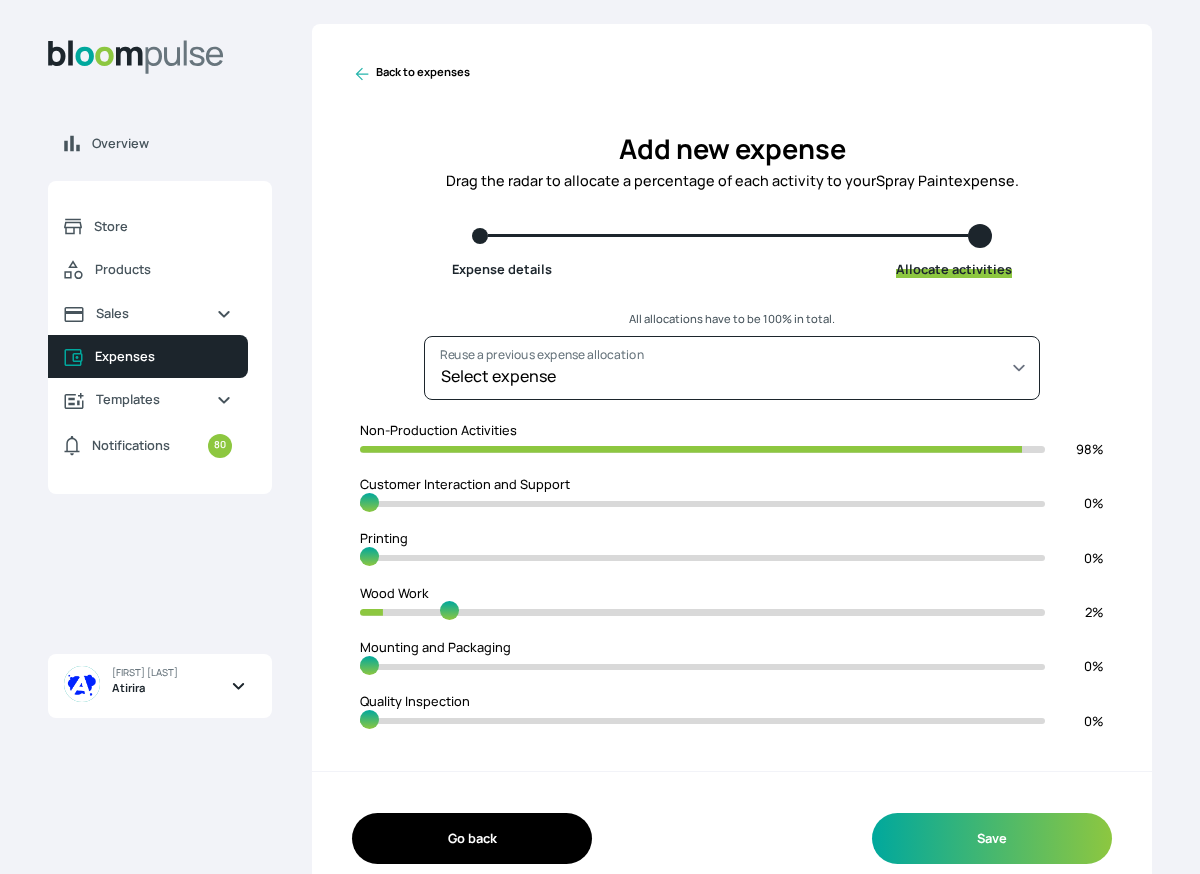 type on "87" 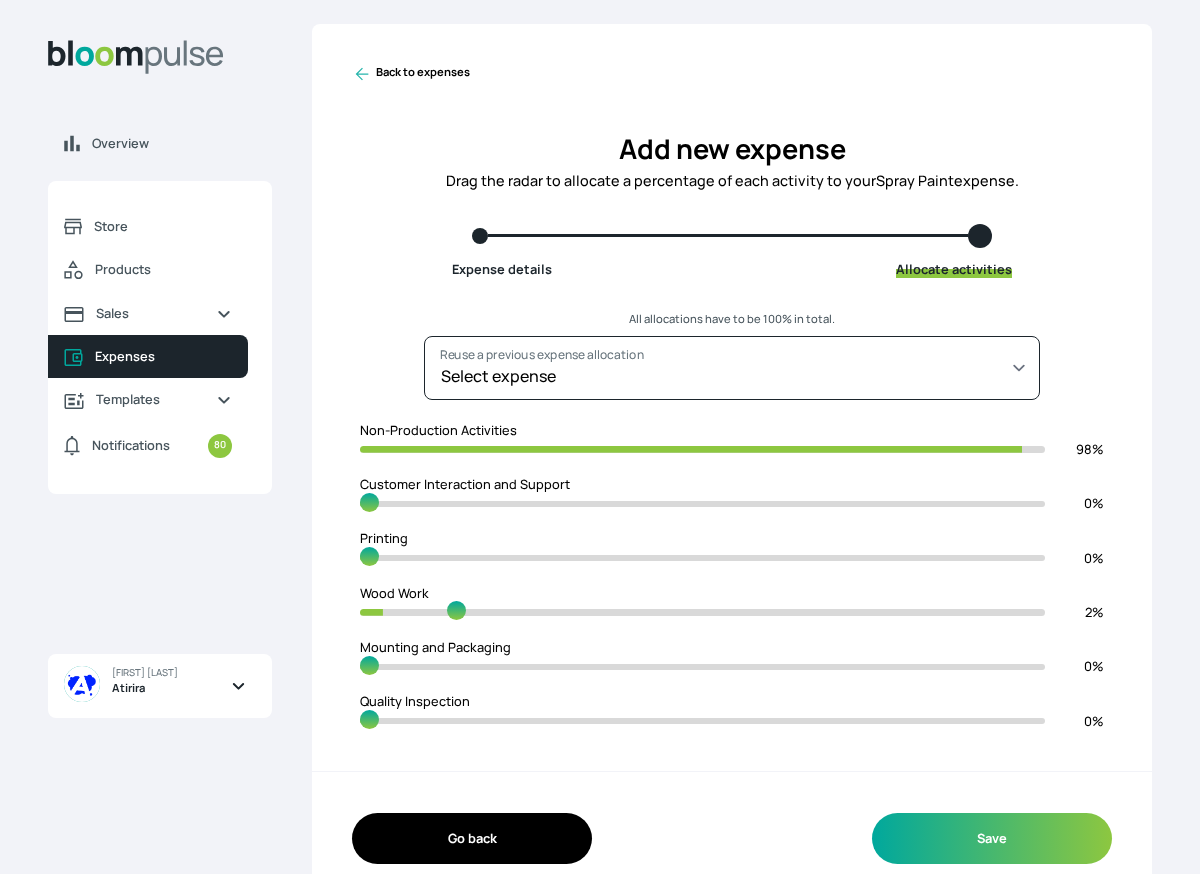 type on "86" 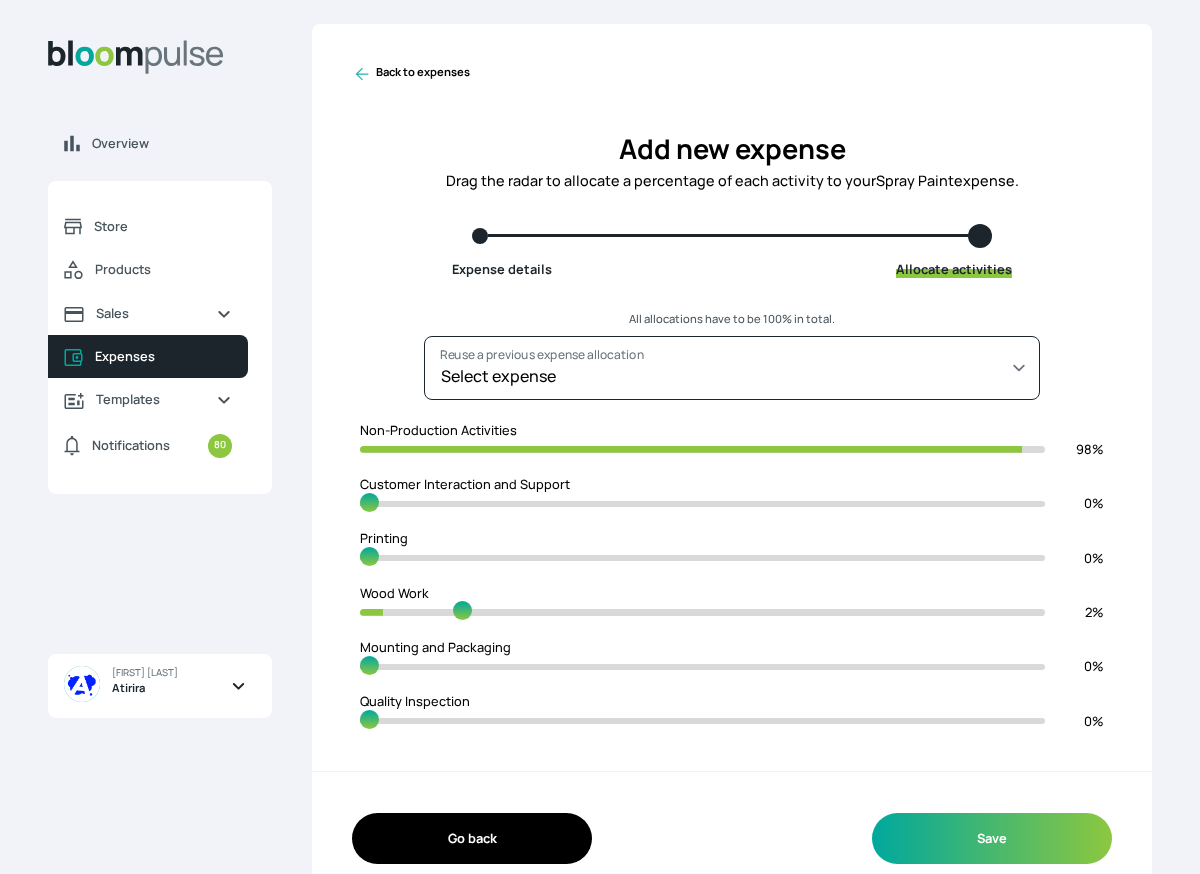 type on "85" 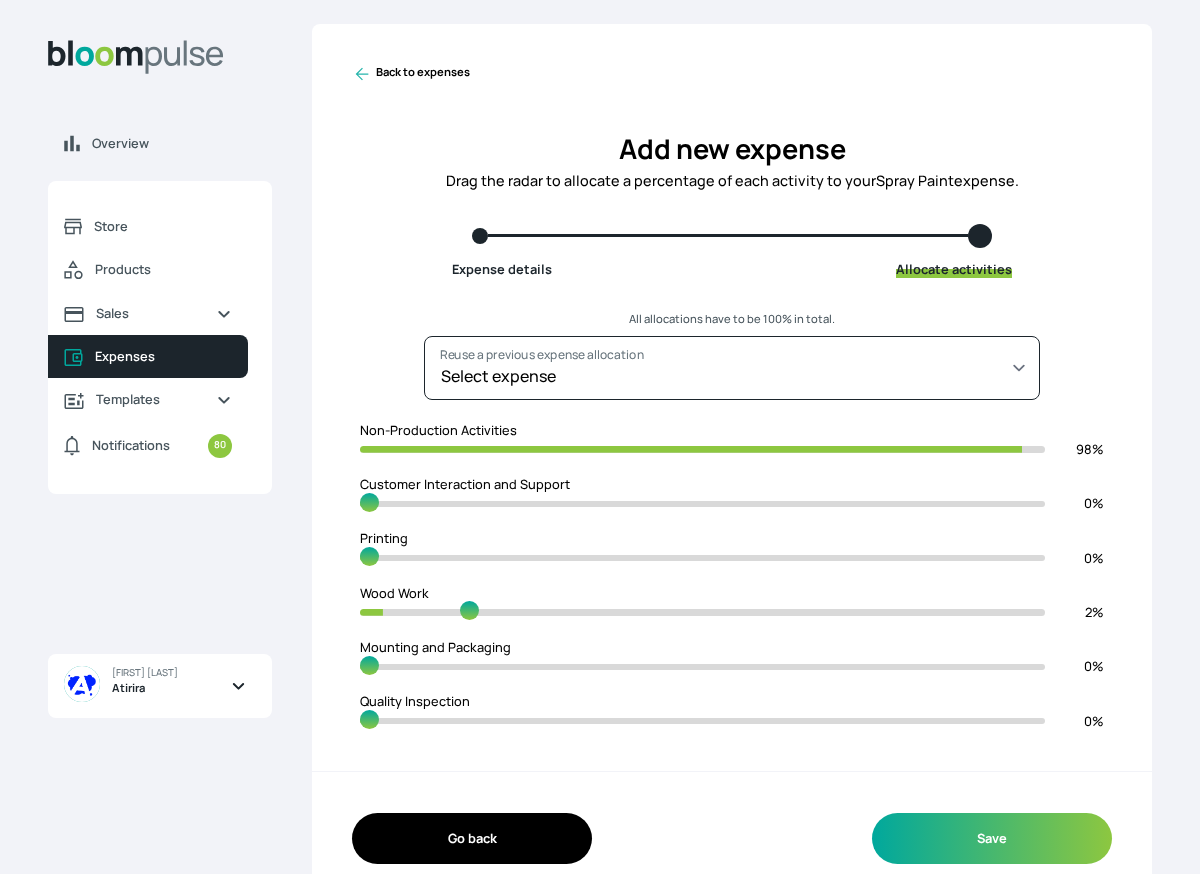 type on "84" 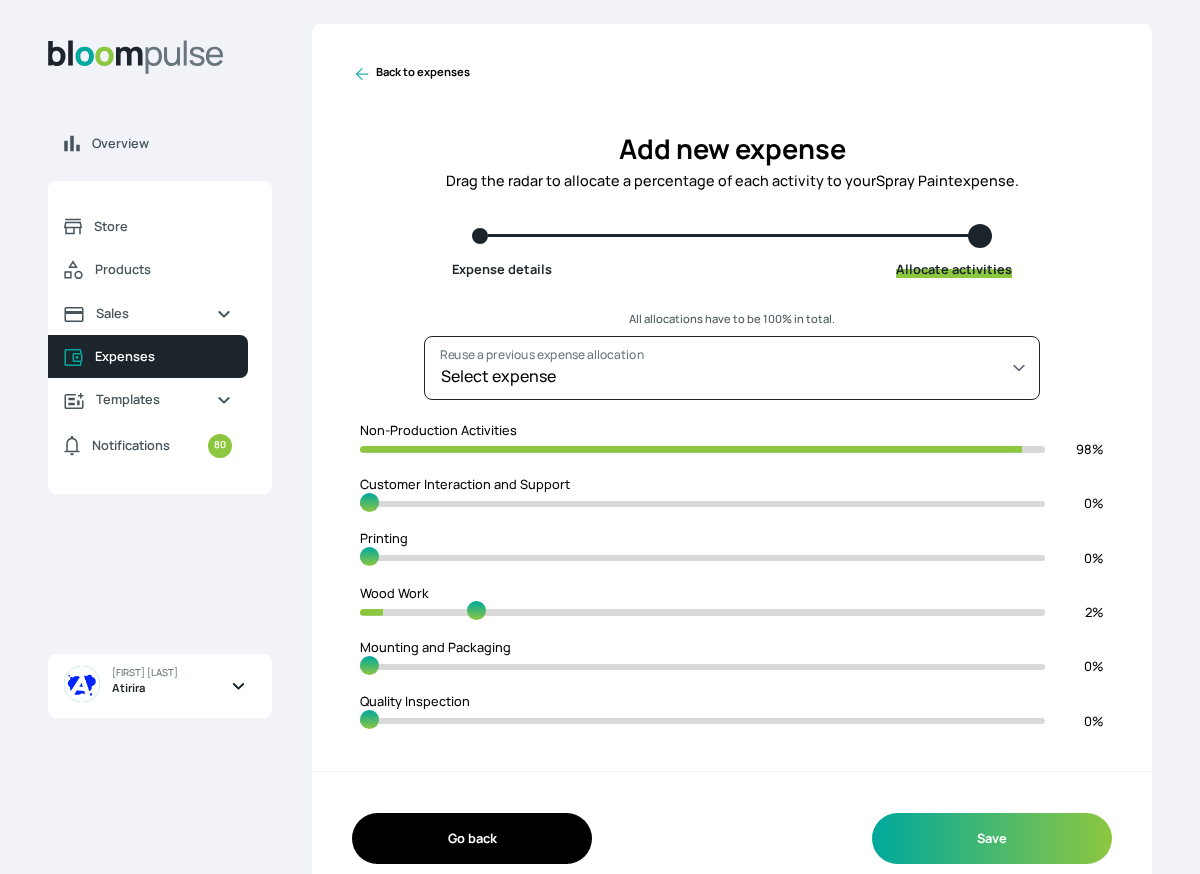 type on "83" 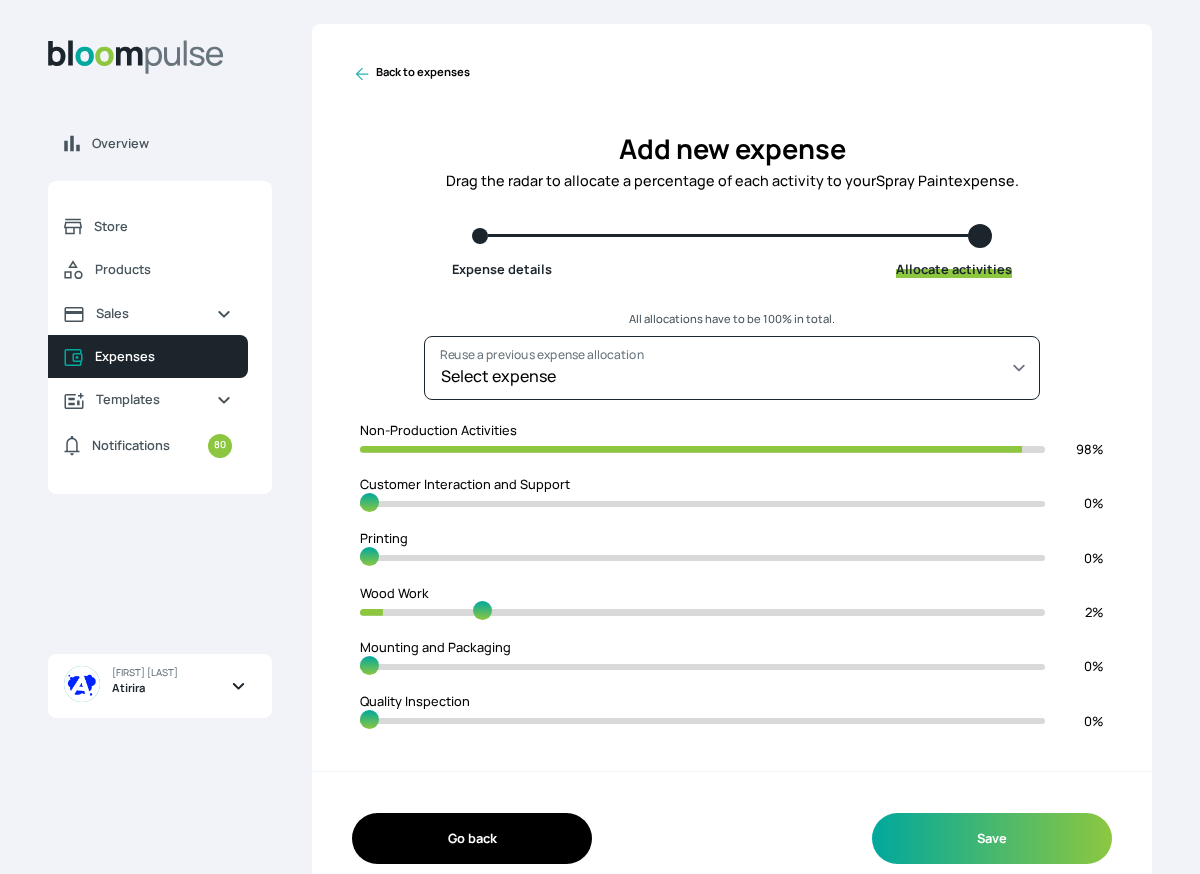 type on "82" 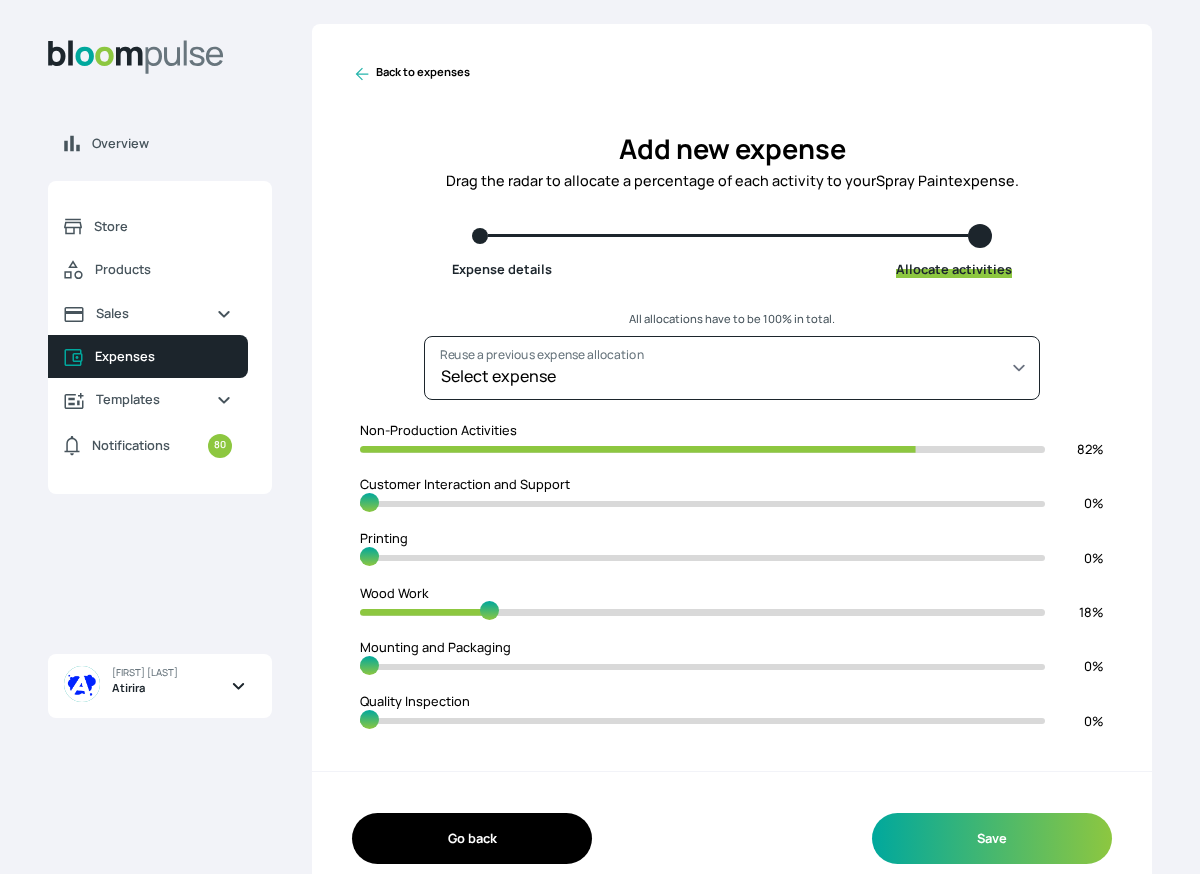 type on "81" 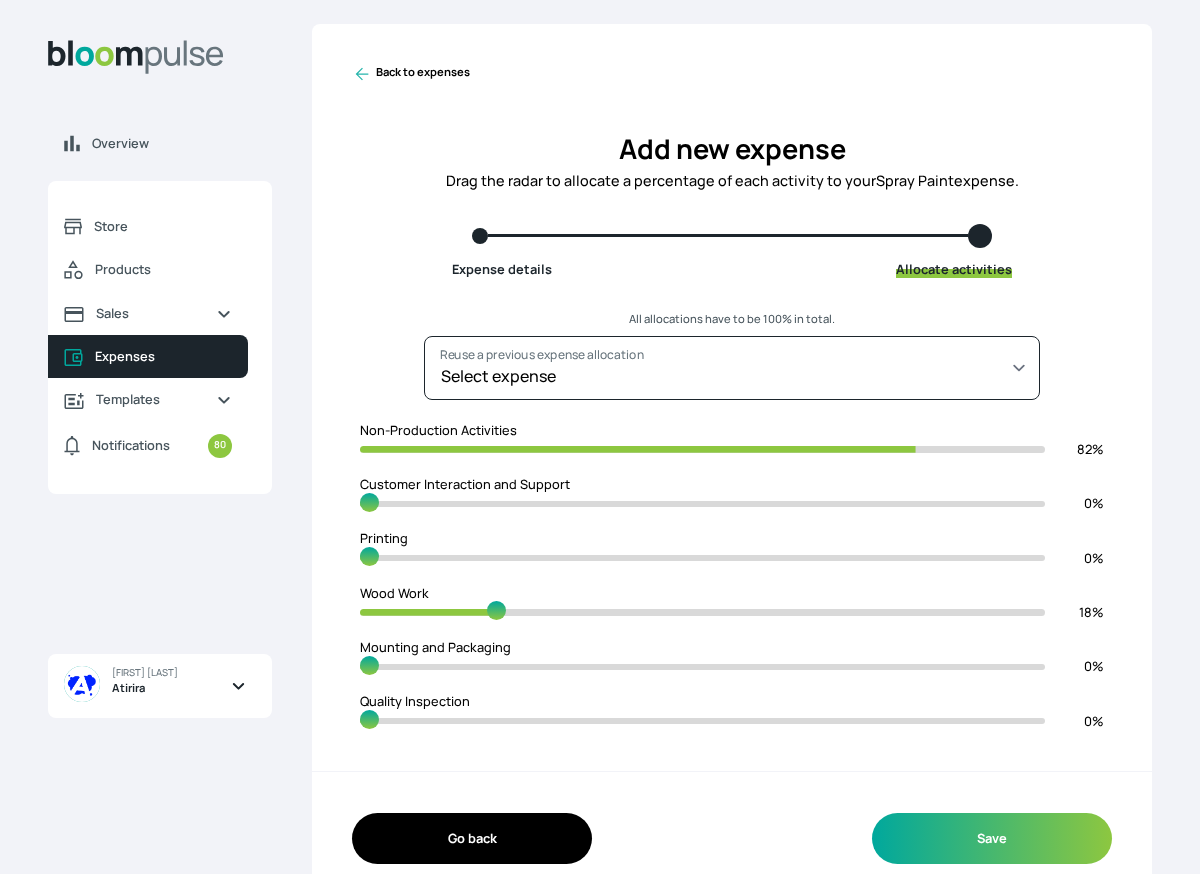 type on "80" 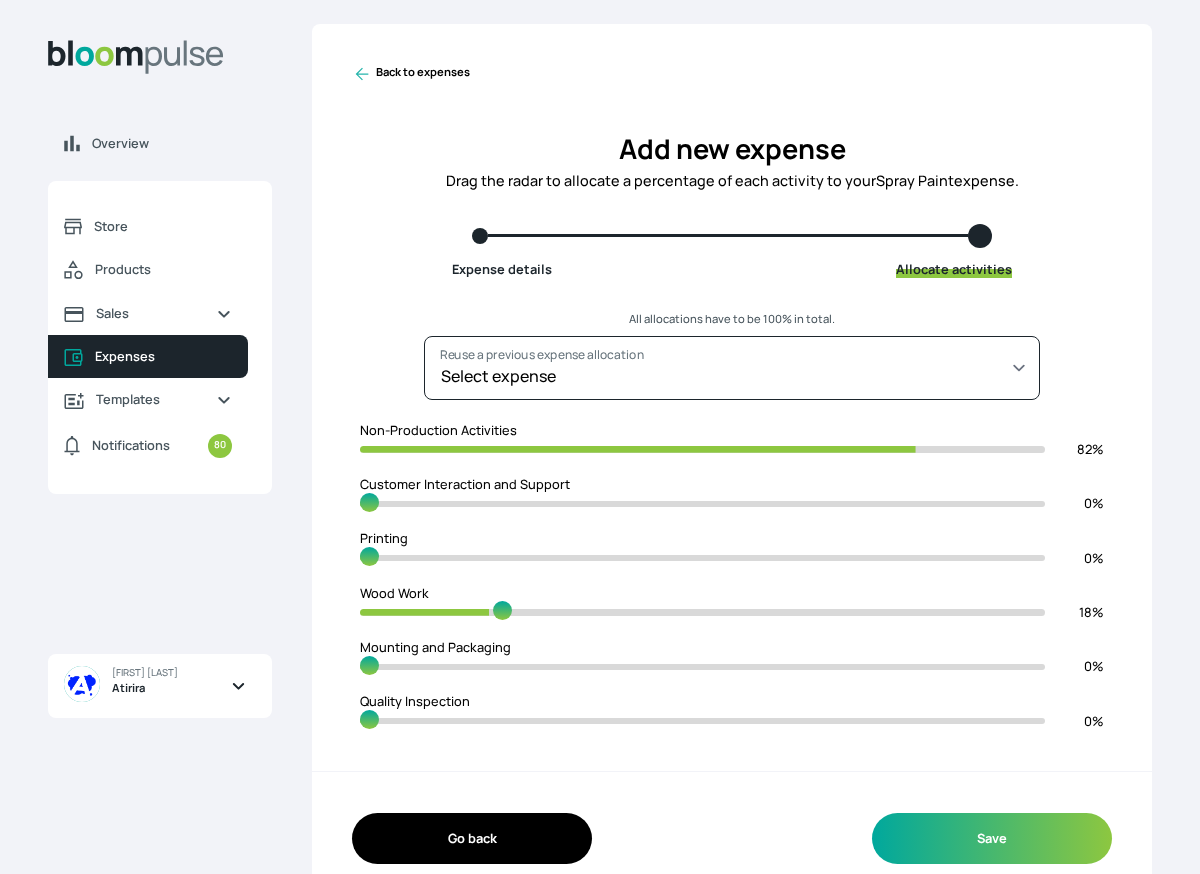 type on "79" 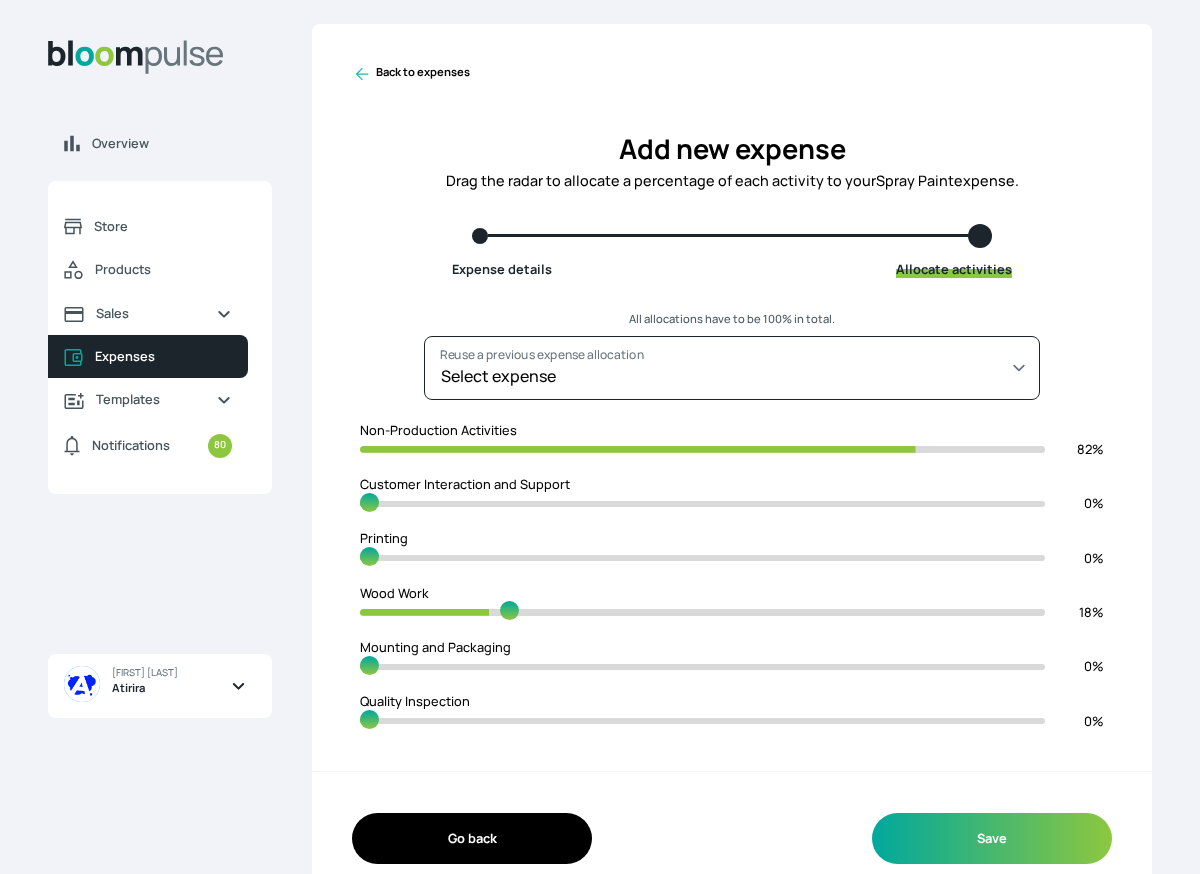 type on "78" 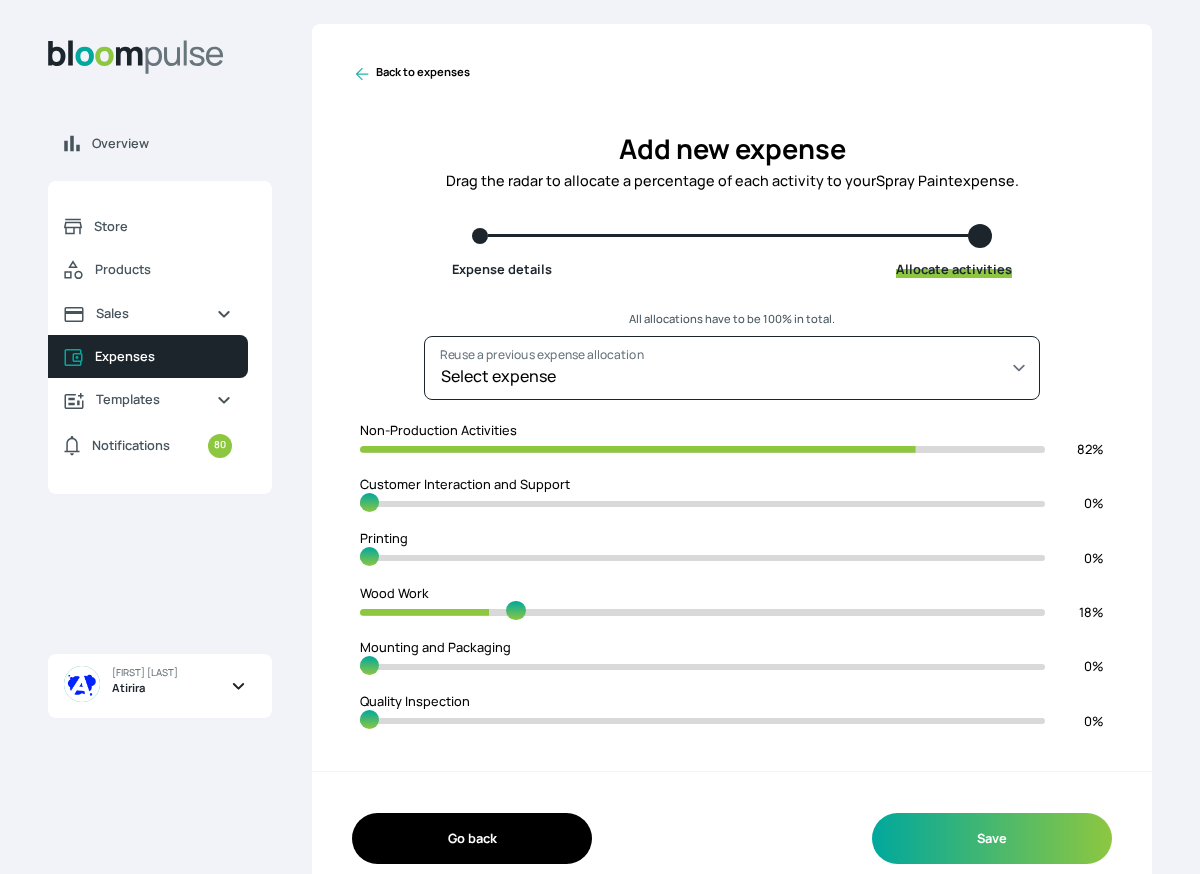 type on "77" 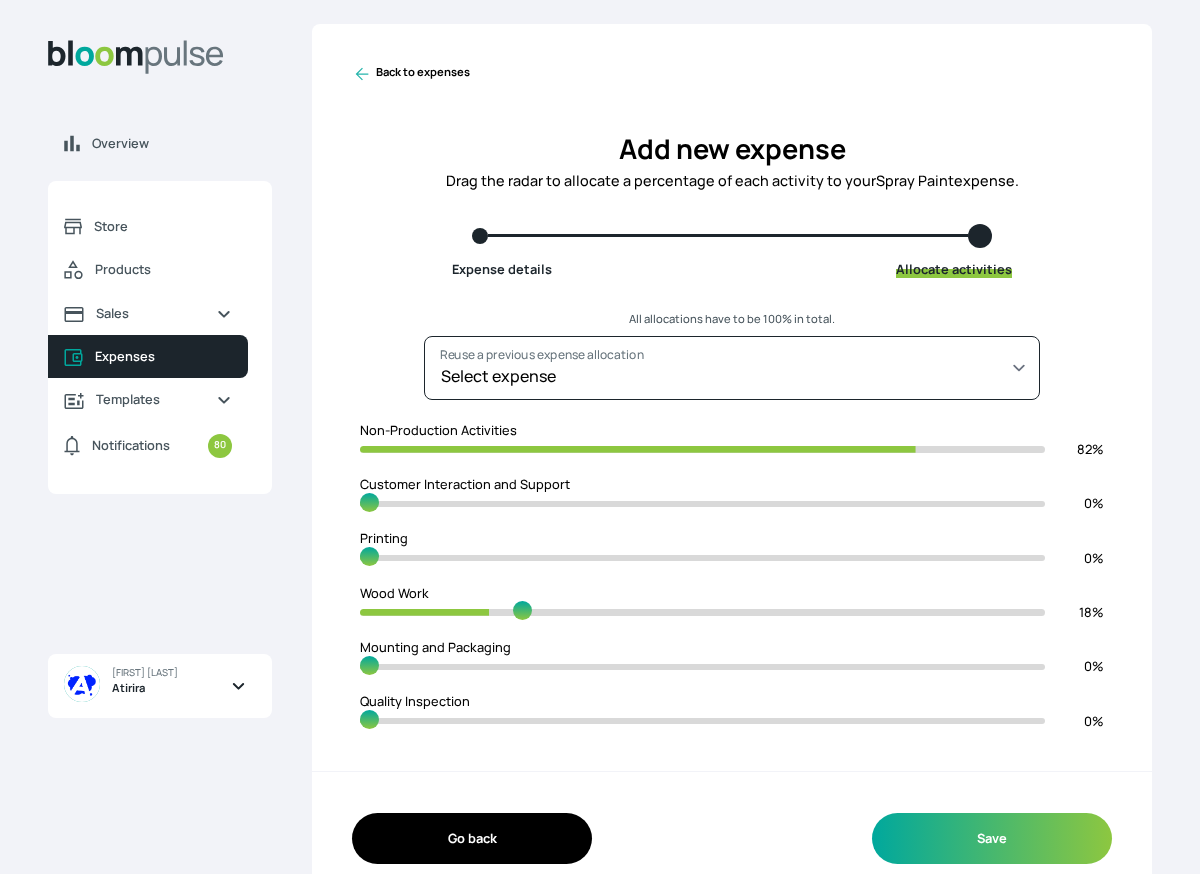 type on "76" 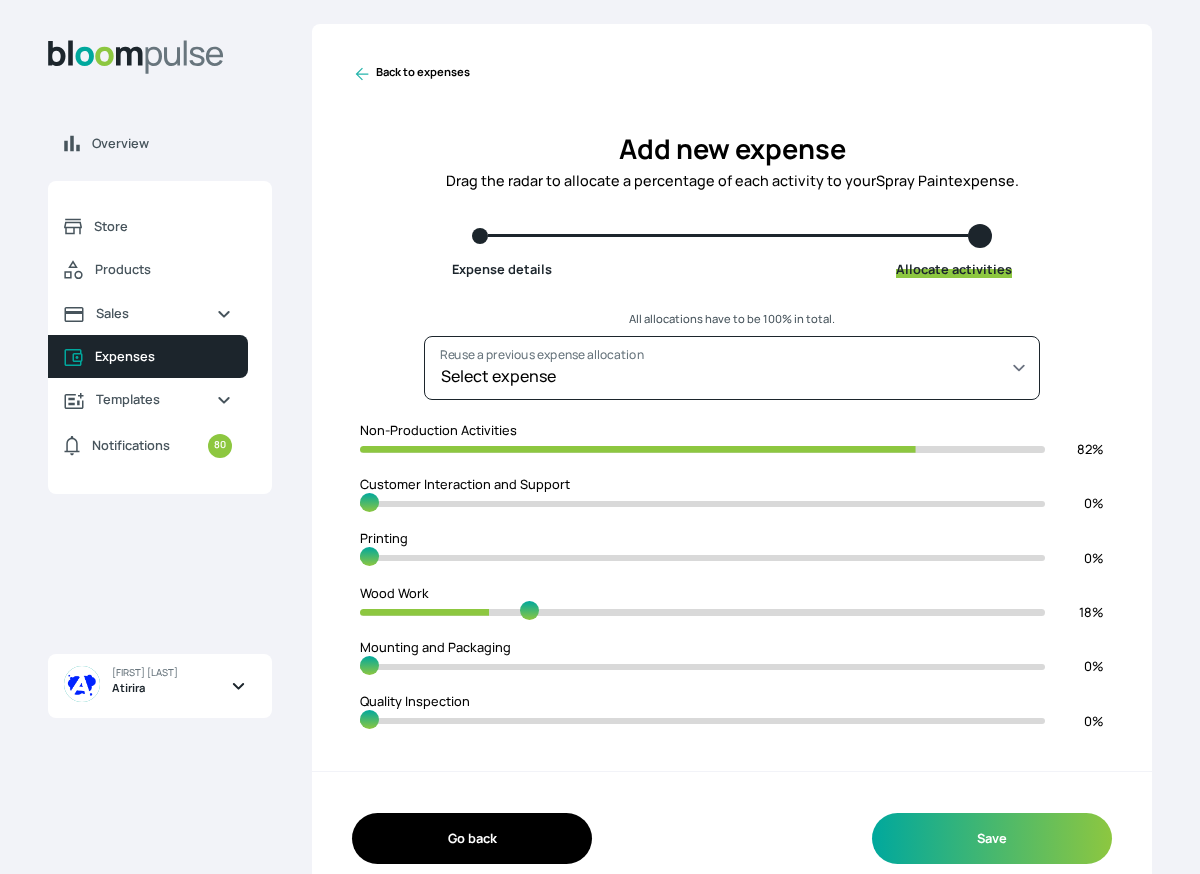type on "75" 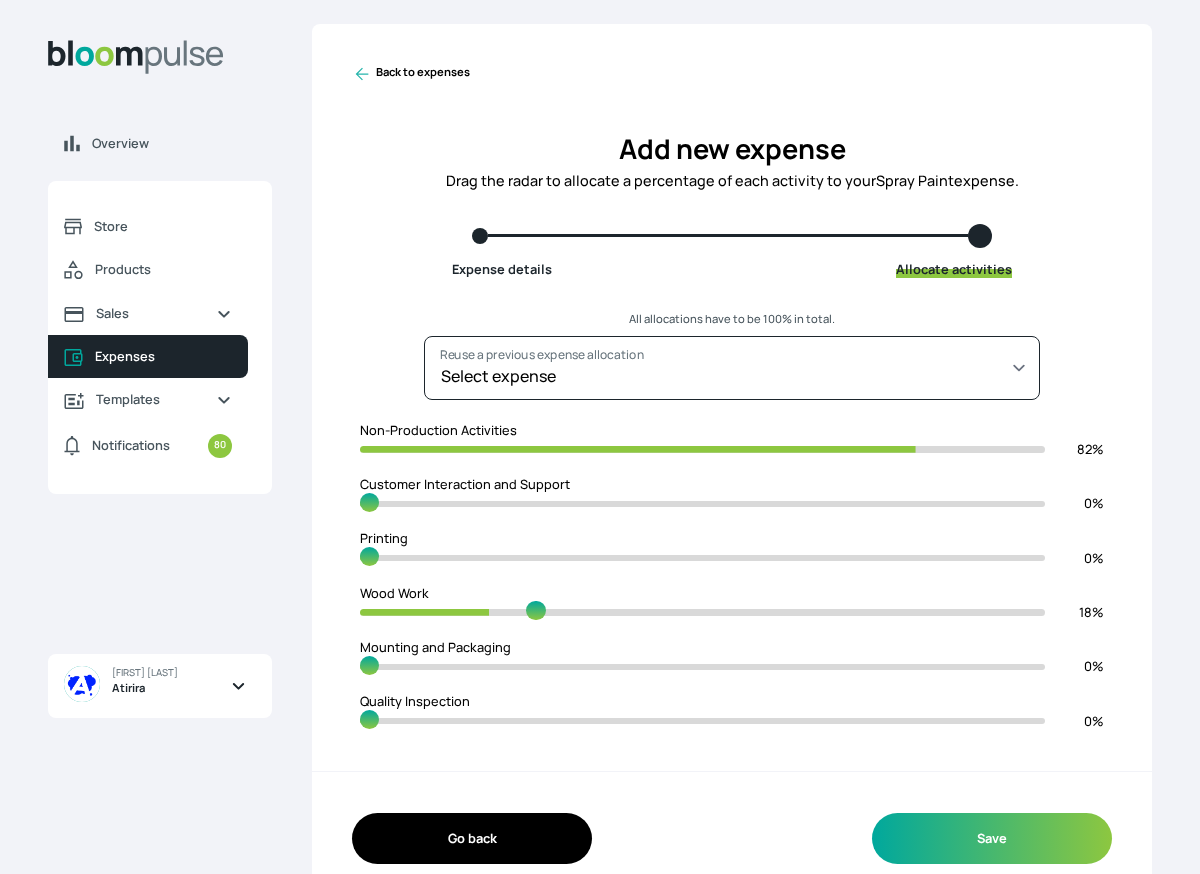 type on "74" 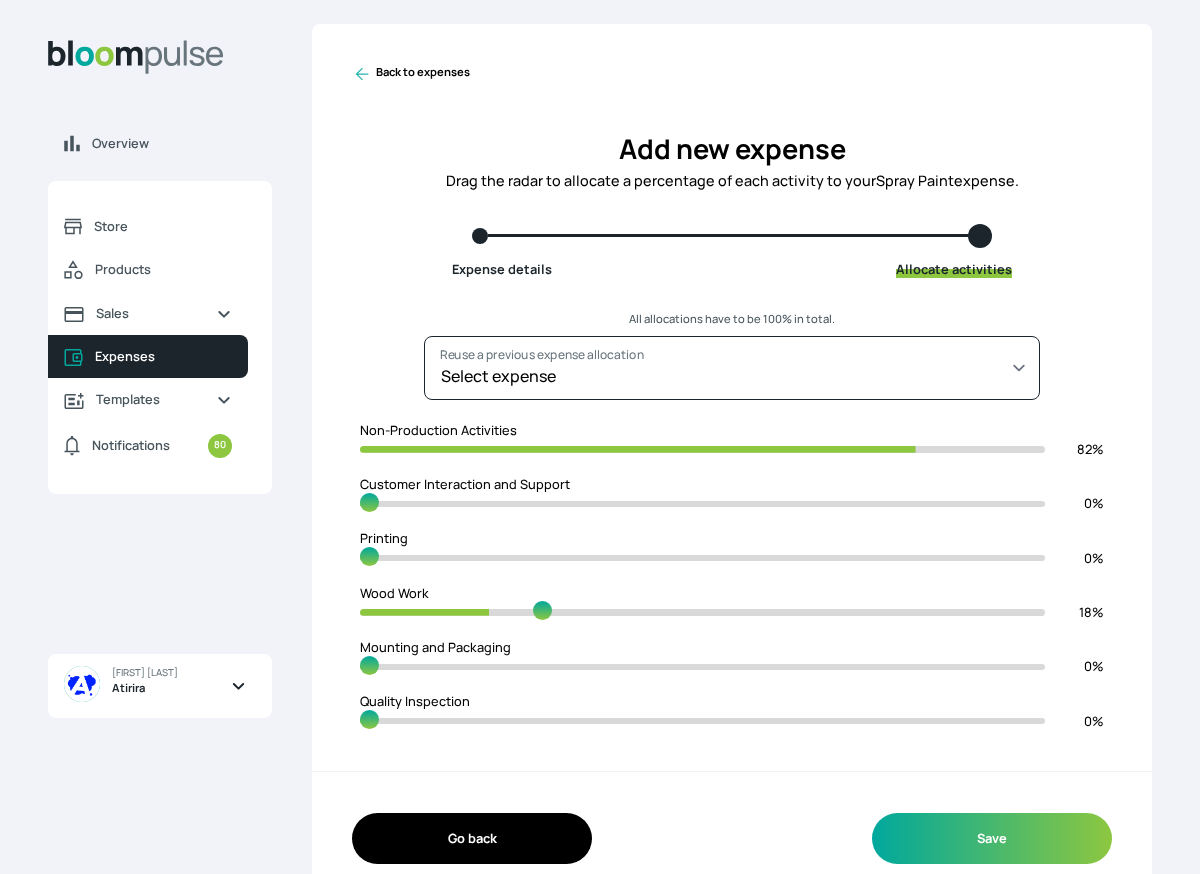 type on "73" 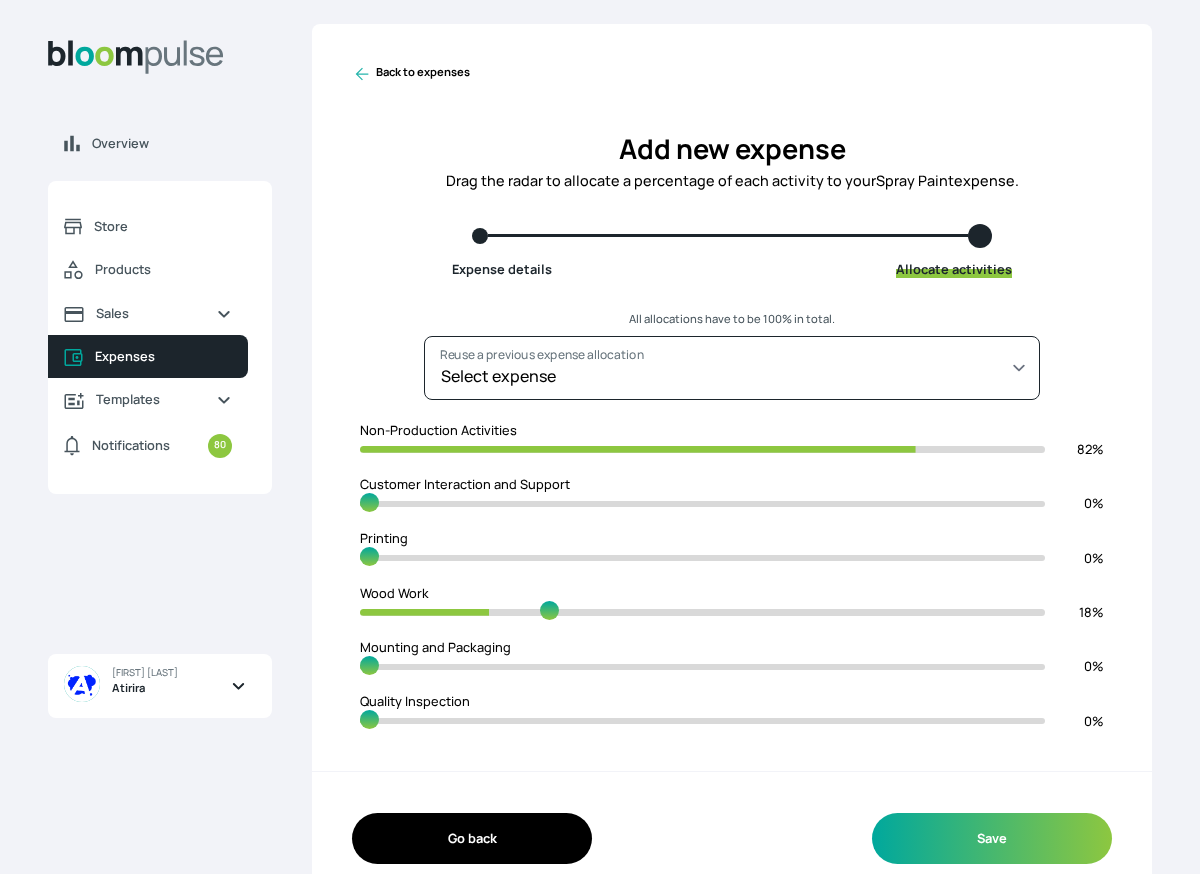 type on "71" 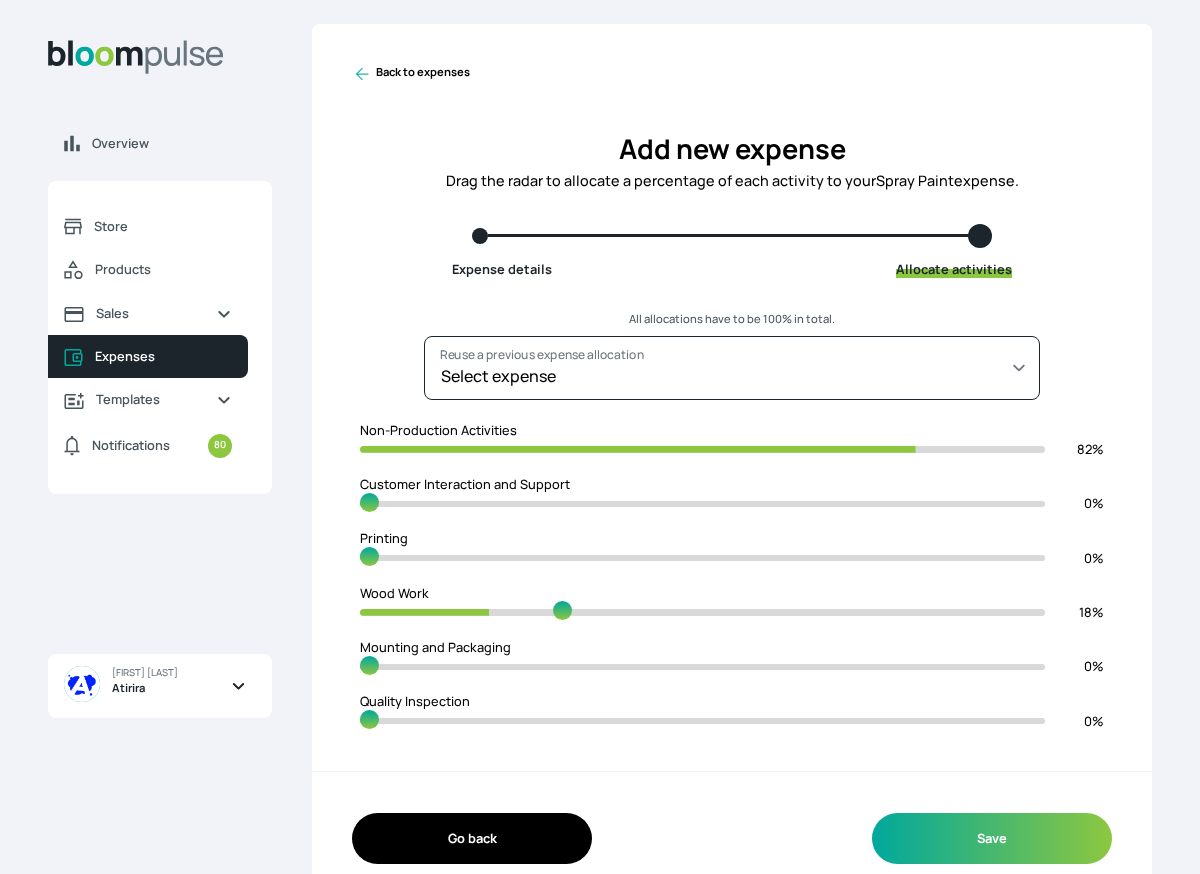 type on "70" 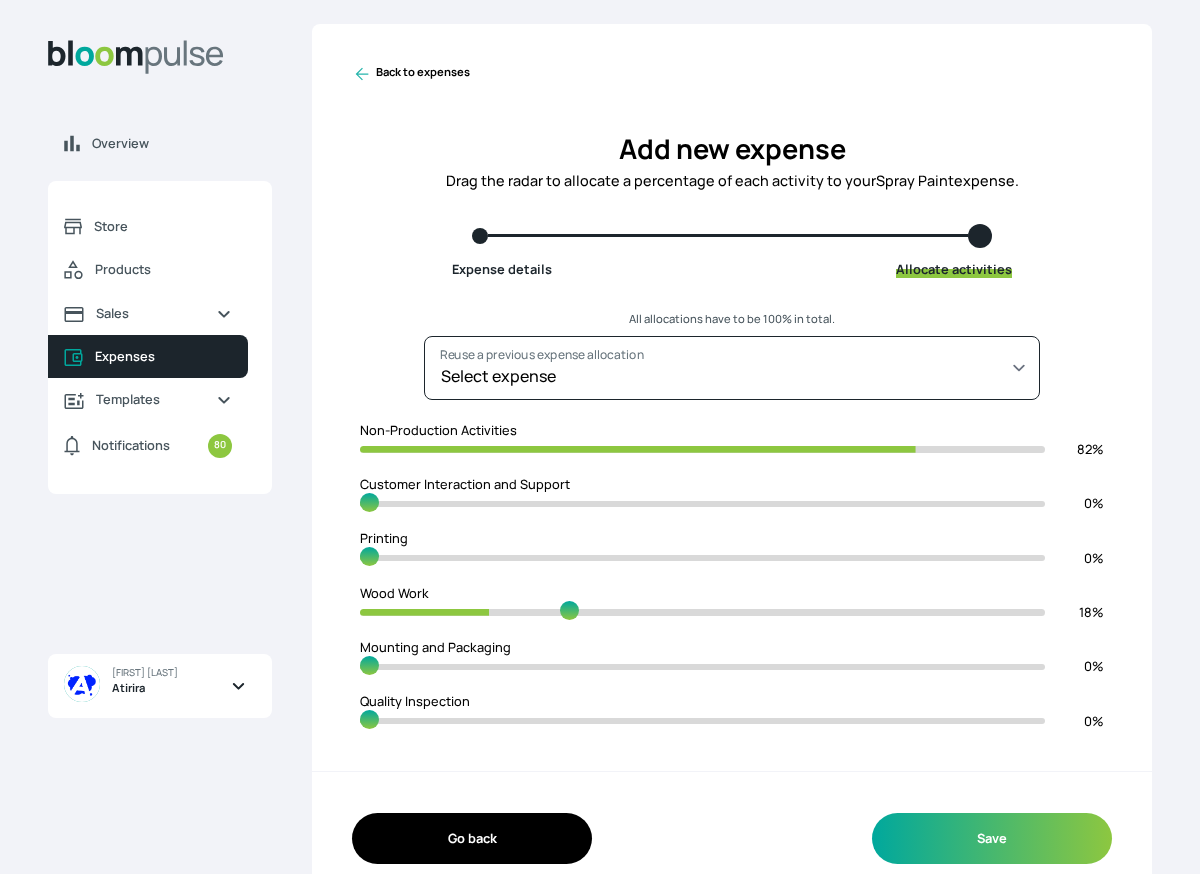 type on "69" 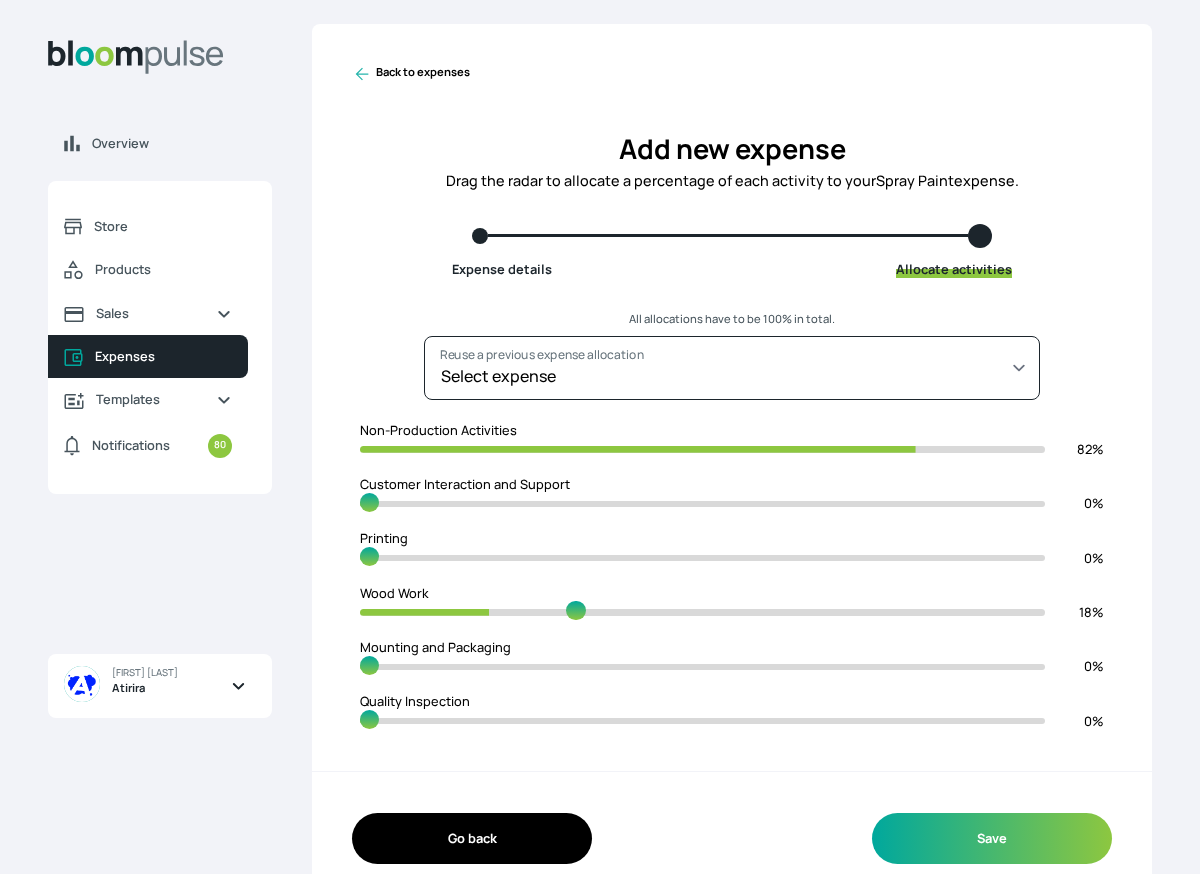 type on "68" 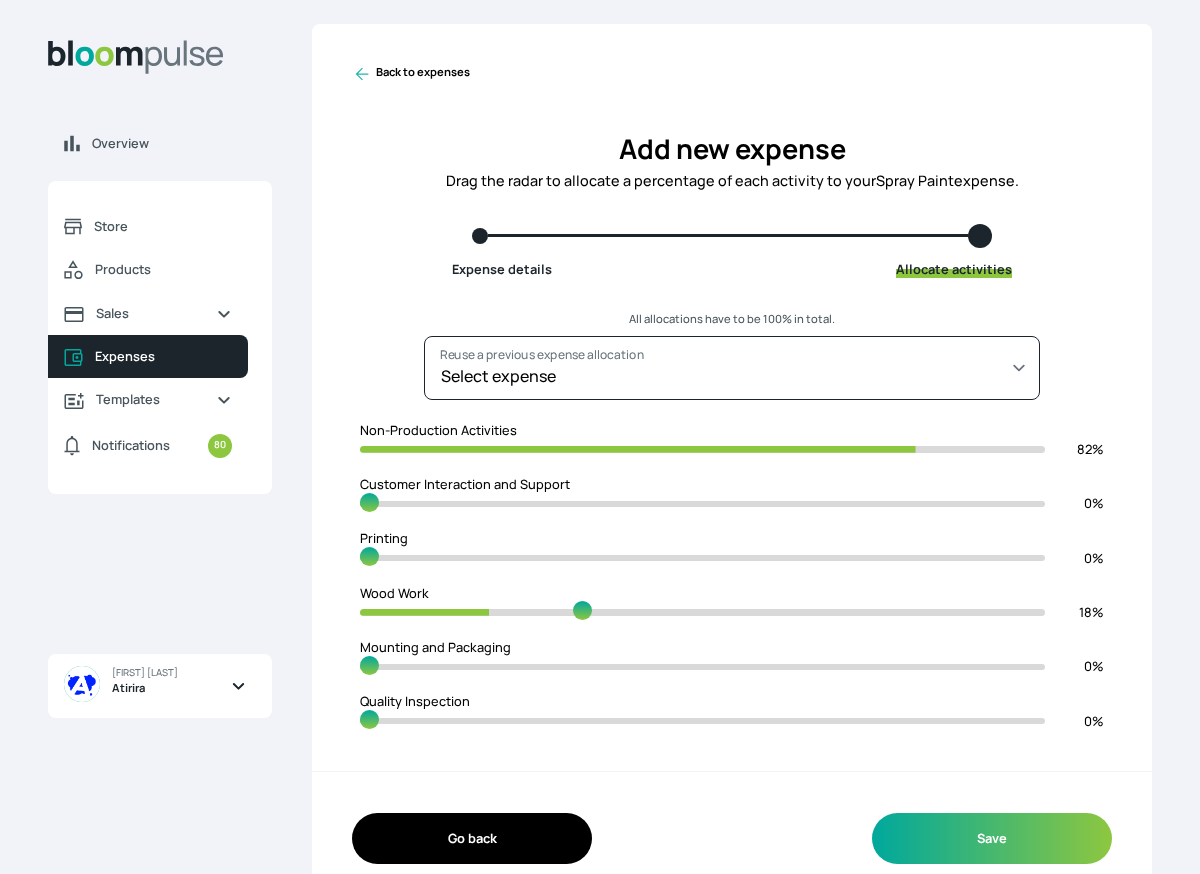 type on "67" 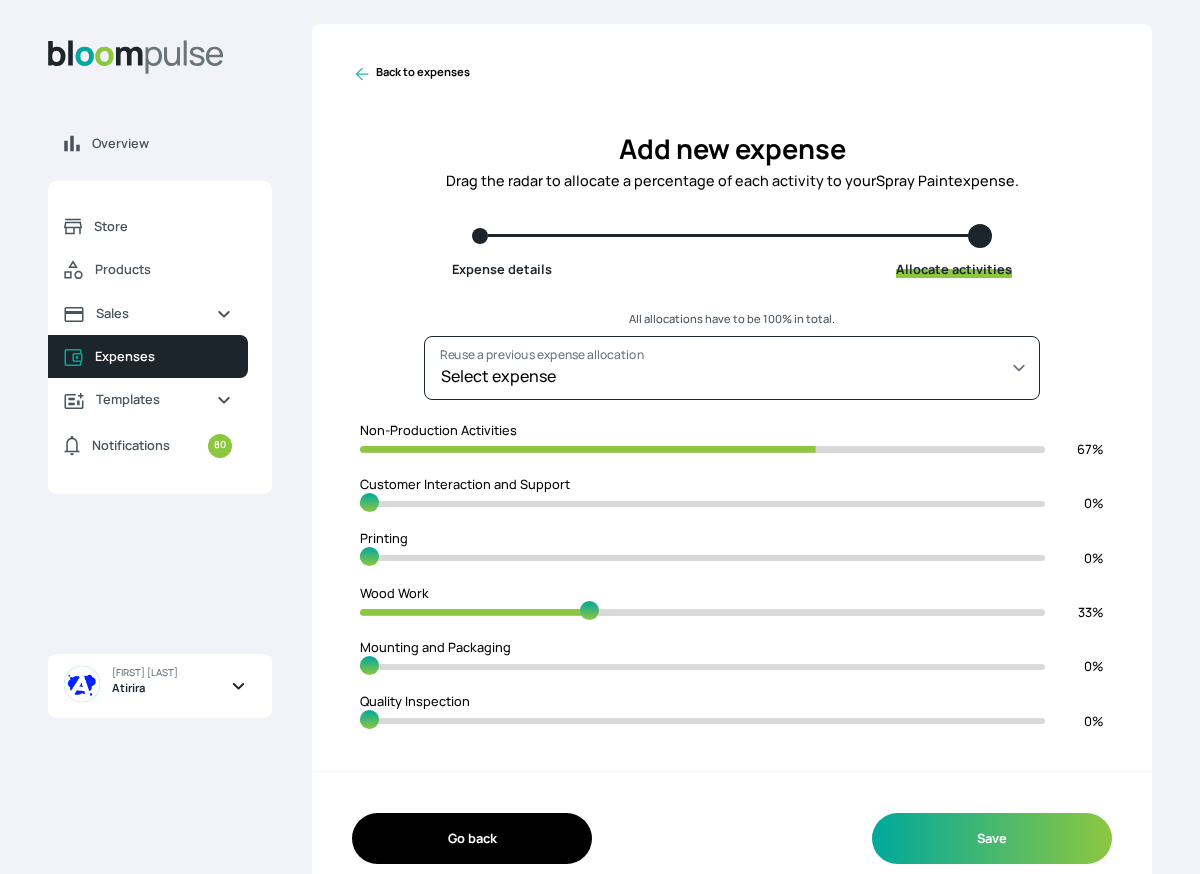 type on "66" 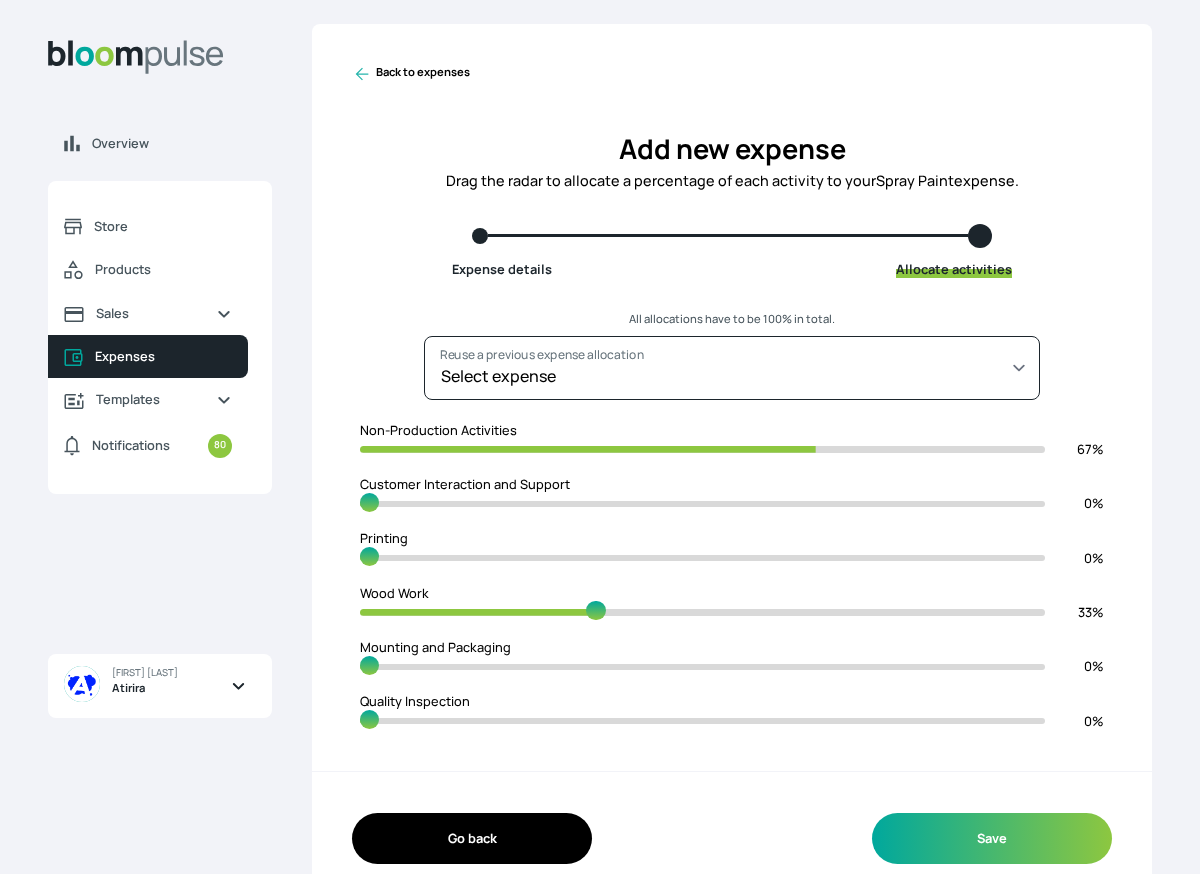 type on "65" 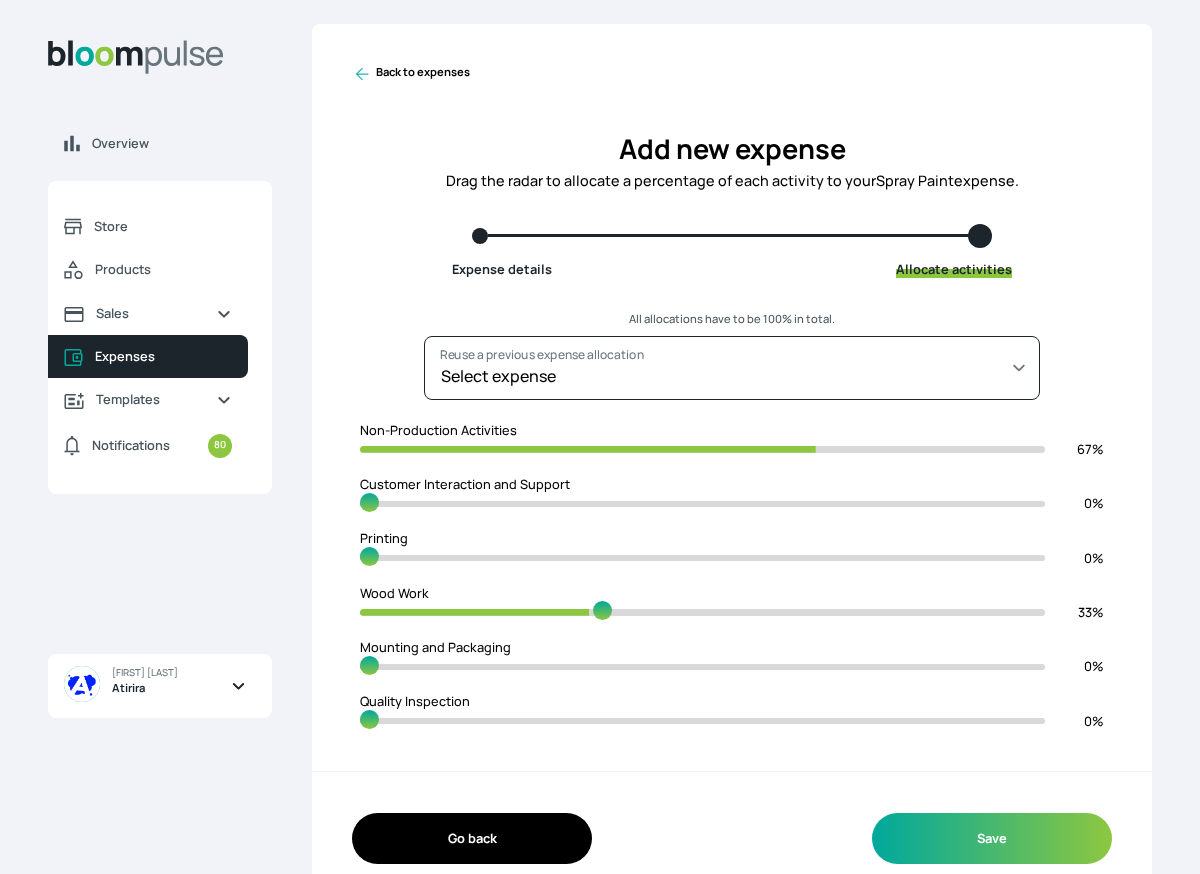 type on "64" 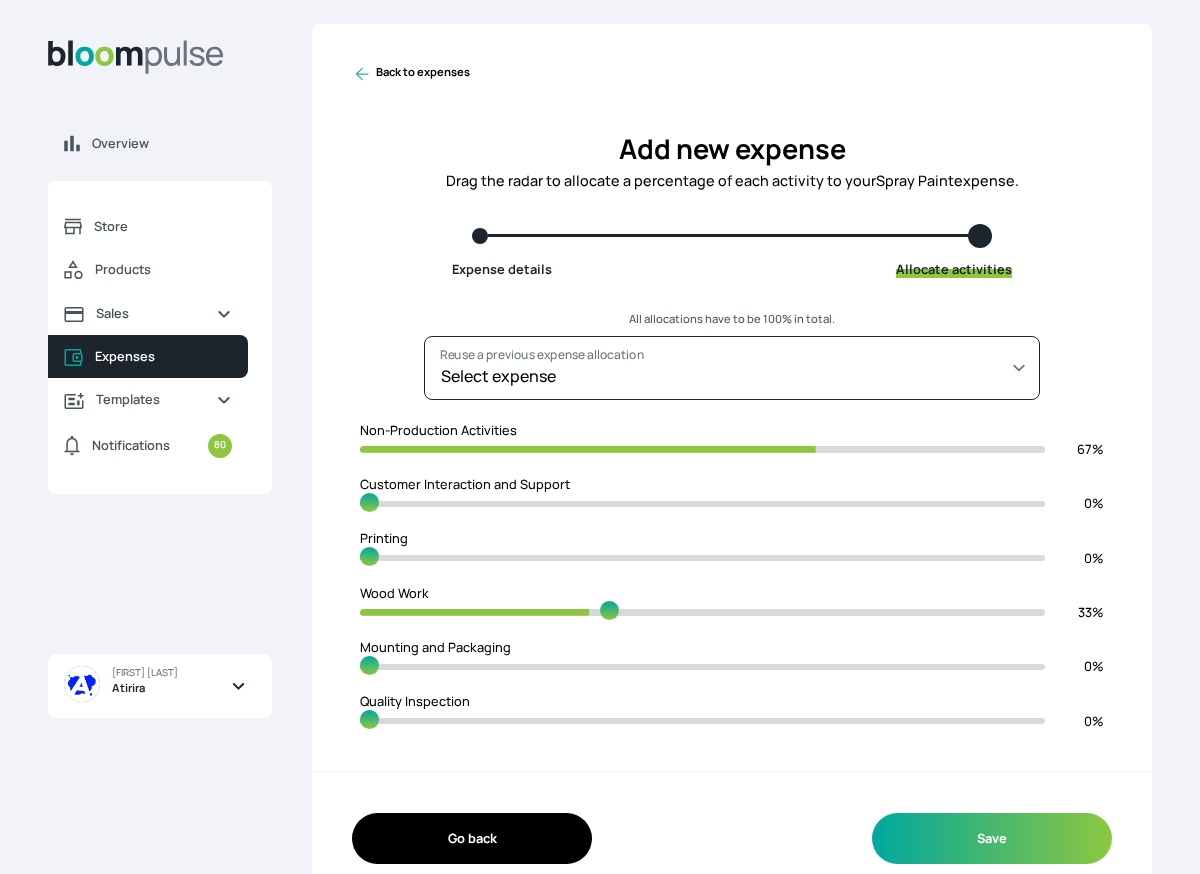 type on "63" 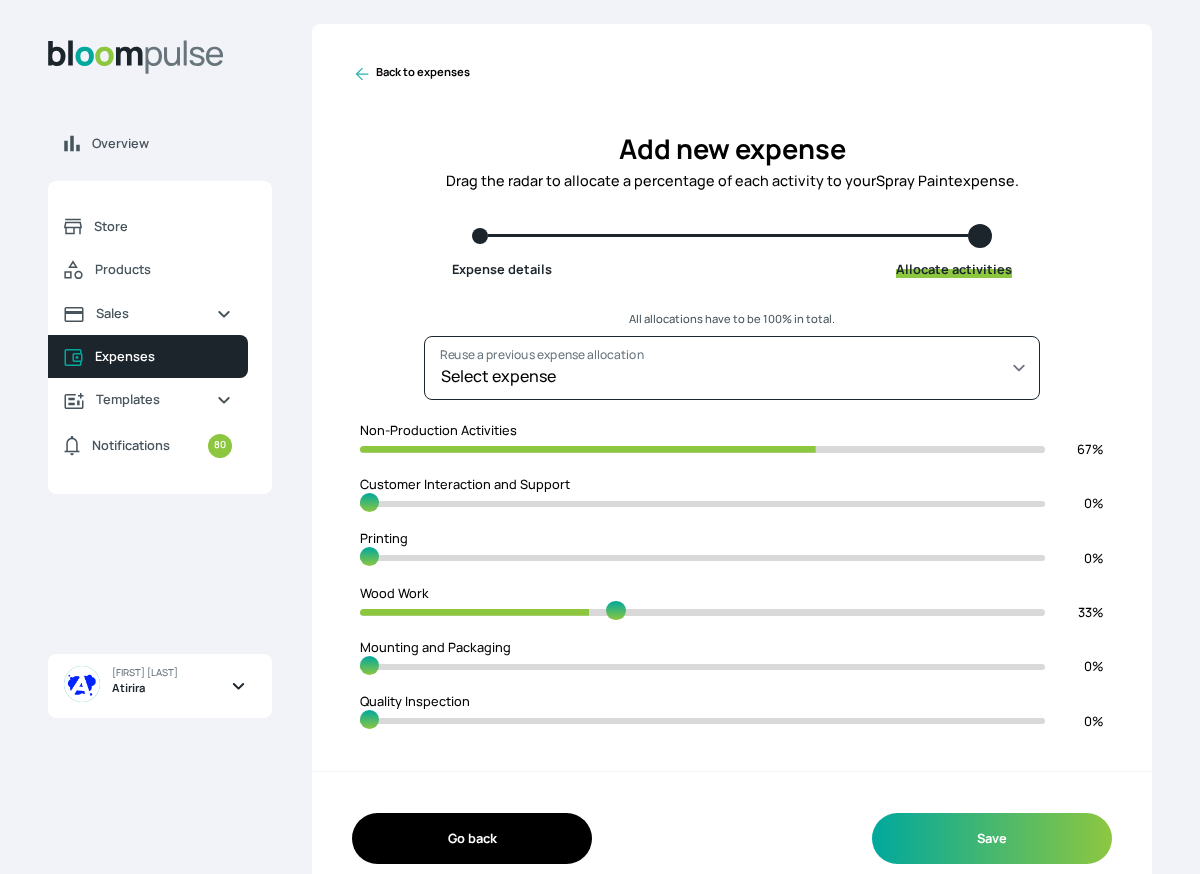 type on "62" 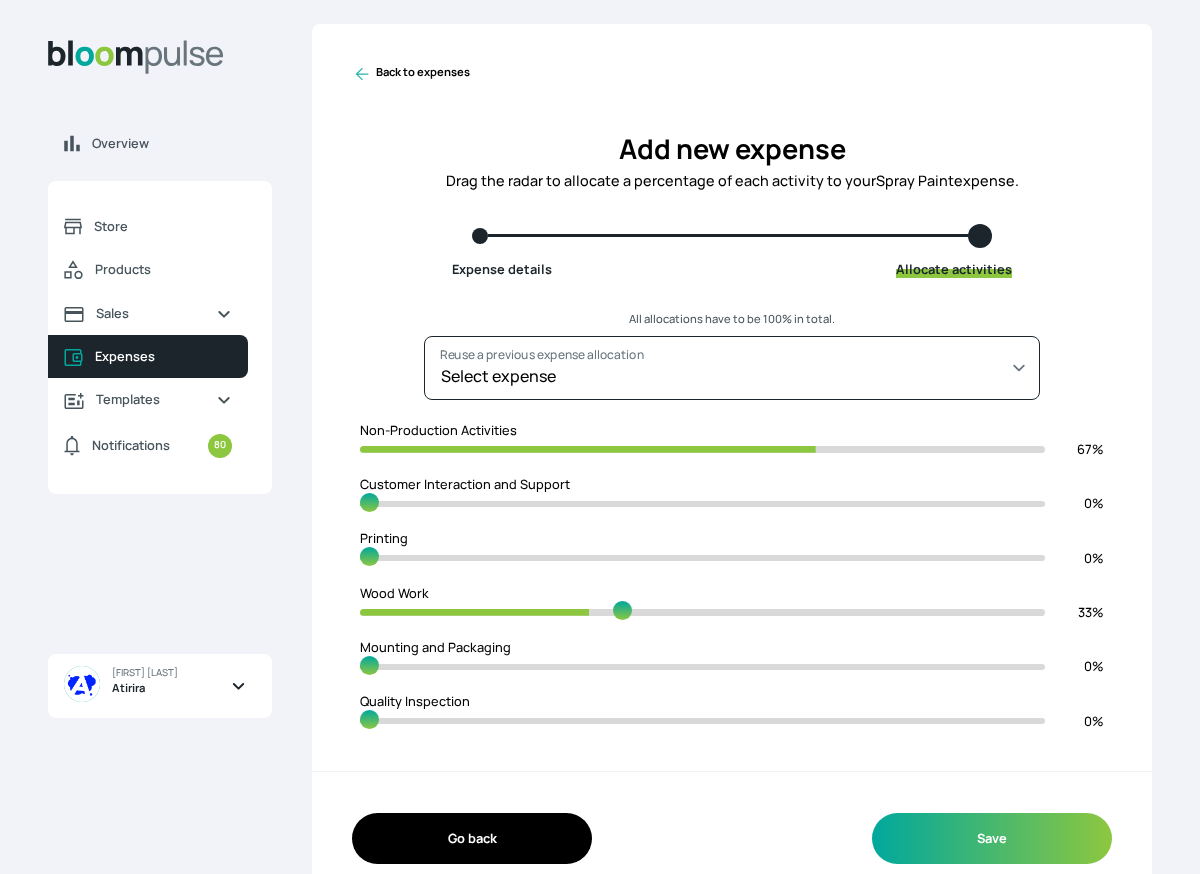type on "61" 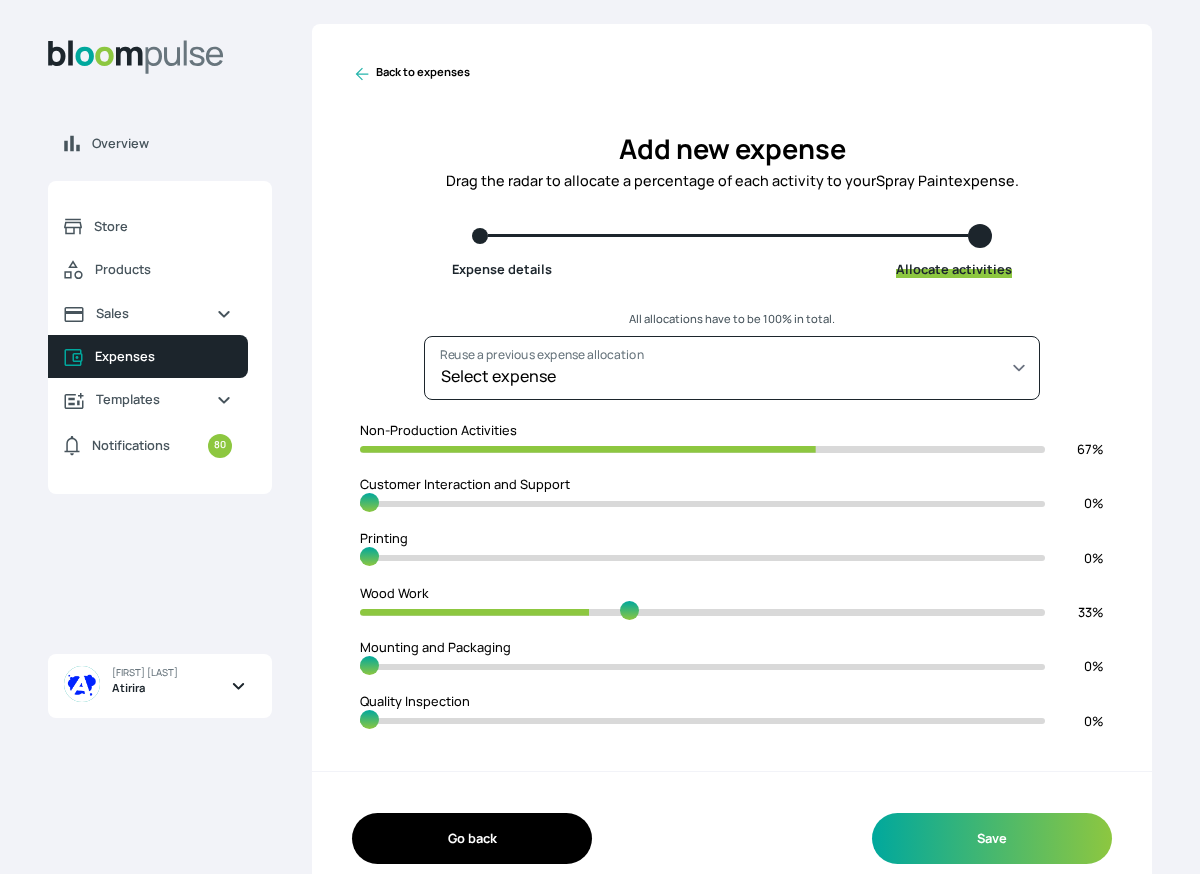 type on "60" 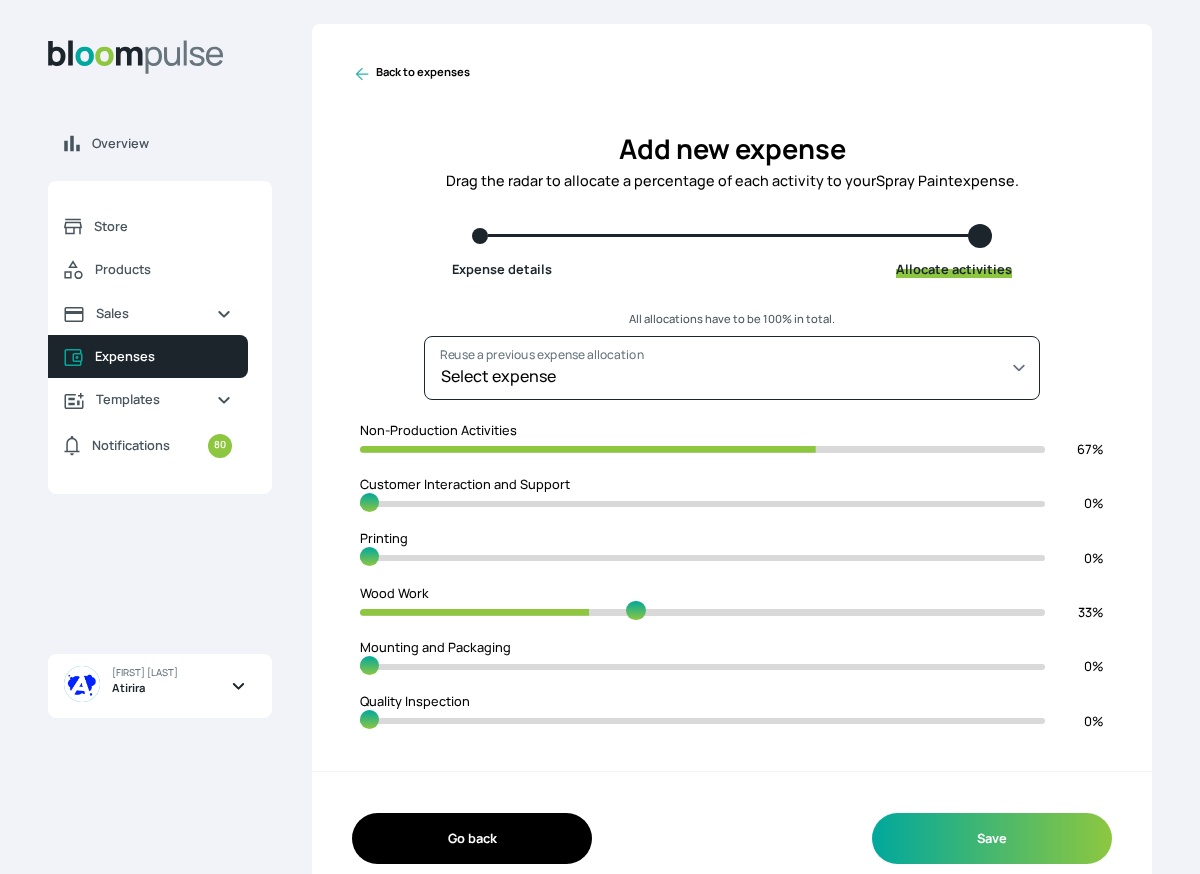 type on "59" 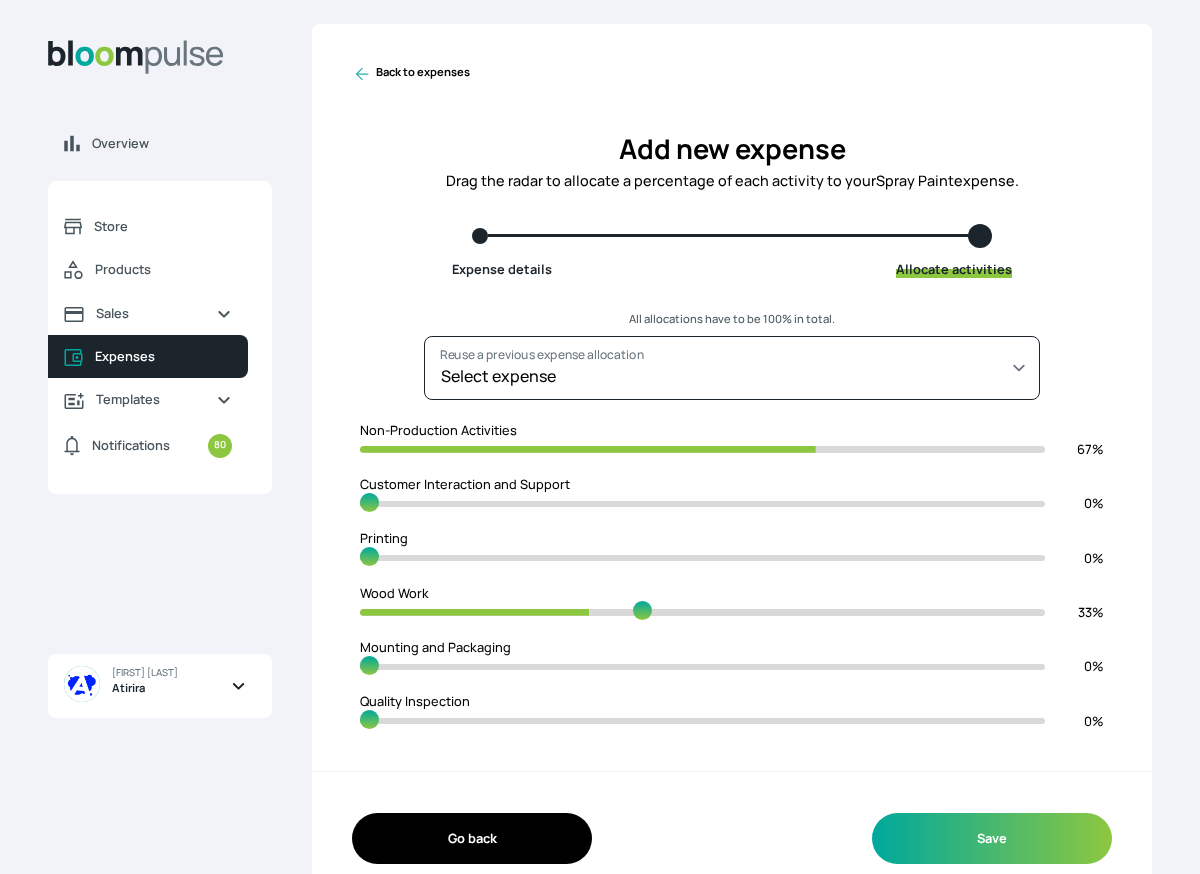 type on "58" 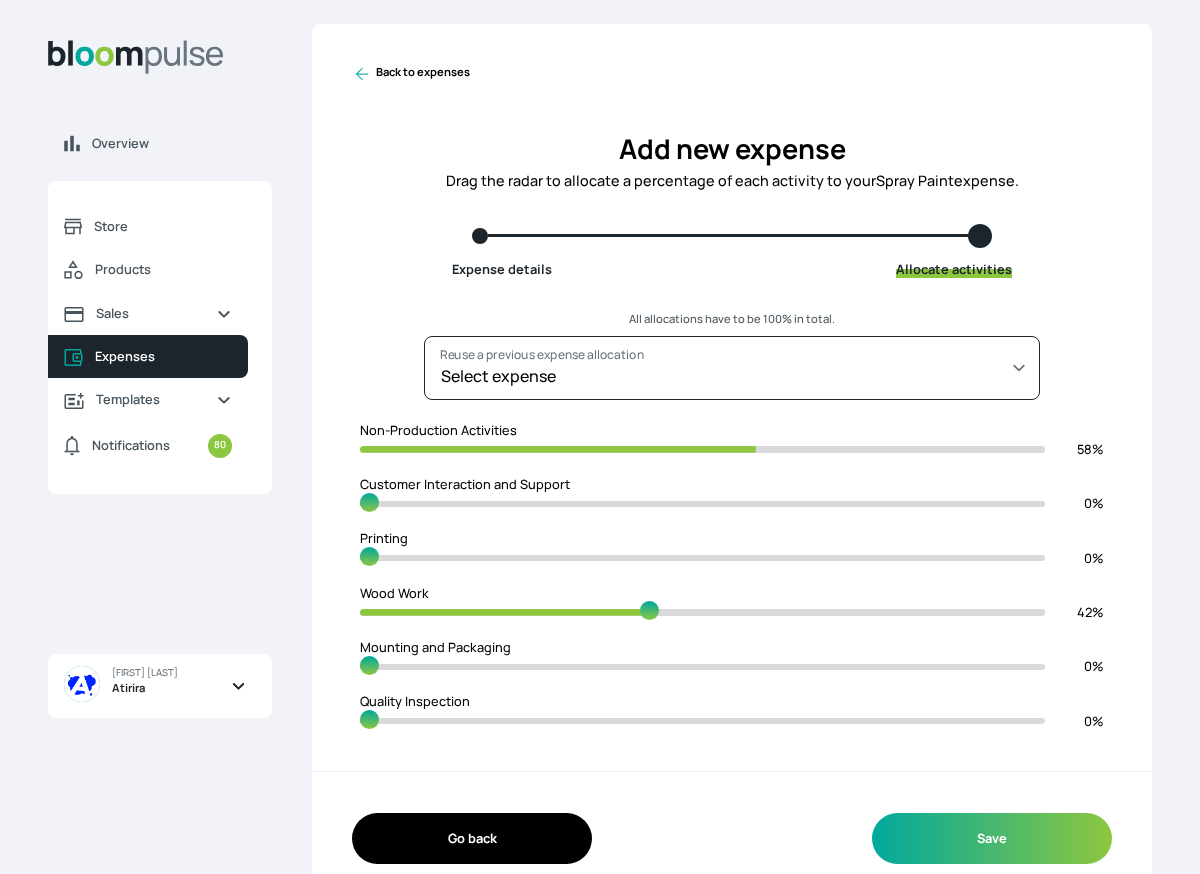 type on "57" 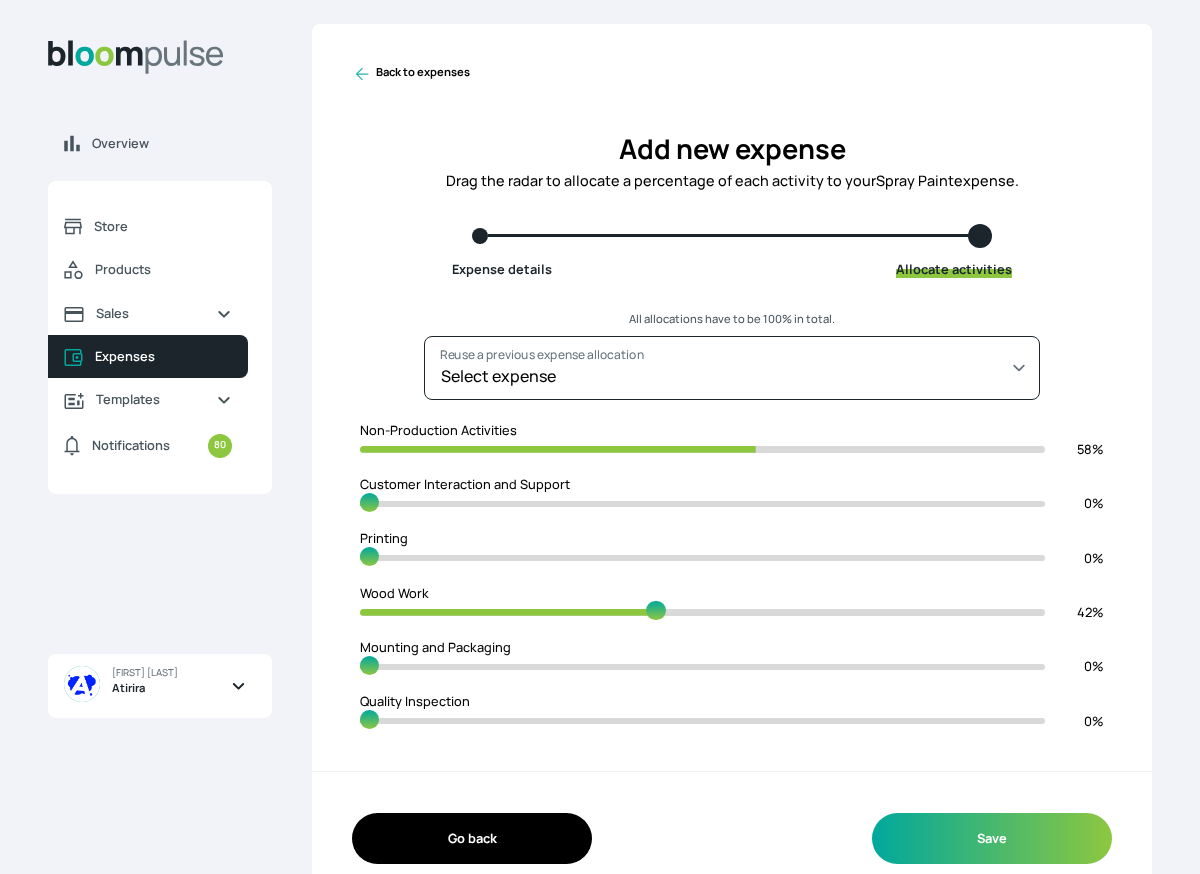 type on "56" 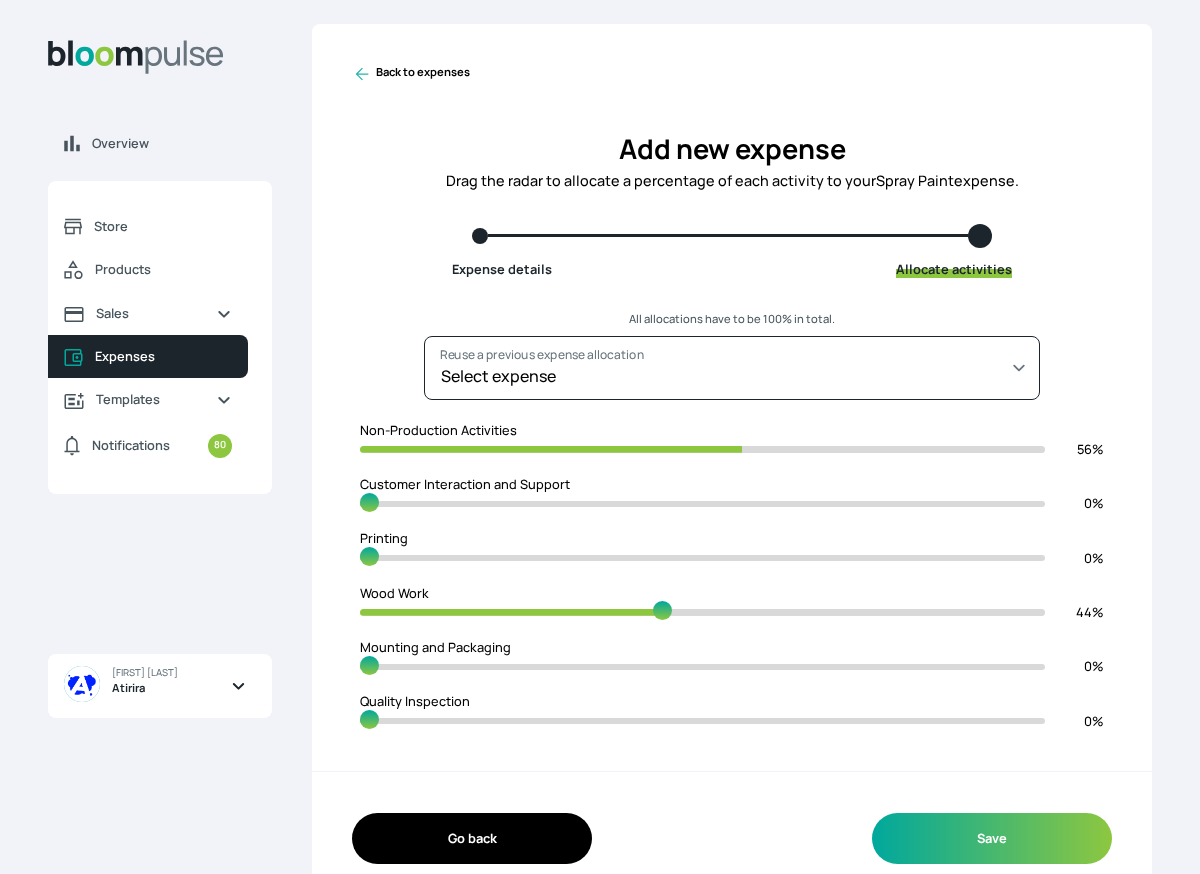 type on "55" 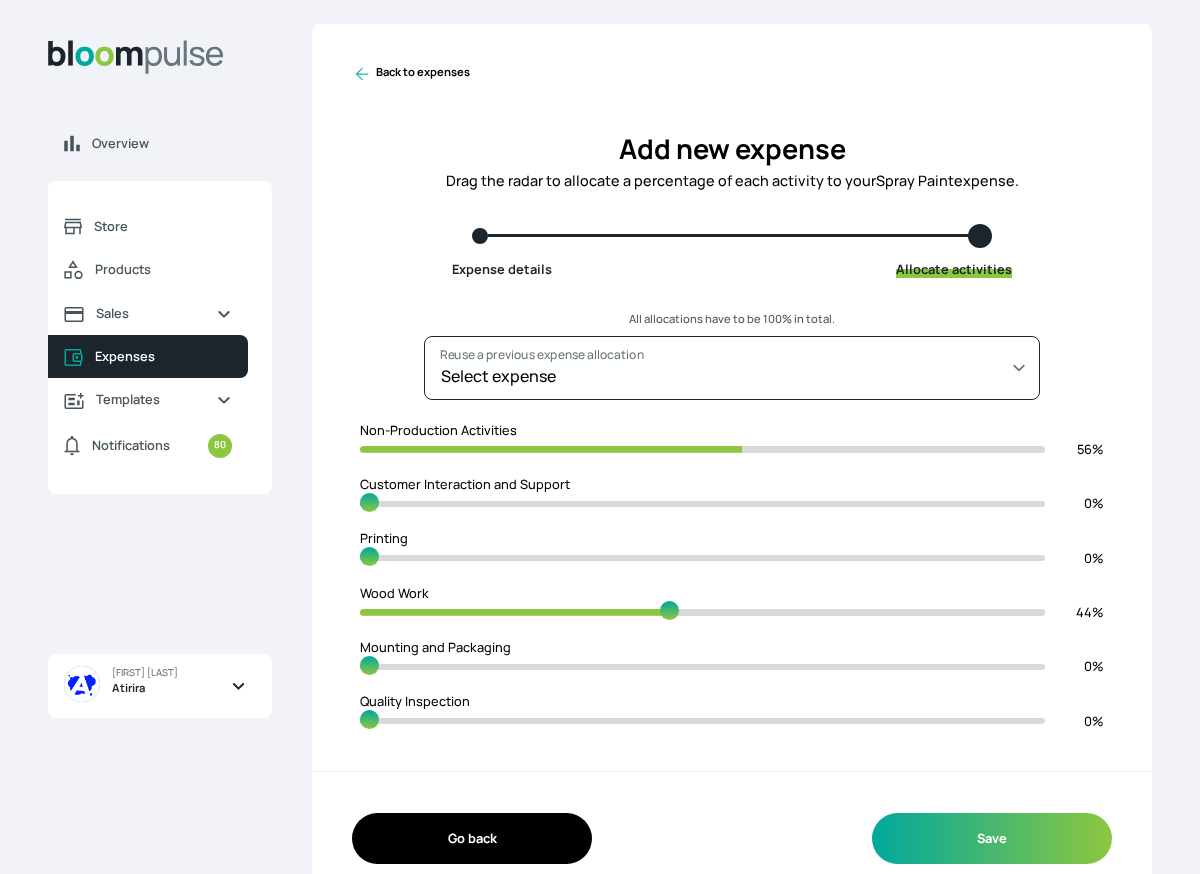 type on "54" 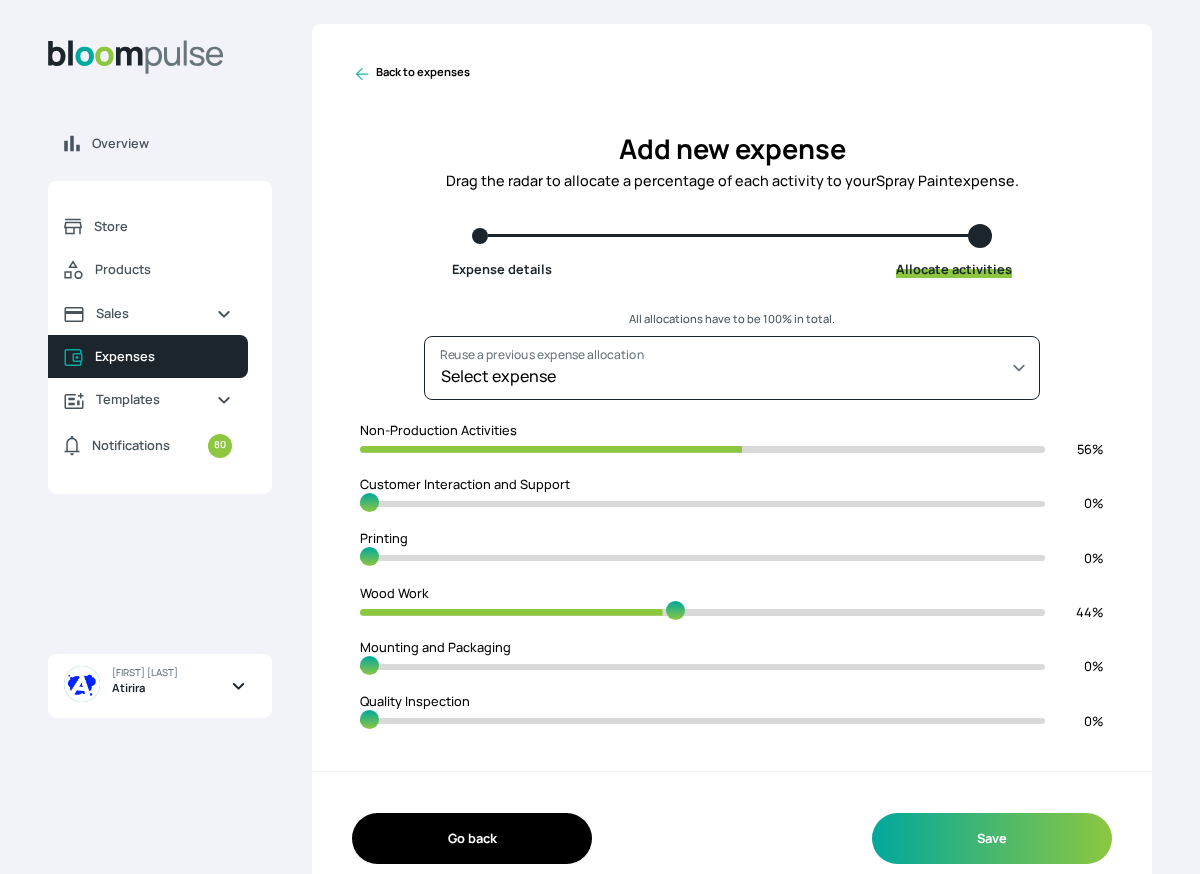 type on "53" 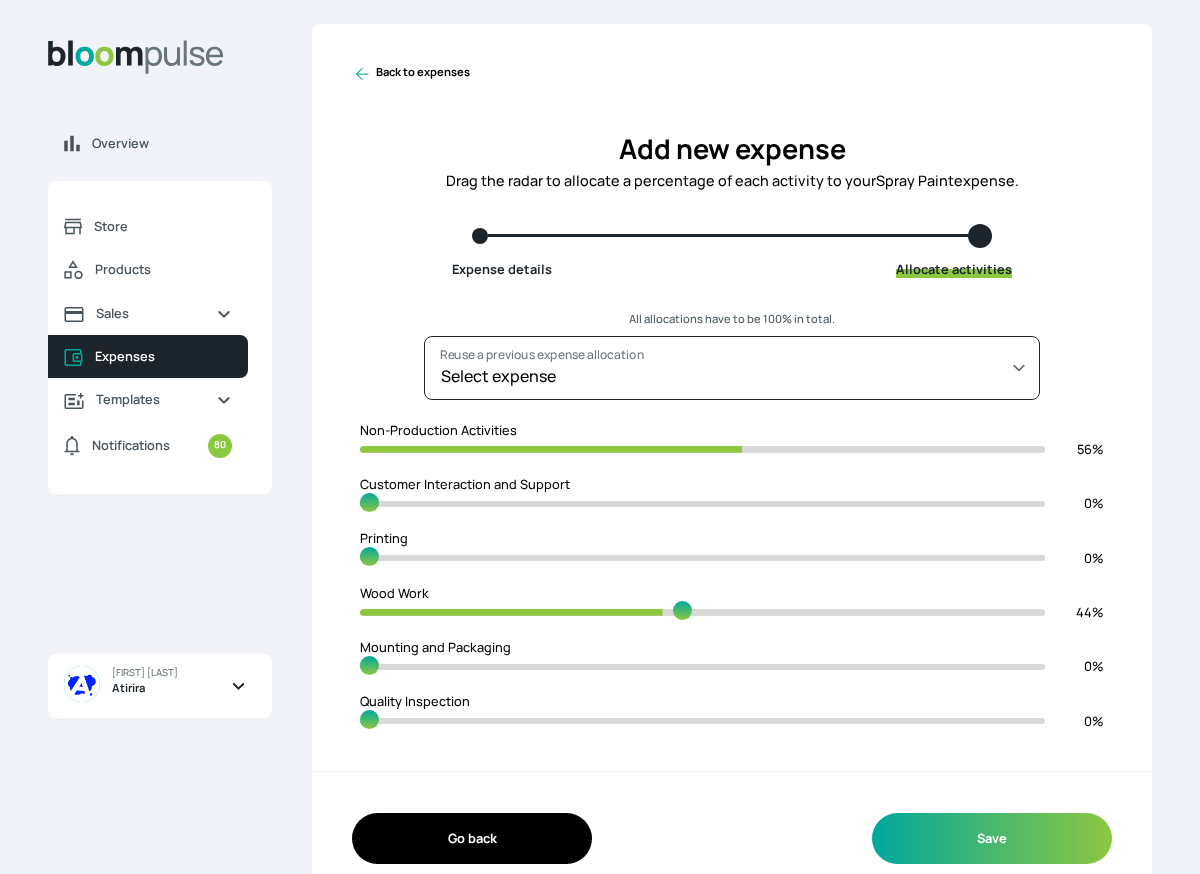 type on "52" 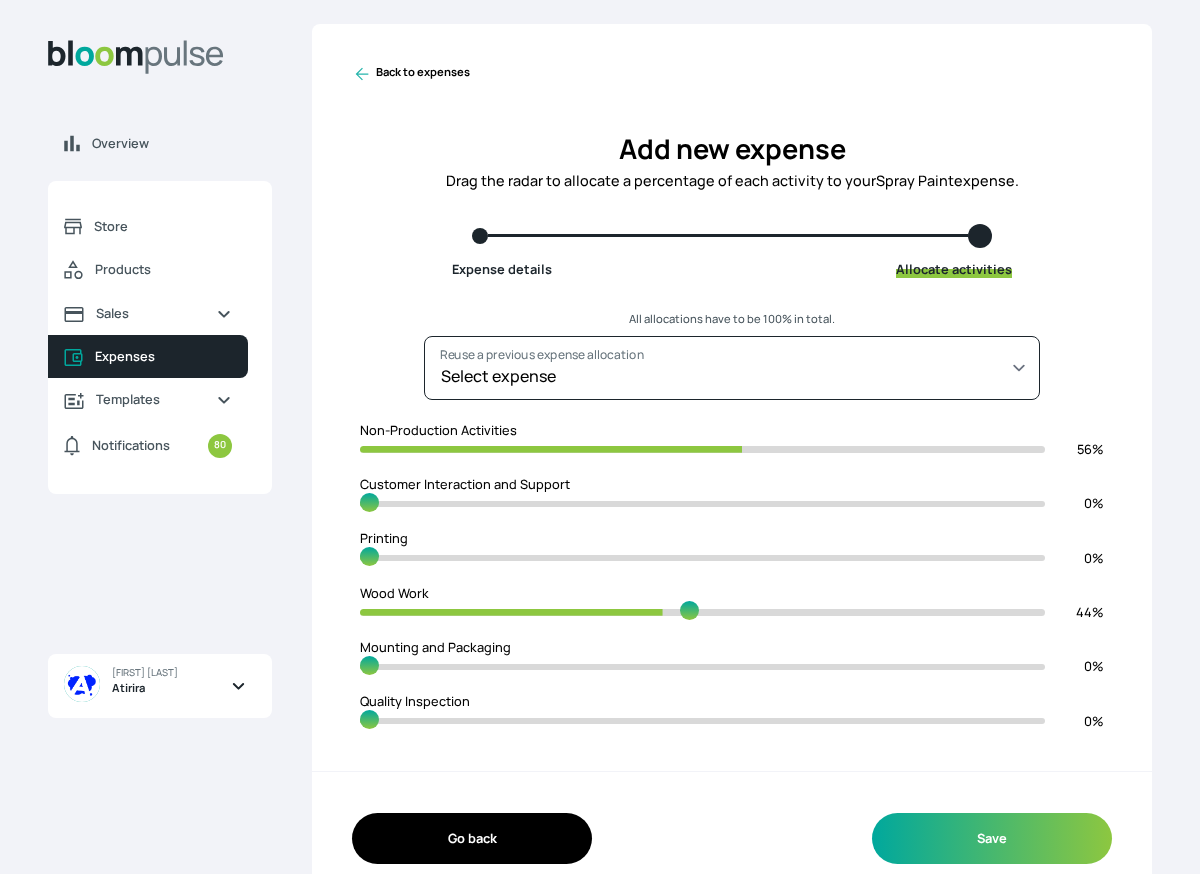 type on "50" 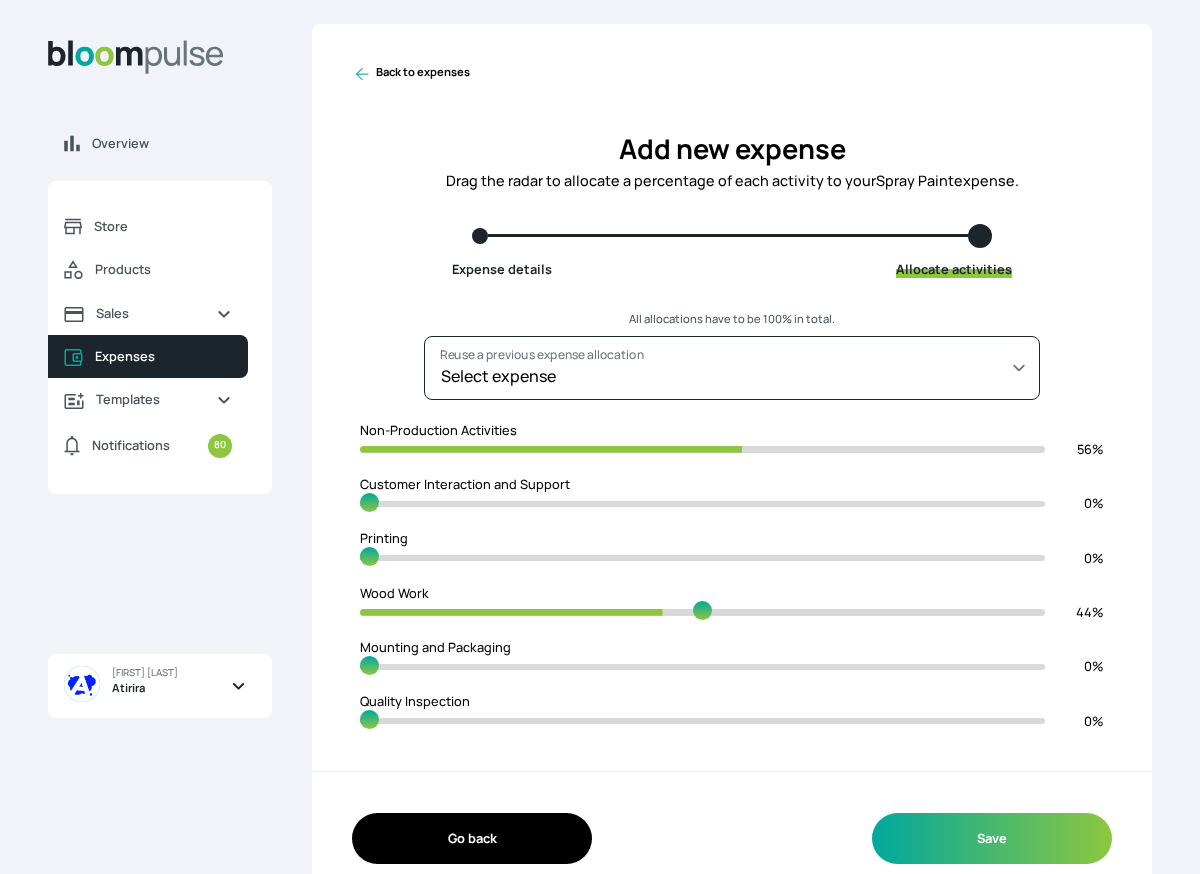 type on "49" 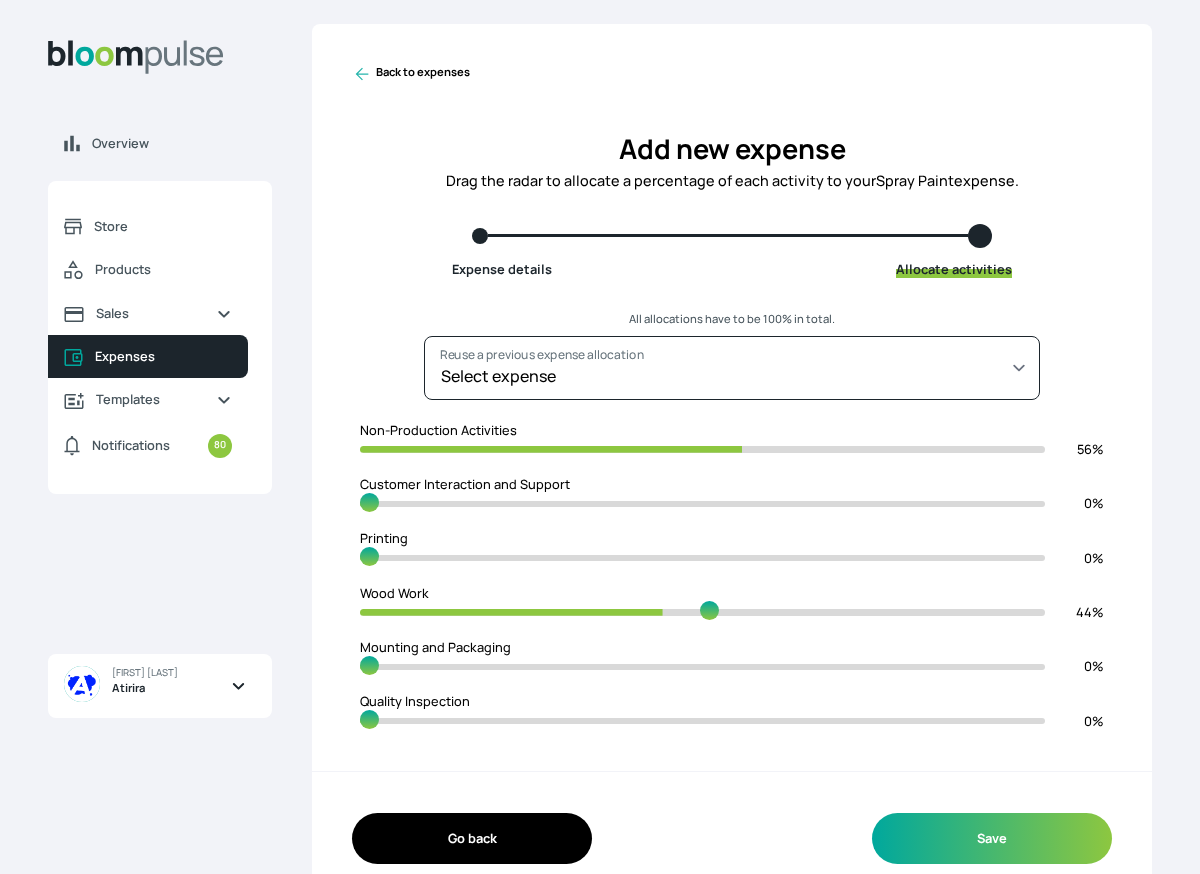 type on "48" 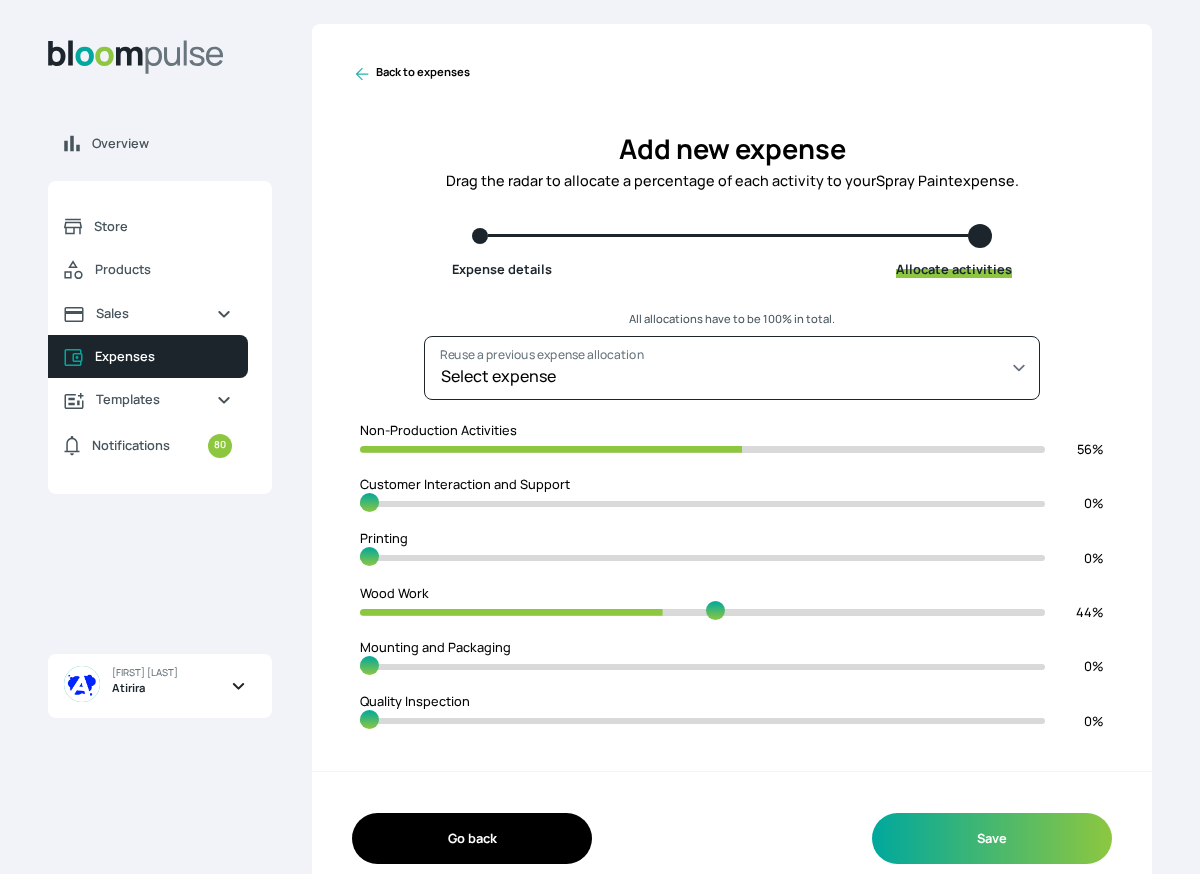 type on "47" 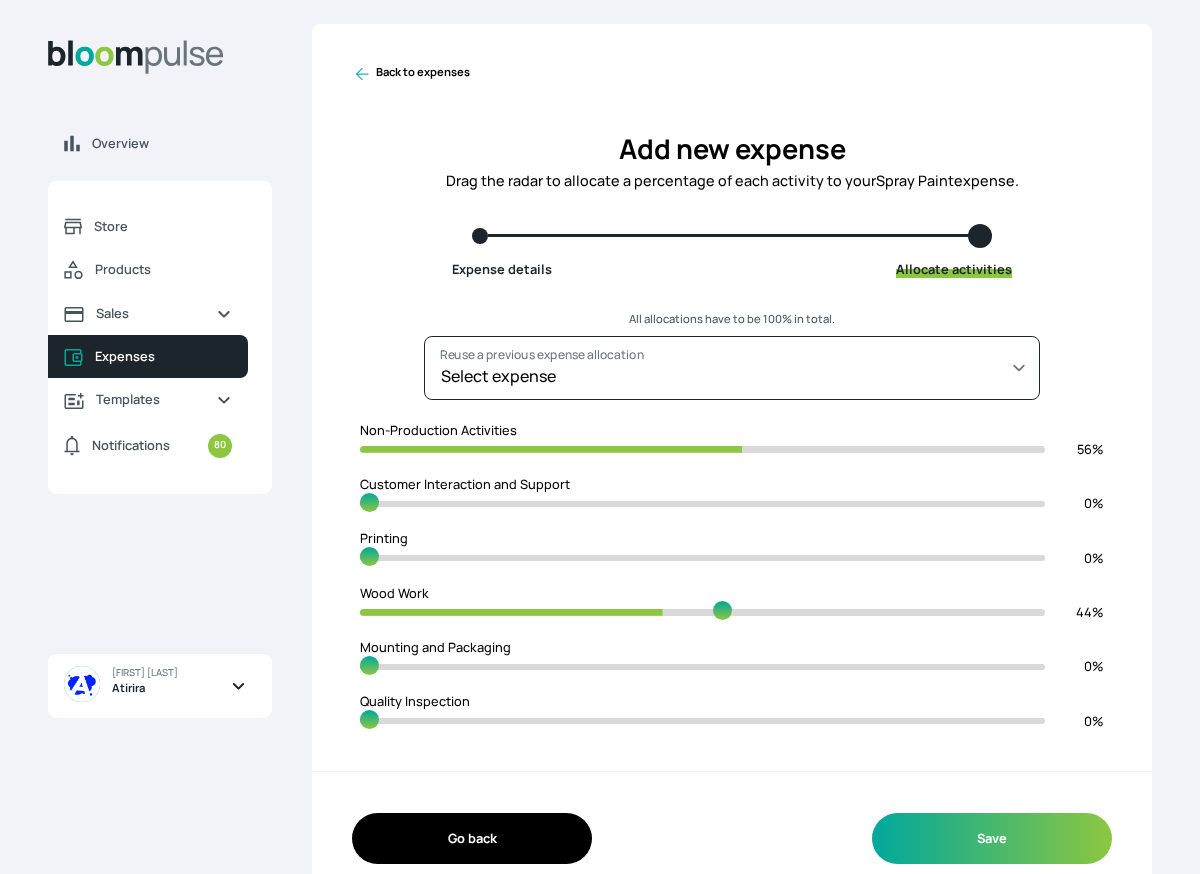 type on "46" 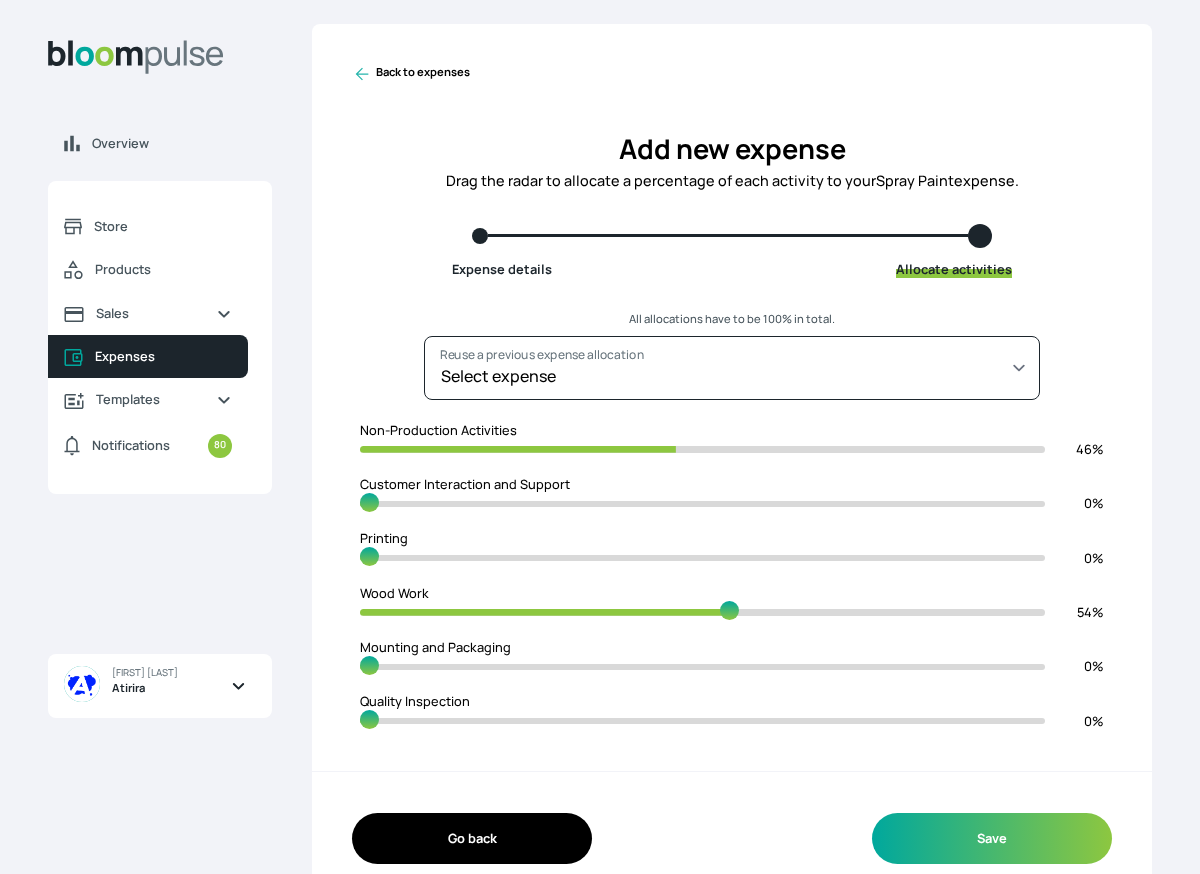 type on "45" 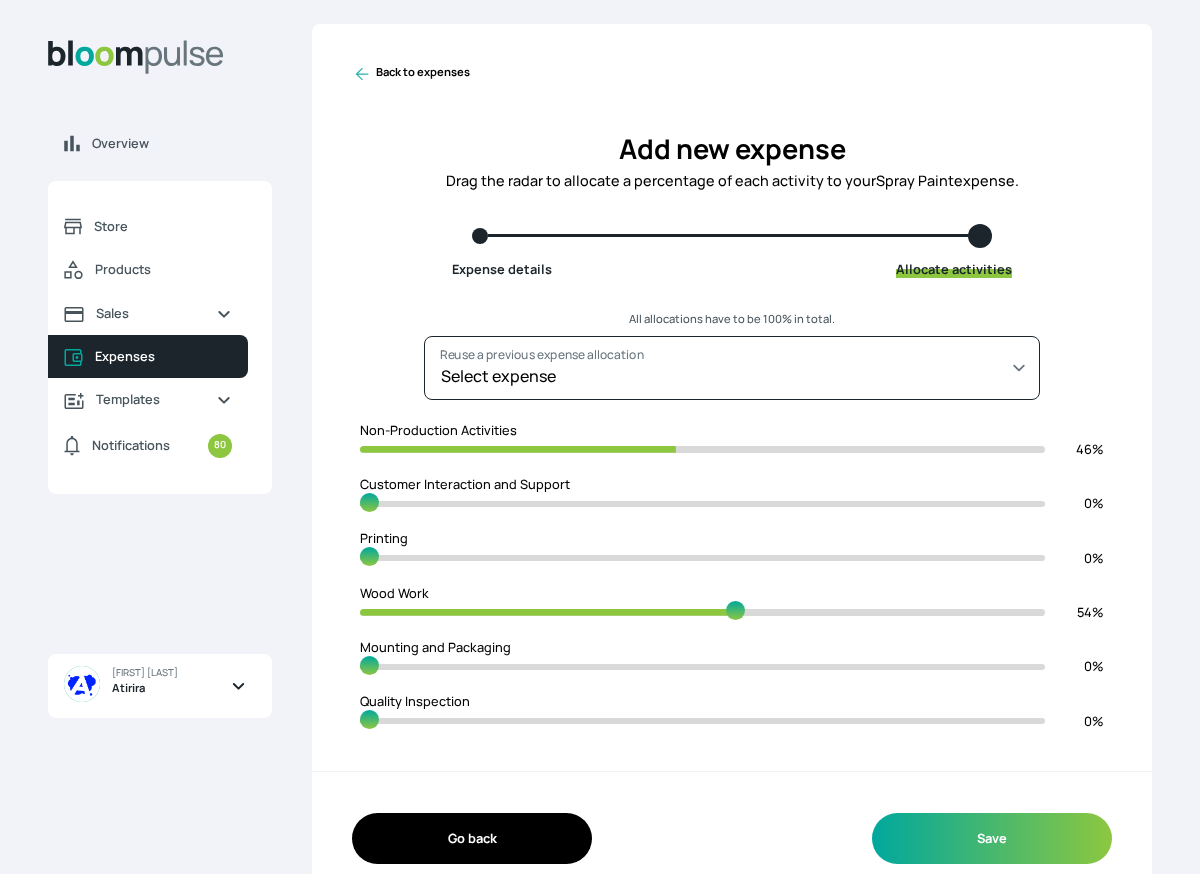 type on "44" 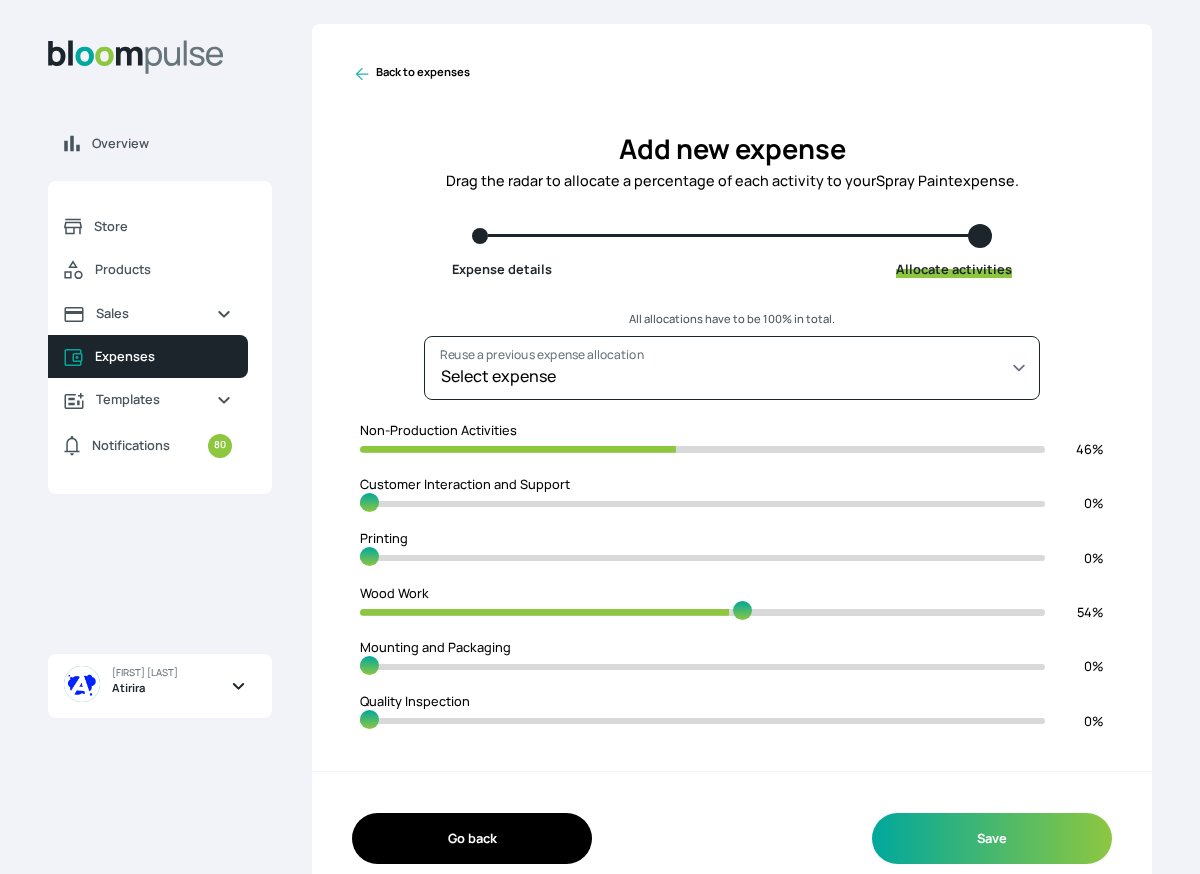 type on "43" 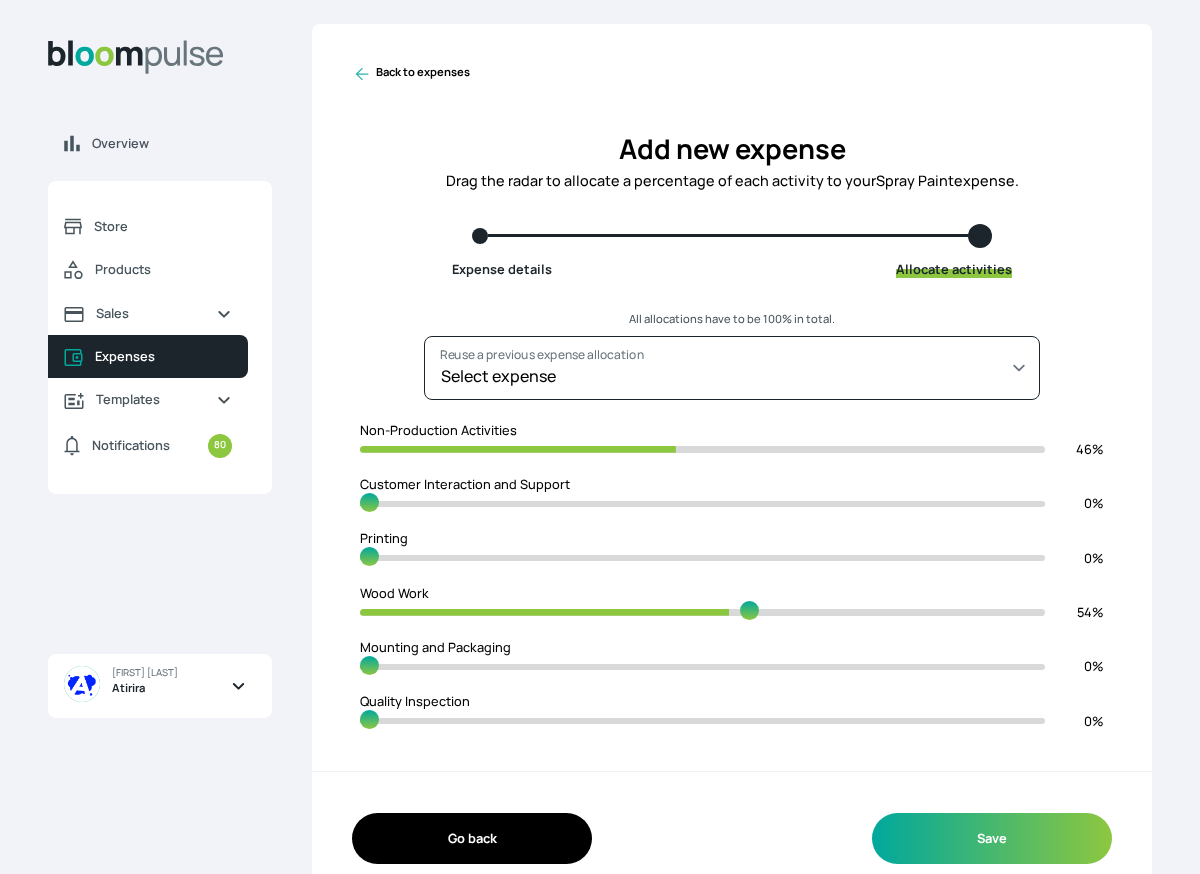 type on "42" 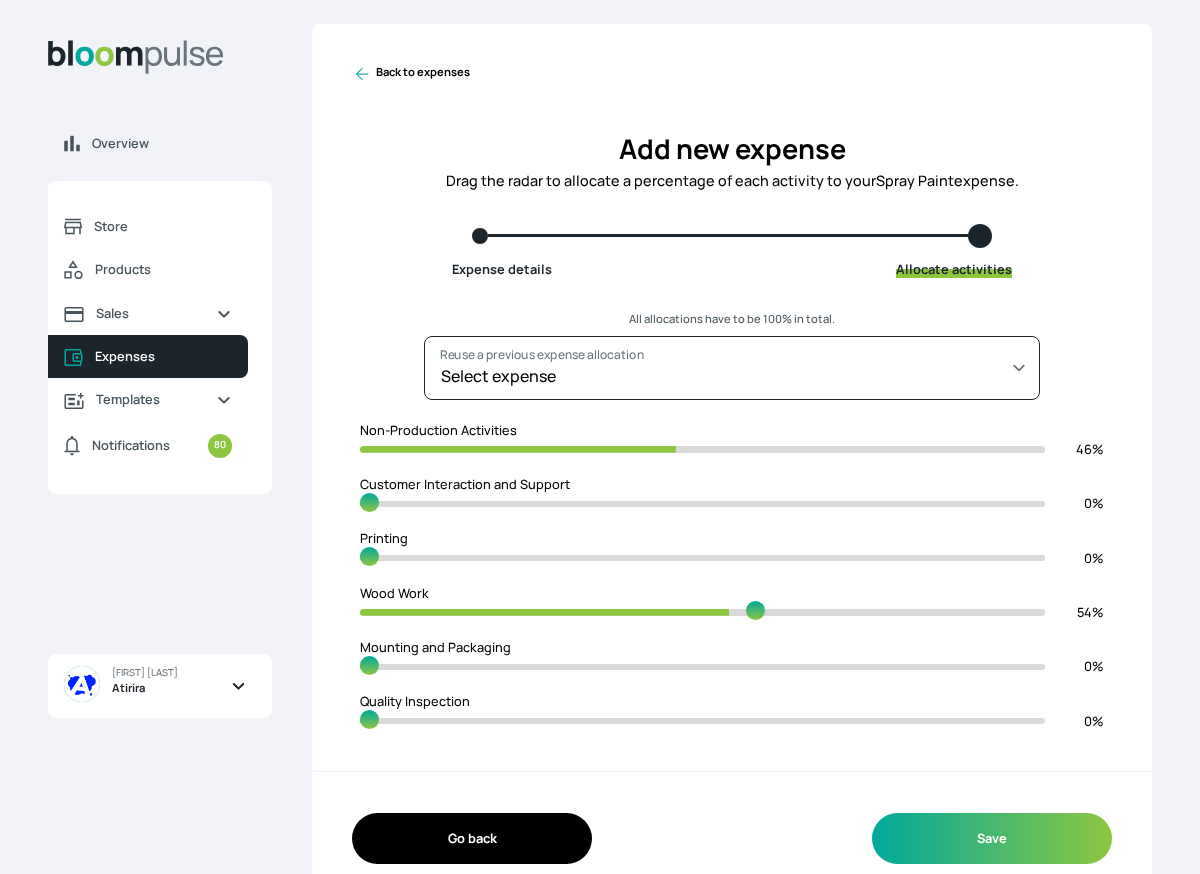 type on "41" 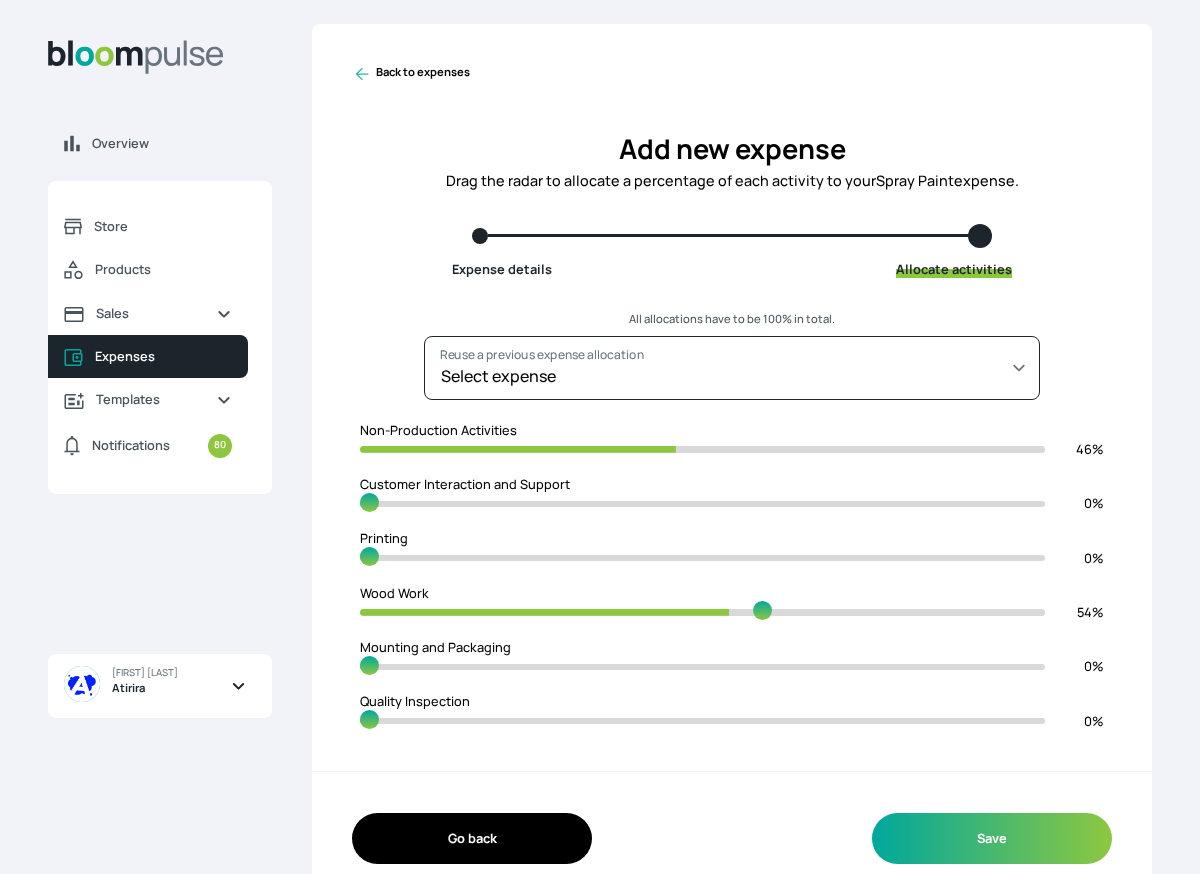 type on "40" 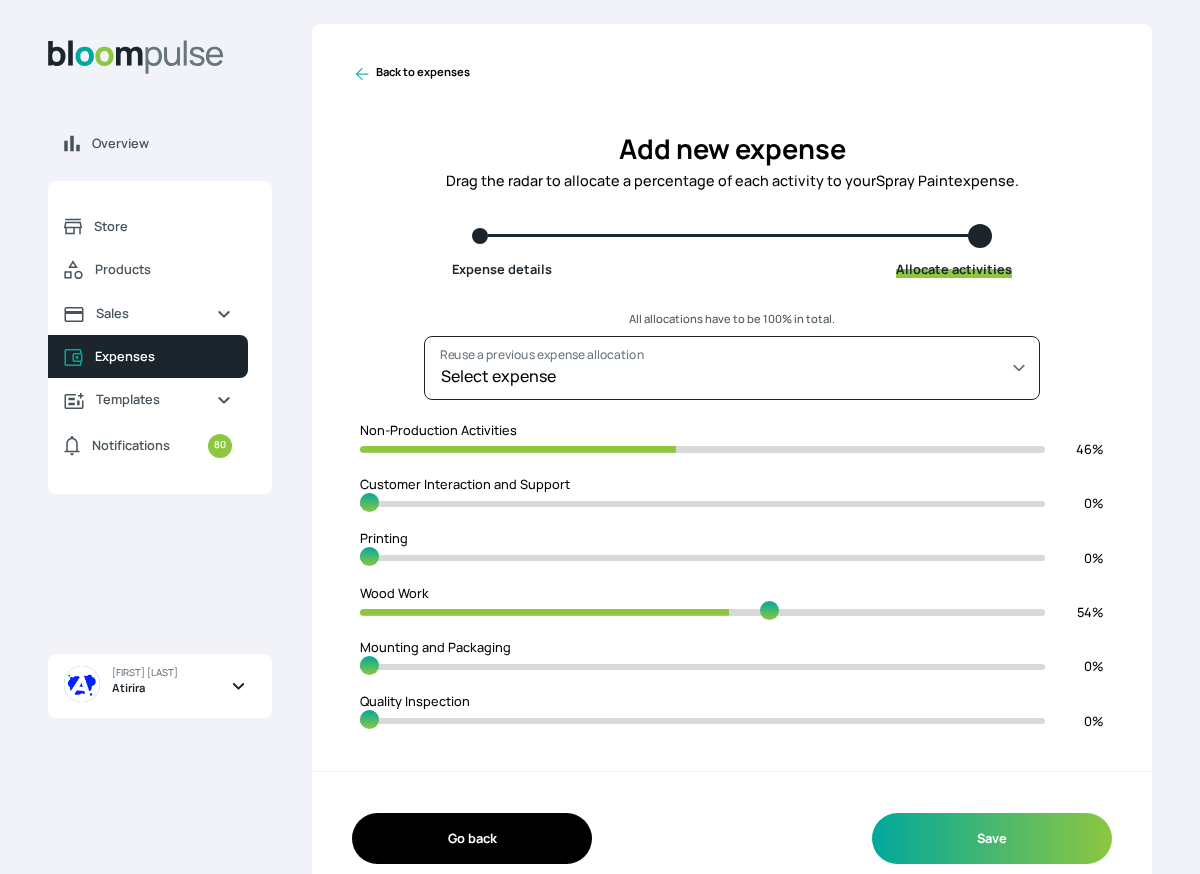 type on "39" 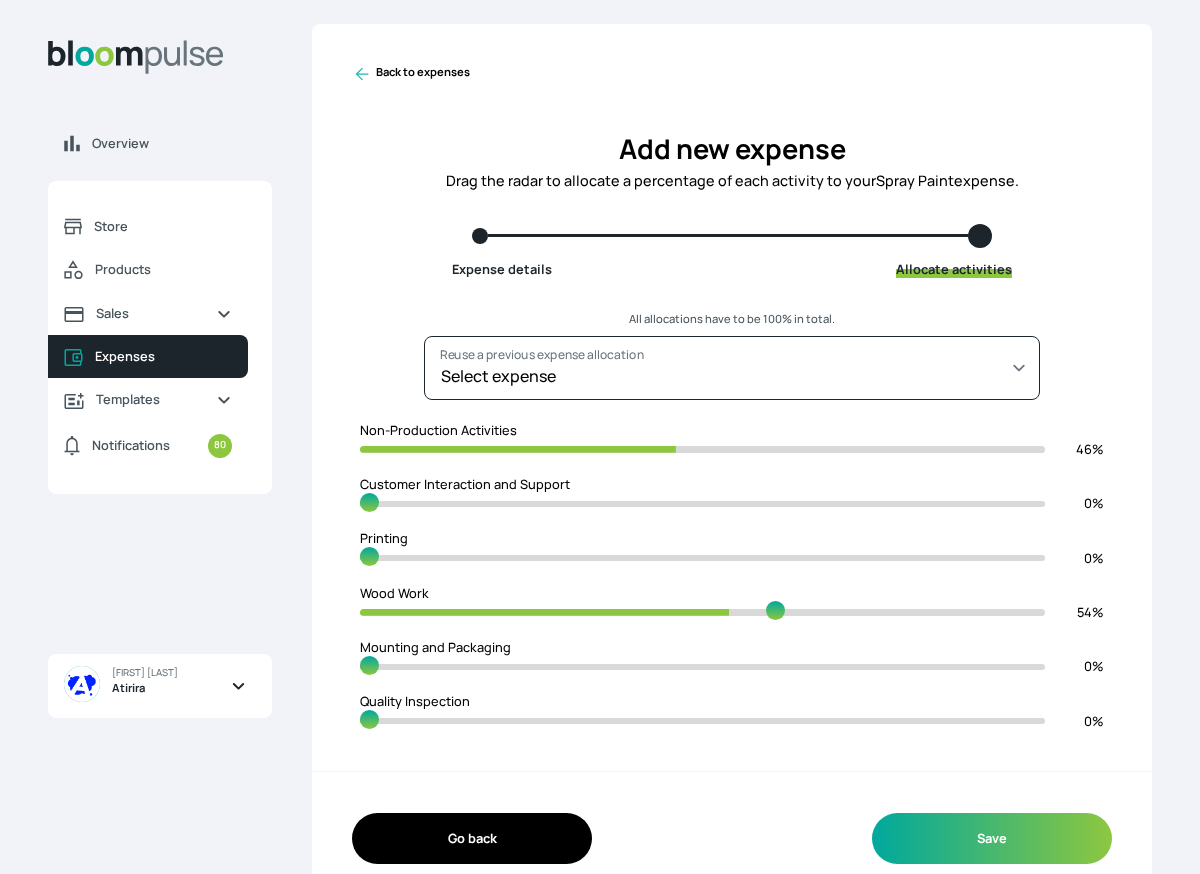 type on "38" 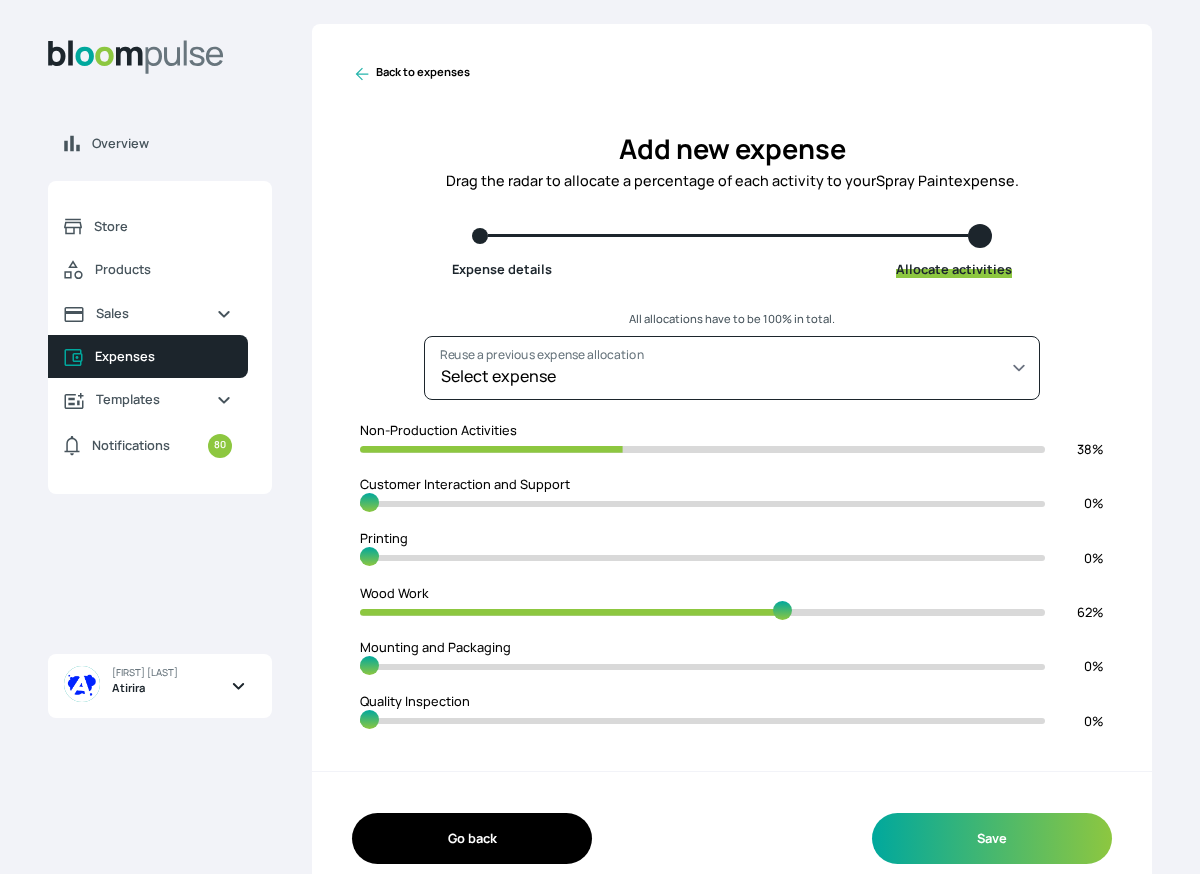 type on "37" 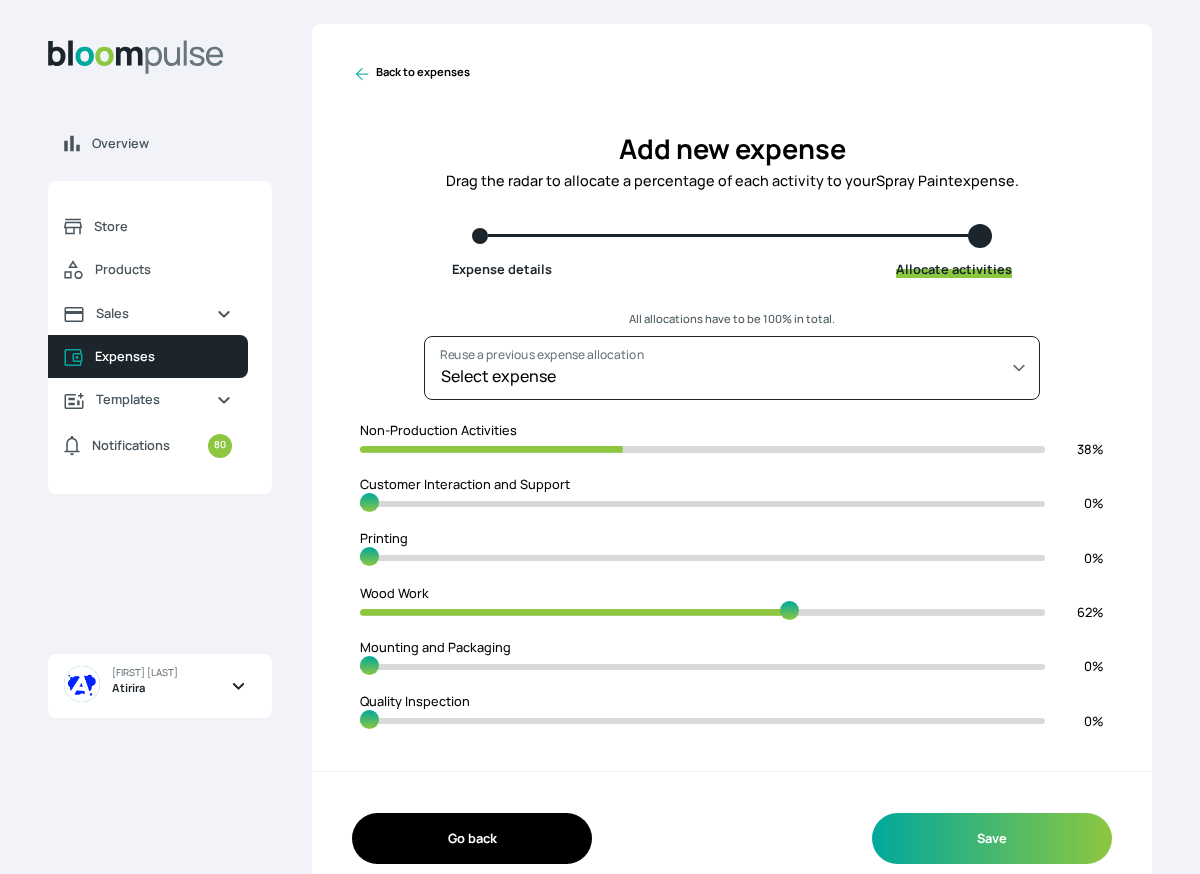 type on "36" 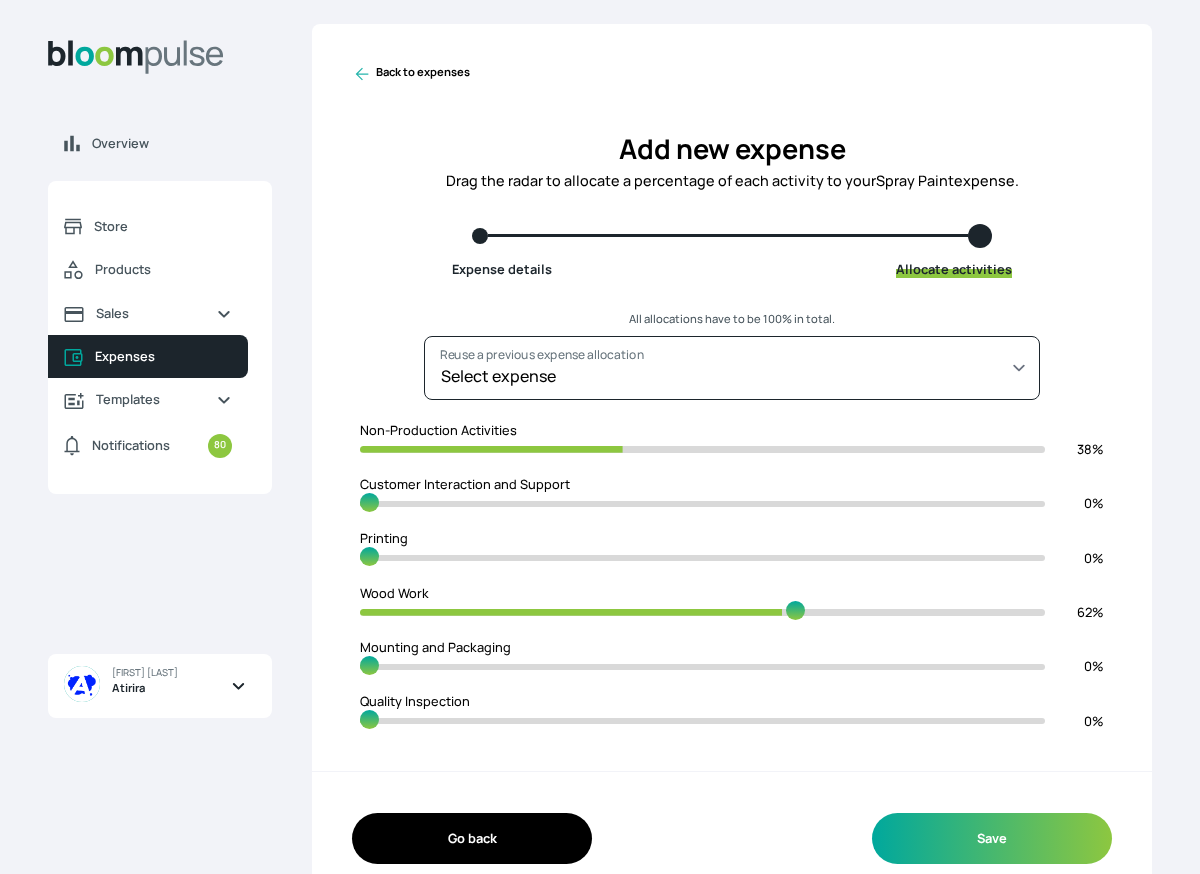 type on "35" 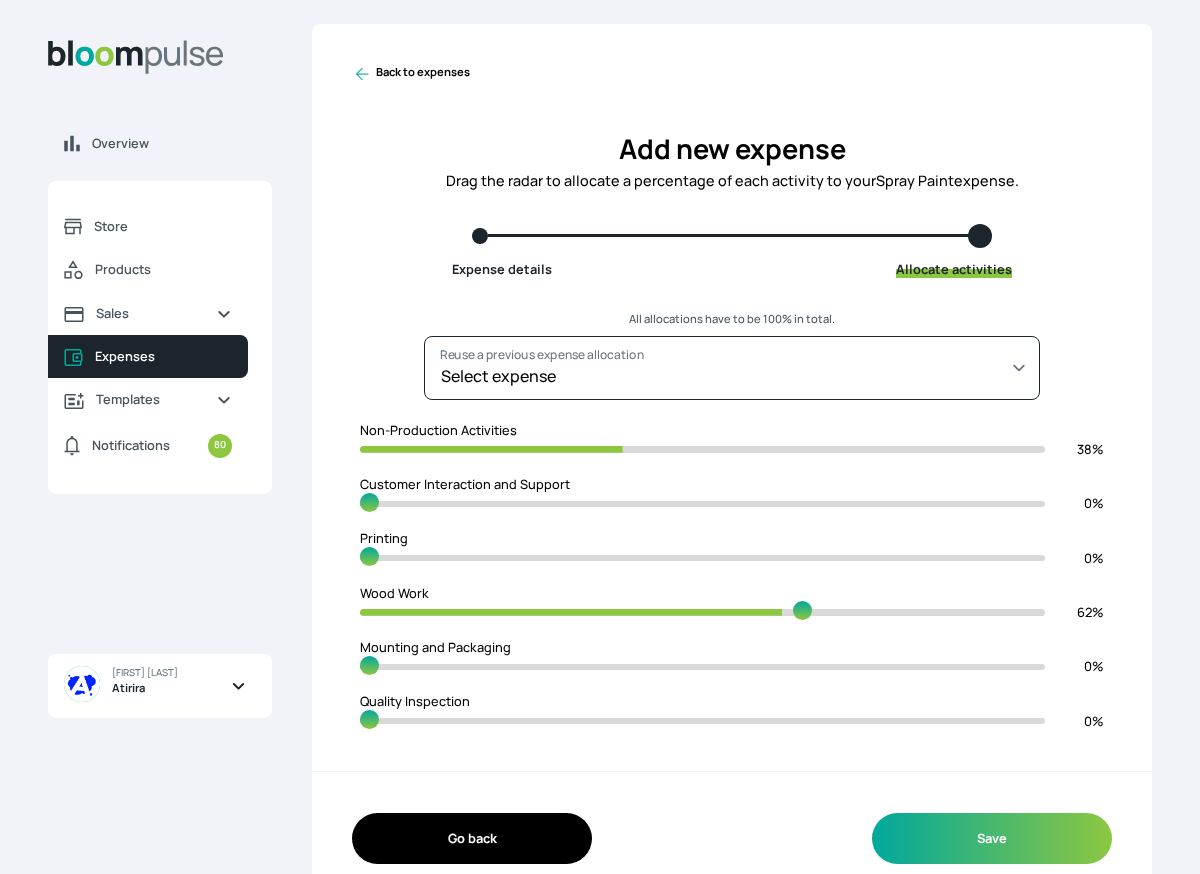 type on "34" 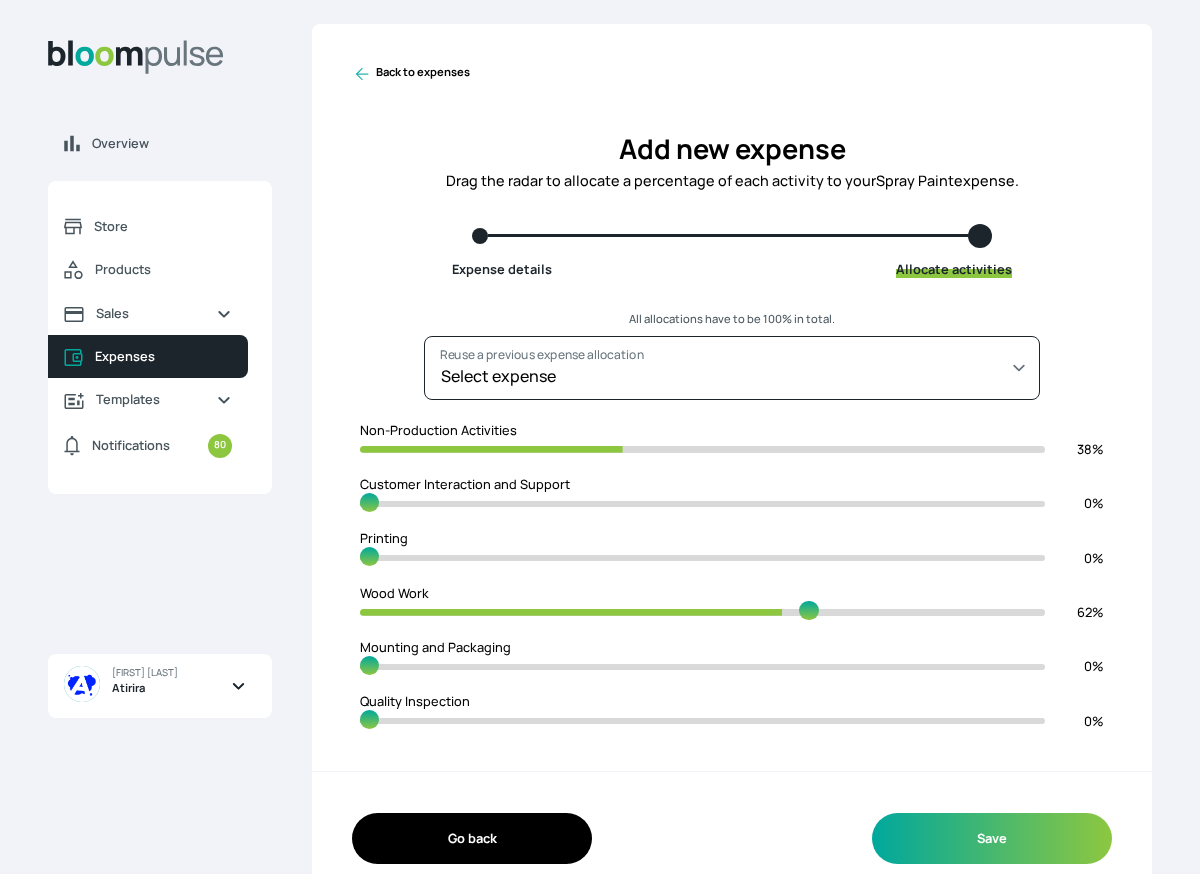 type on "33" 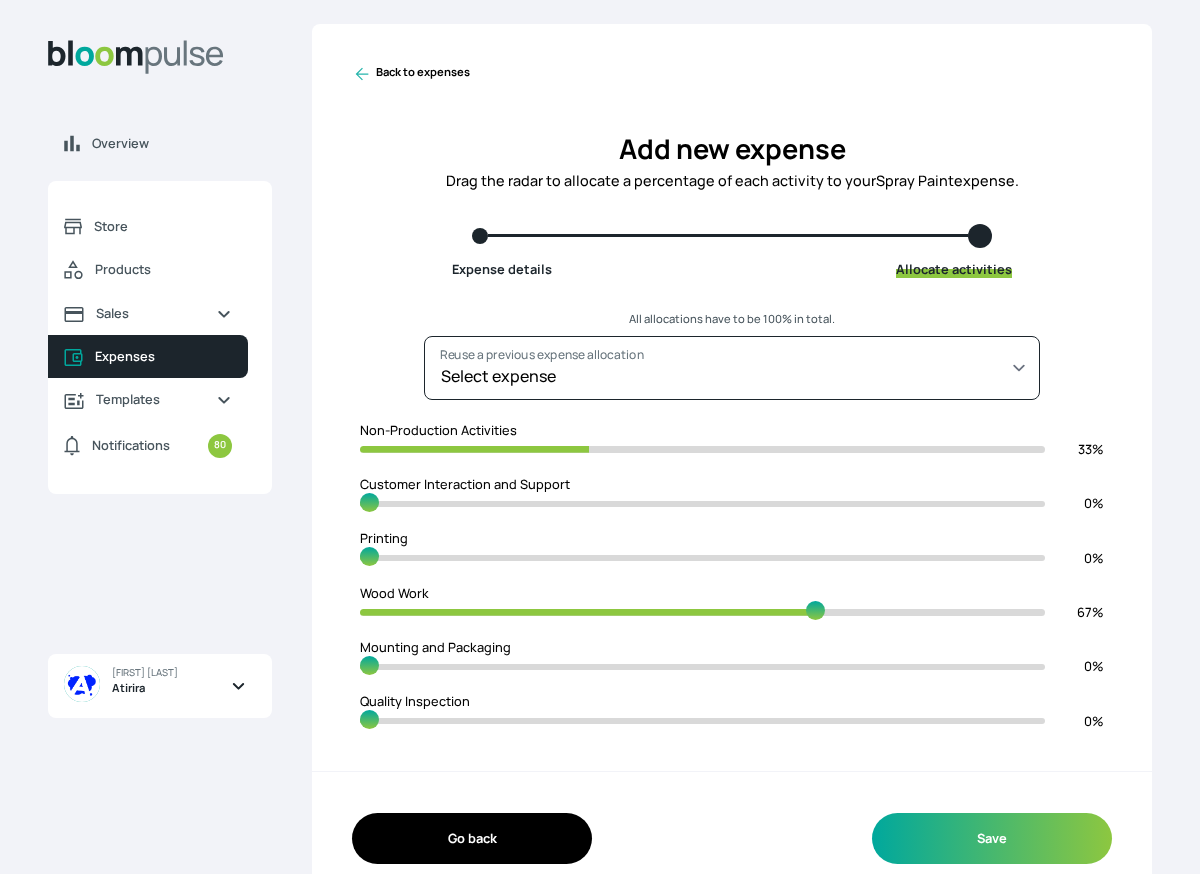 type on "32" 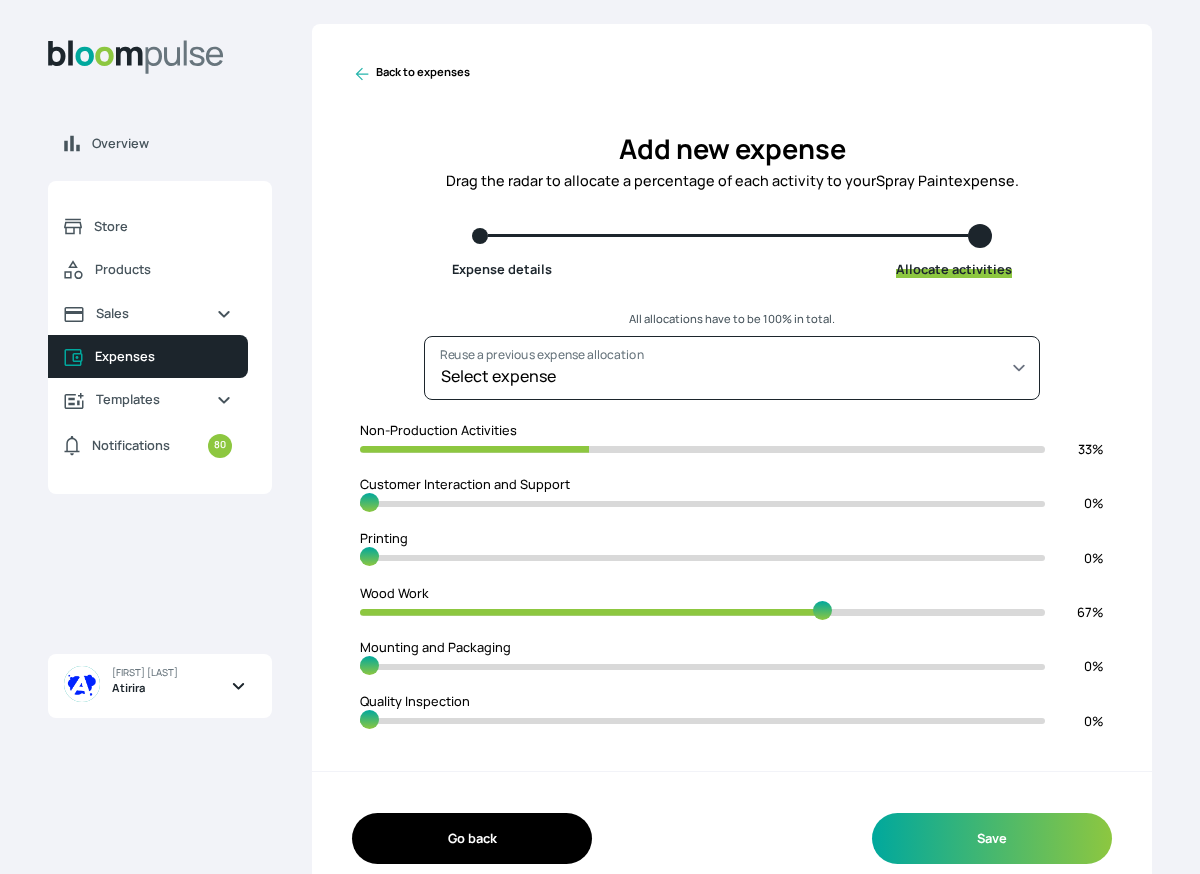 type on "31" 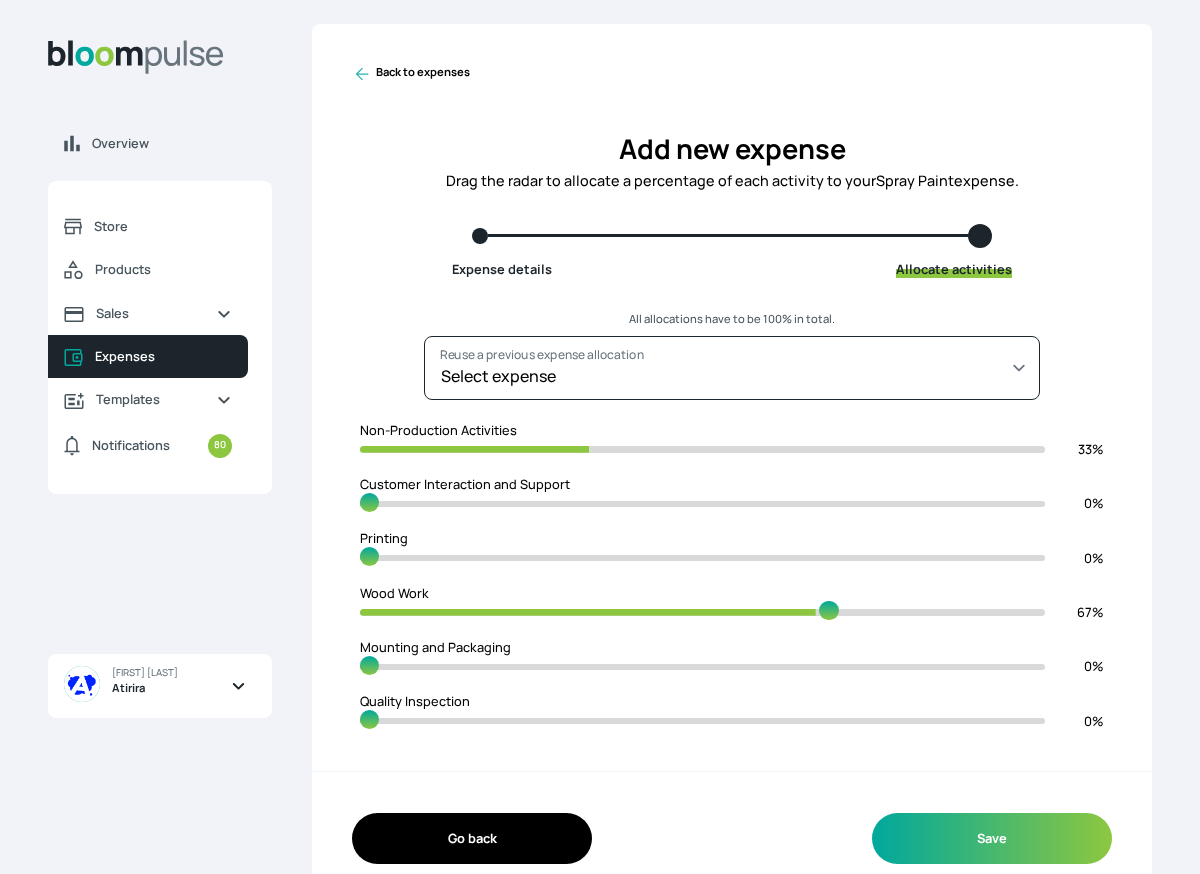 type on "30" 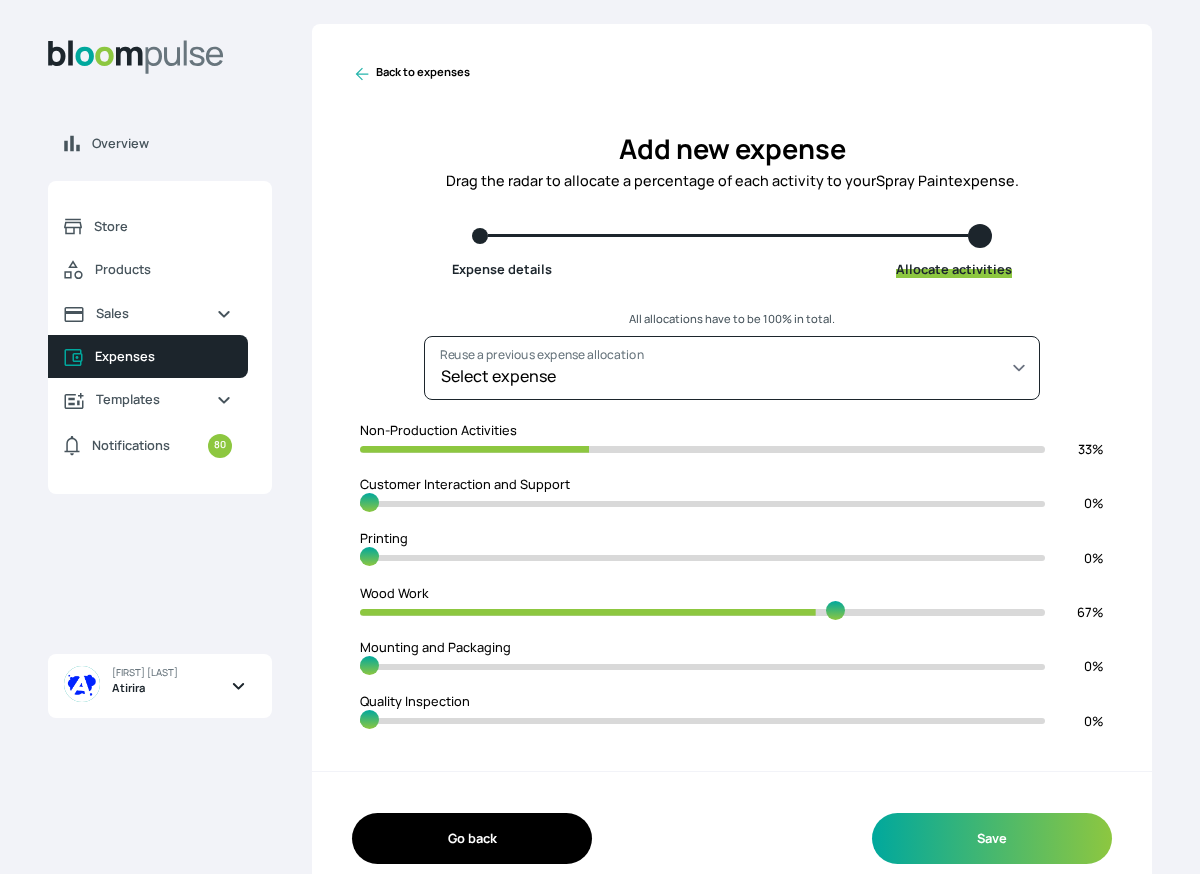 type on "29" 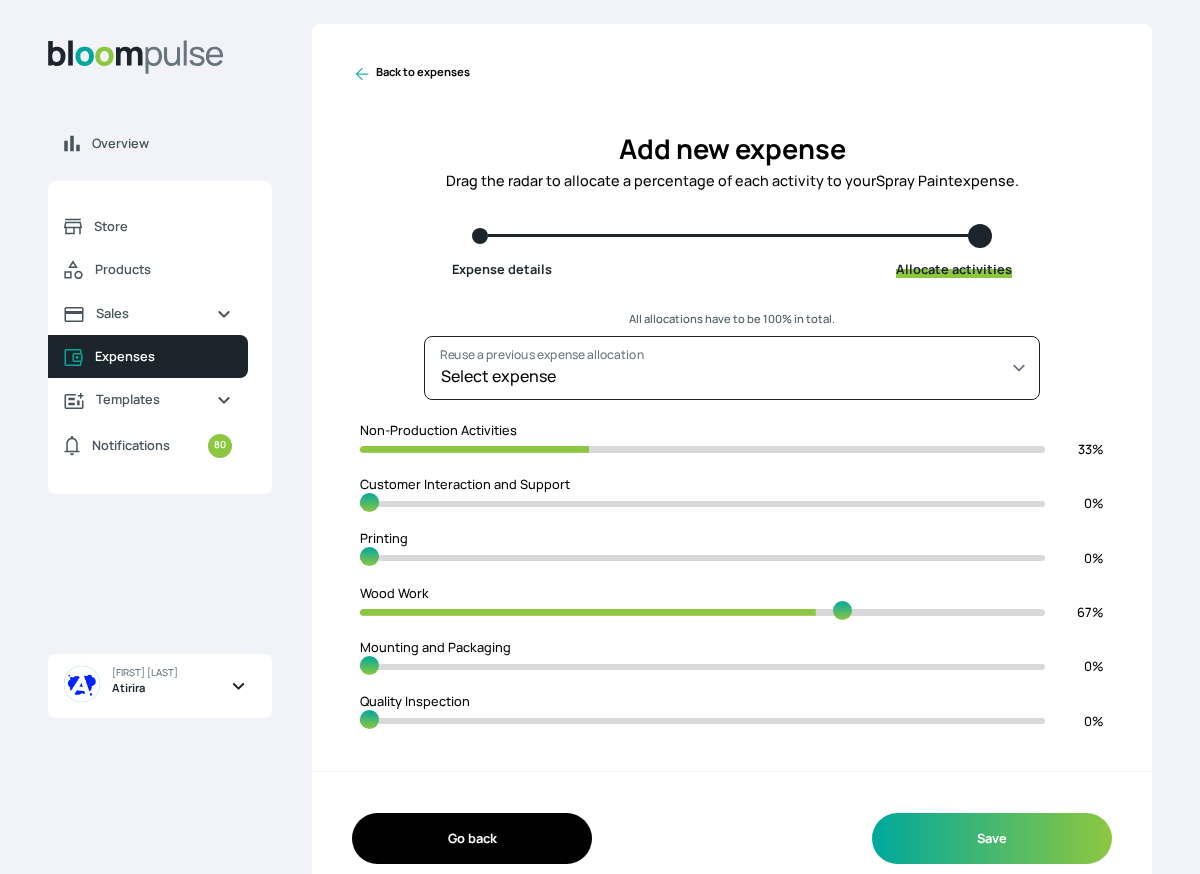 type on "28" 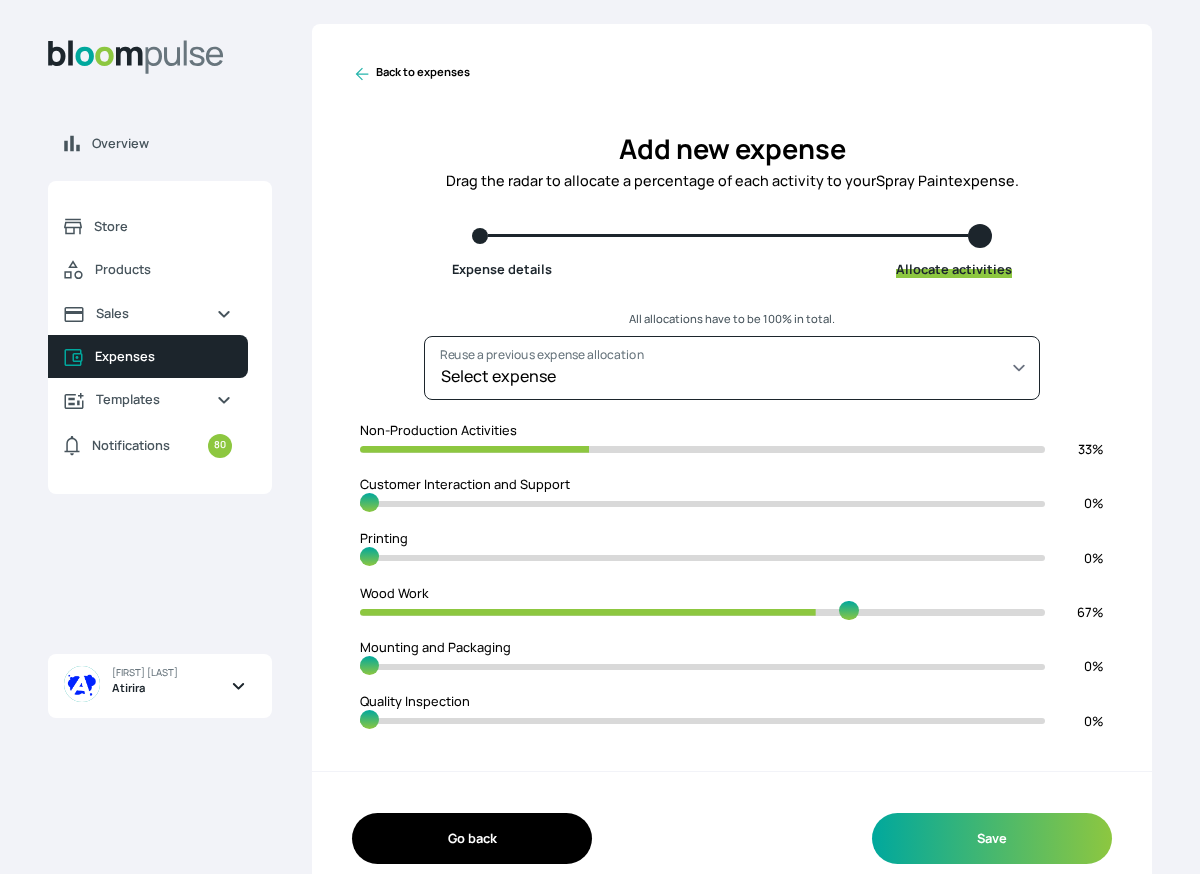 type on "27" 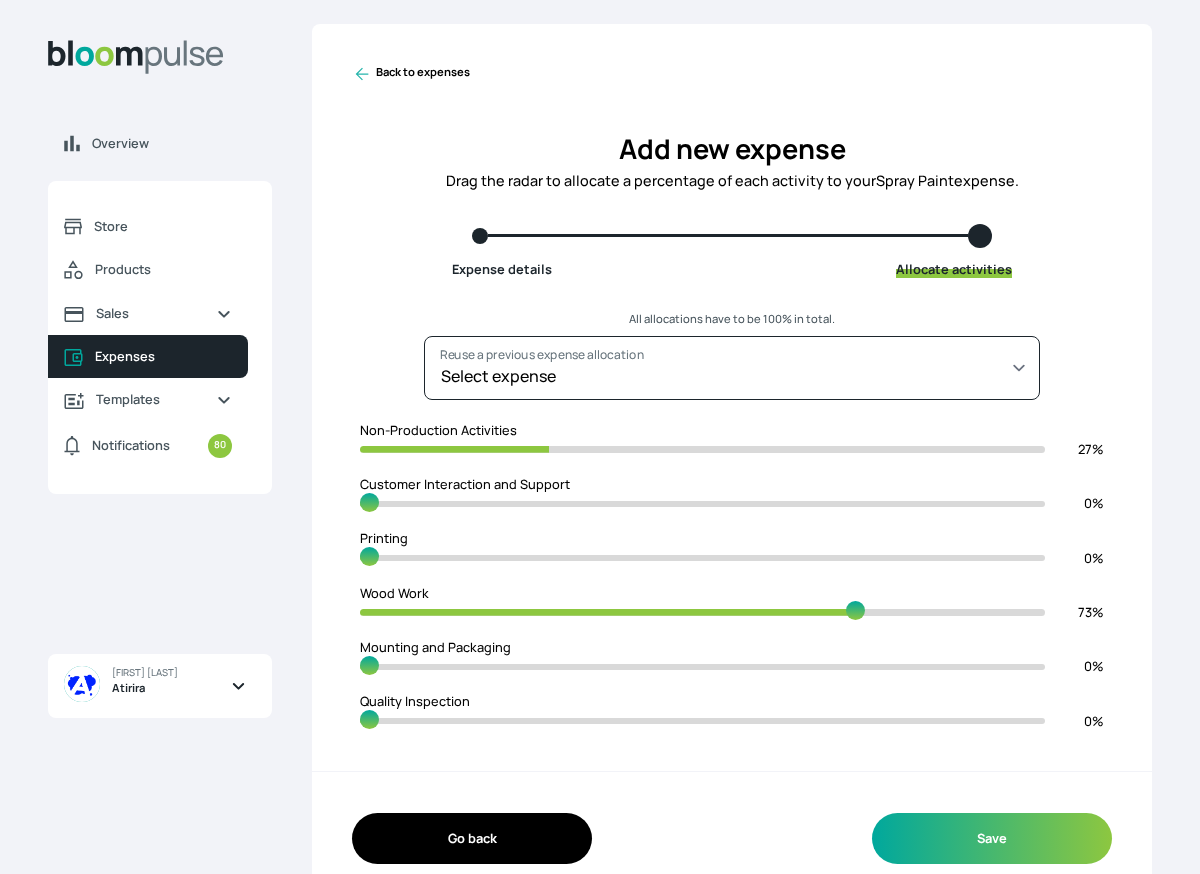 type on "26" 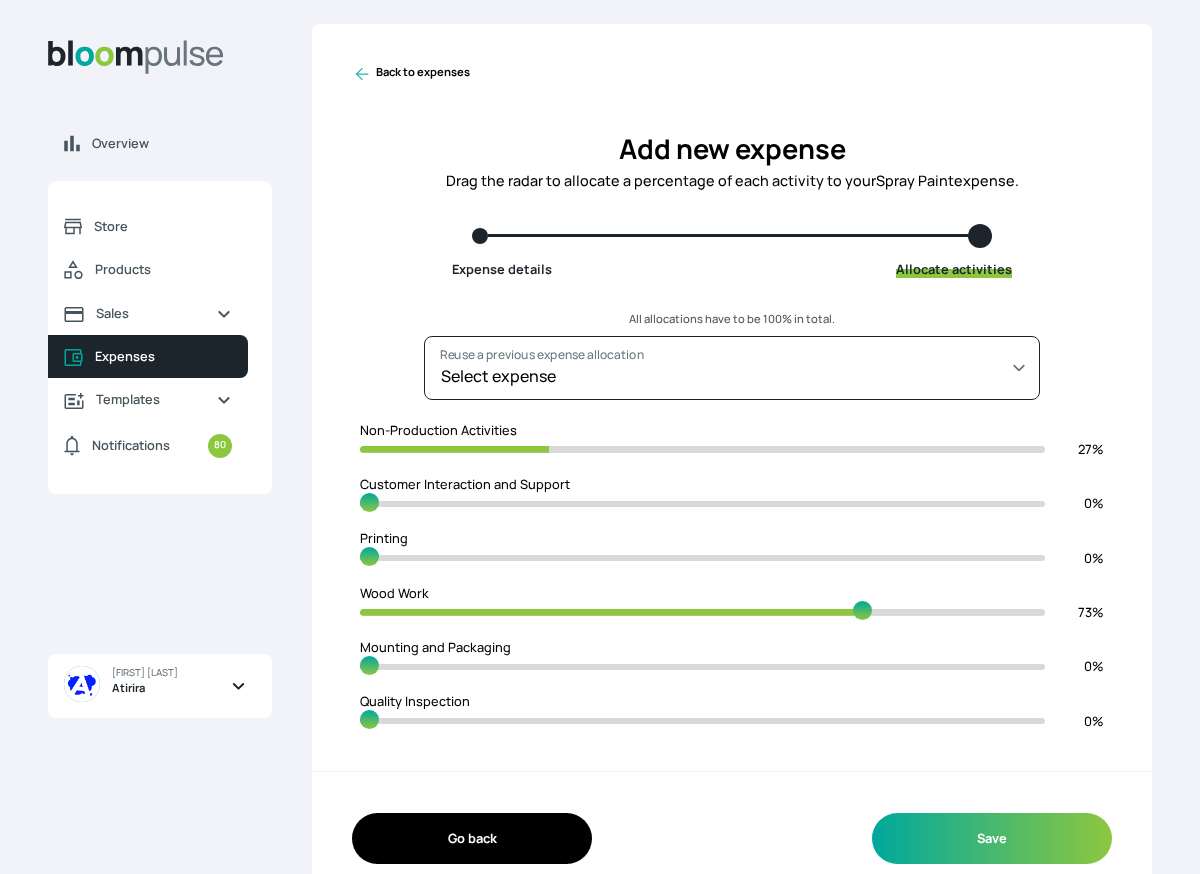type on "25" 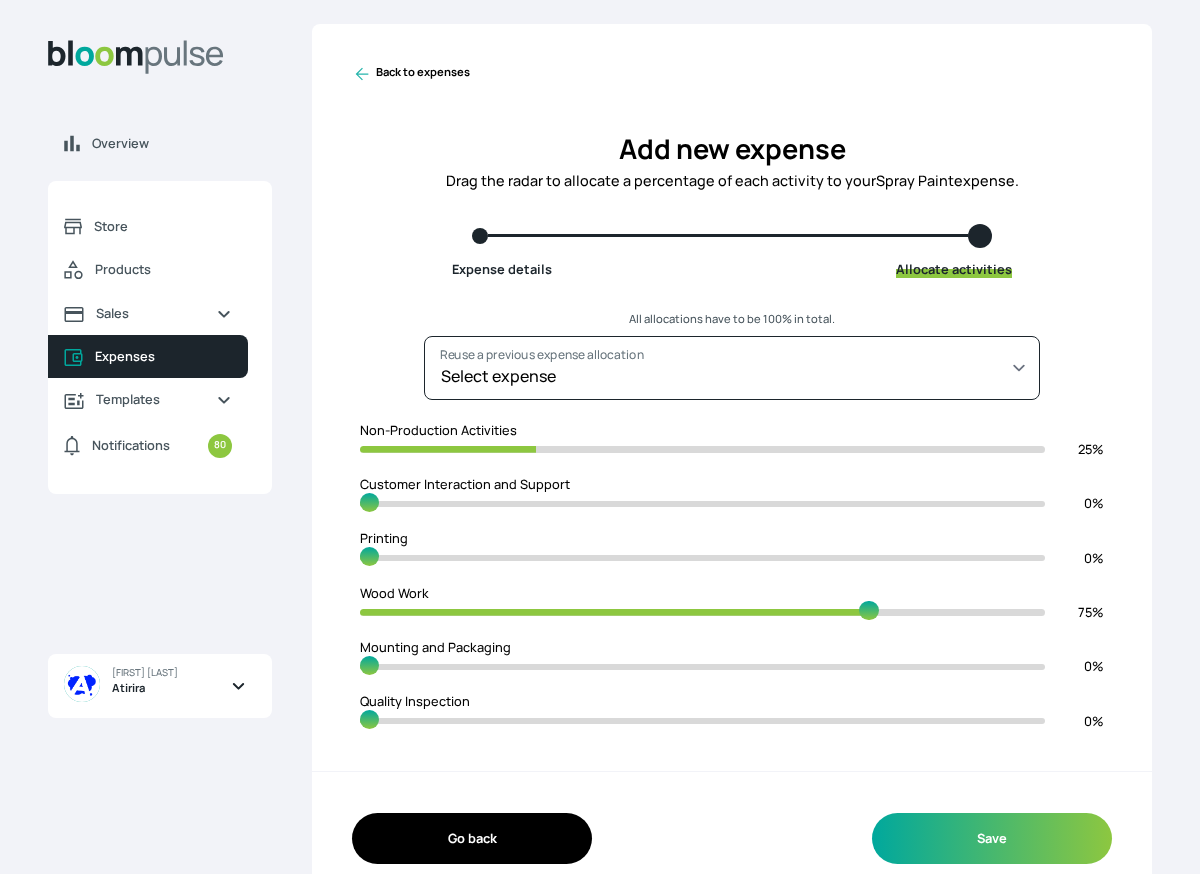 type on "24" 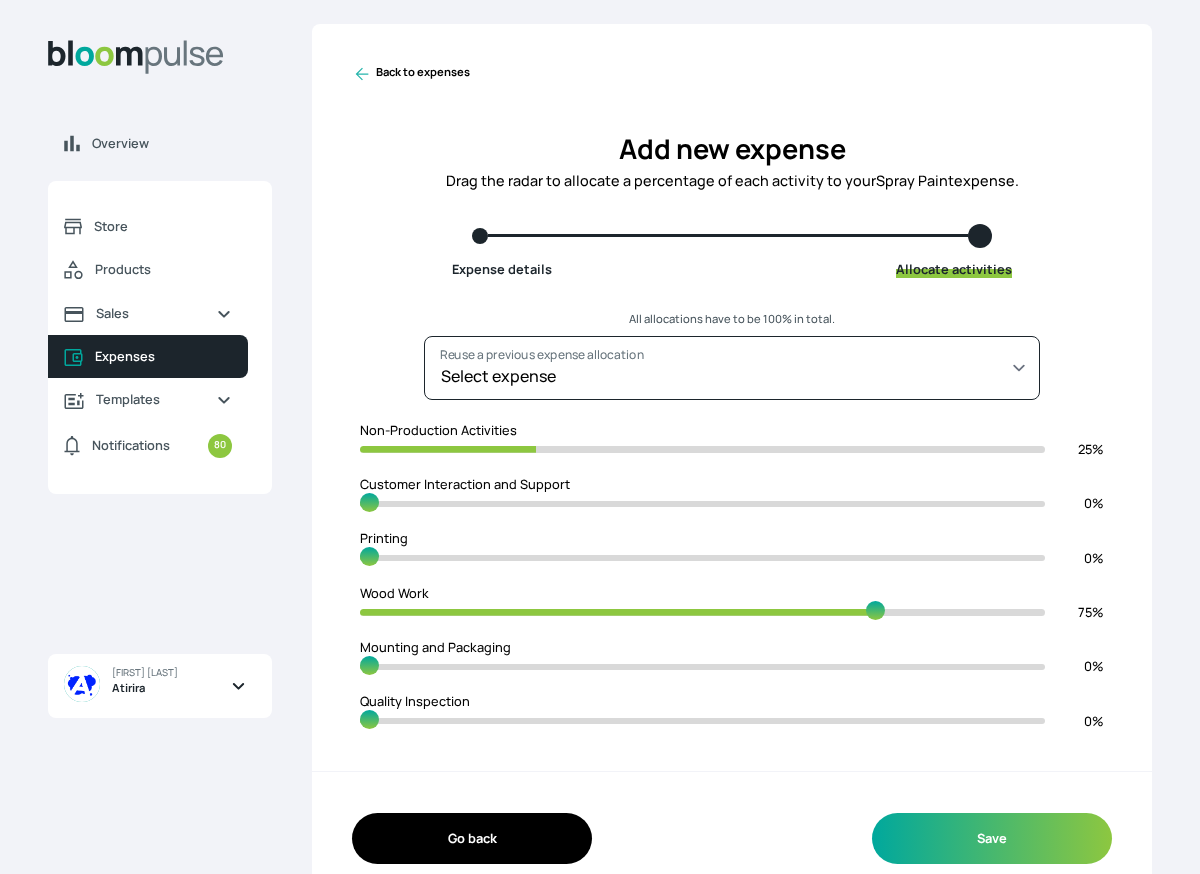 type on "23" 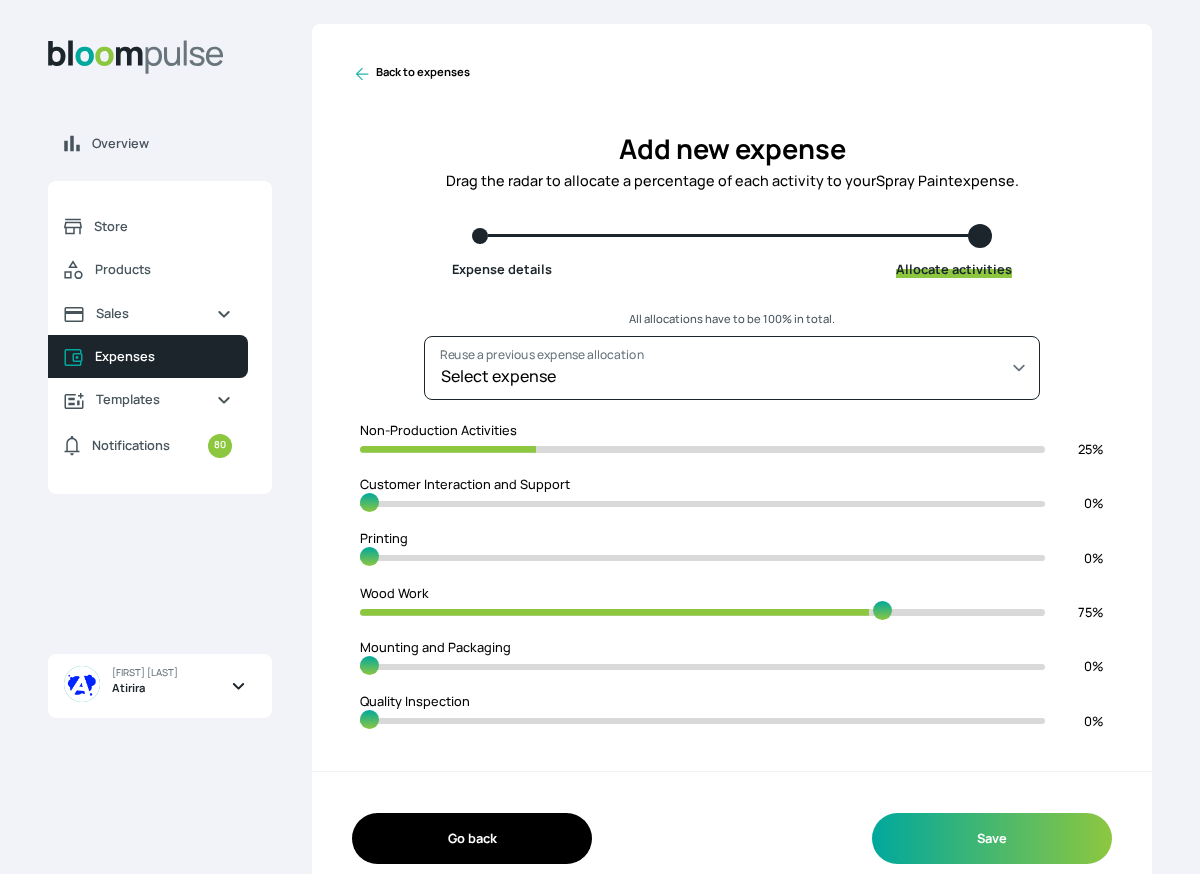 type on "22" 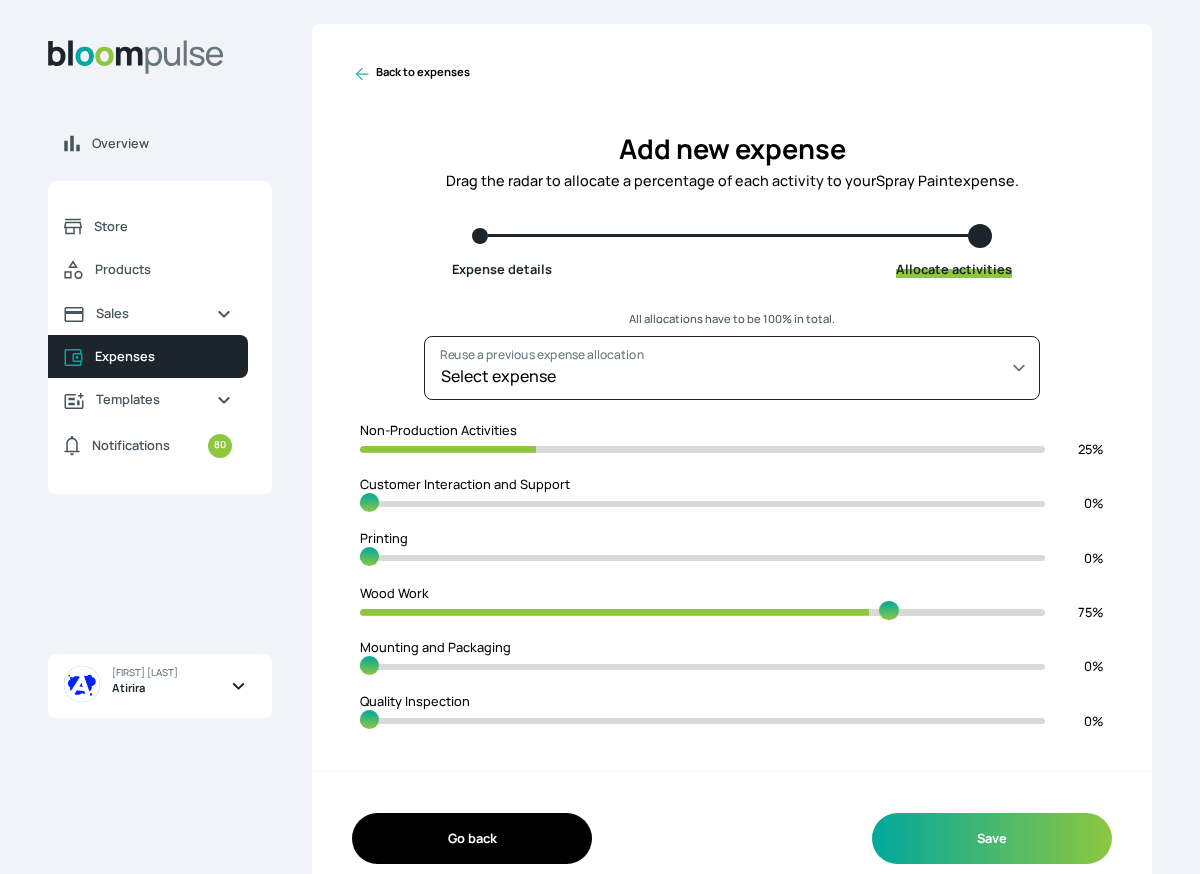 type on "21" 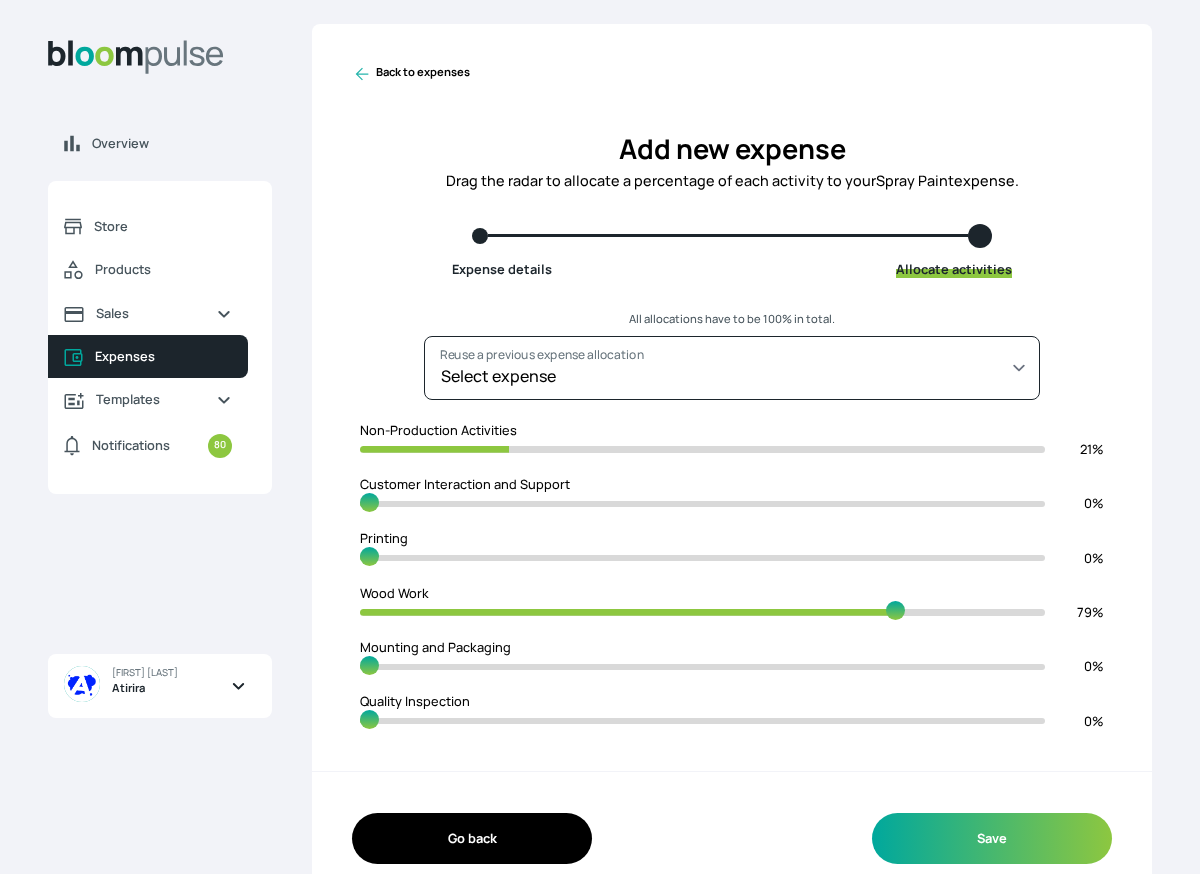 type on "20" 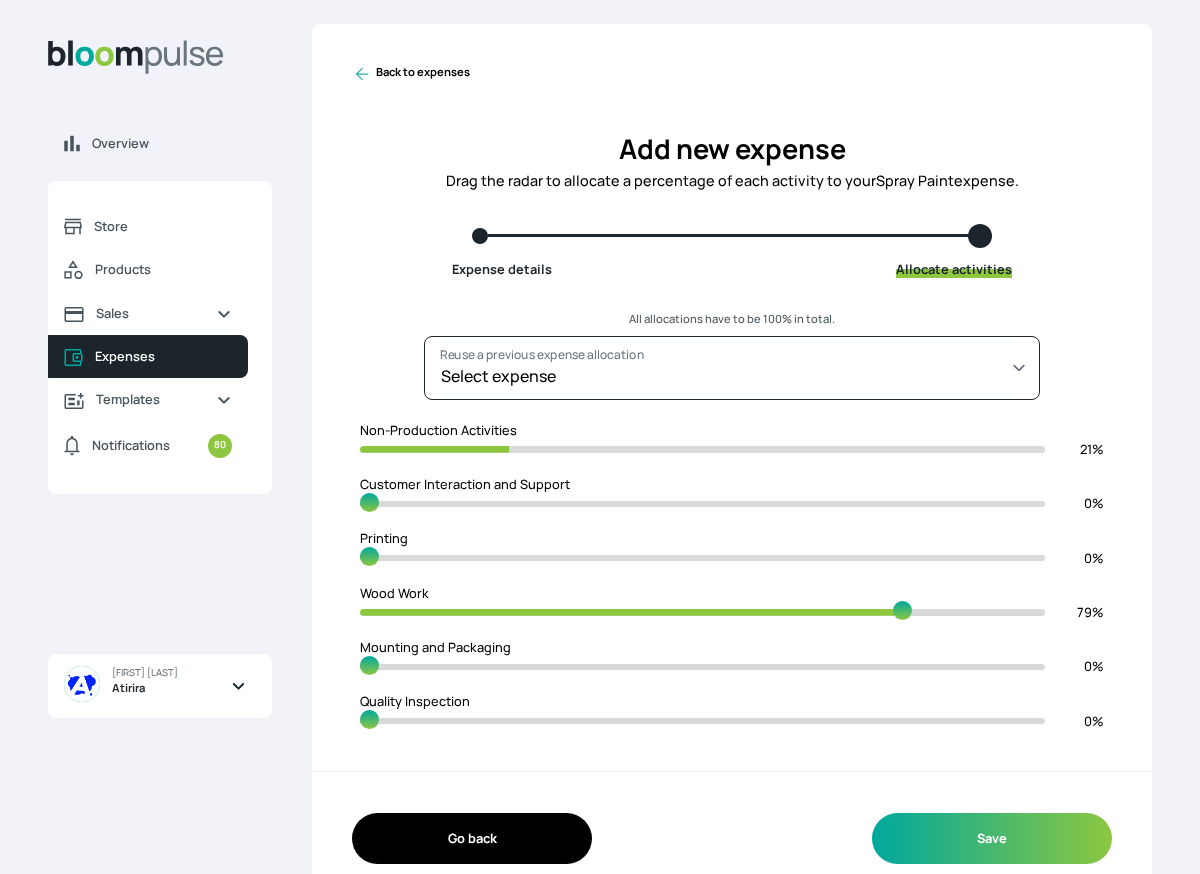 type on "19" 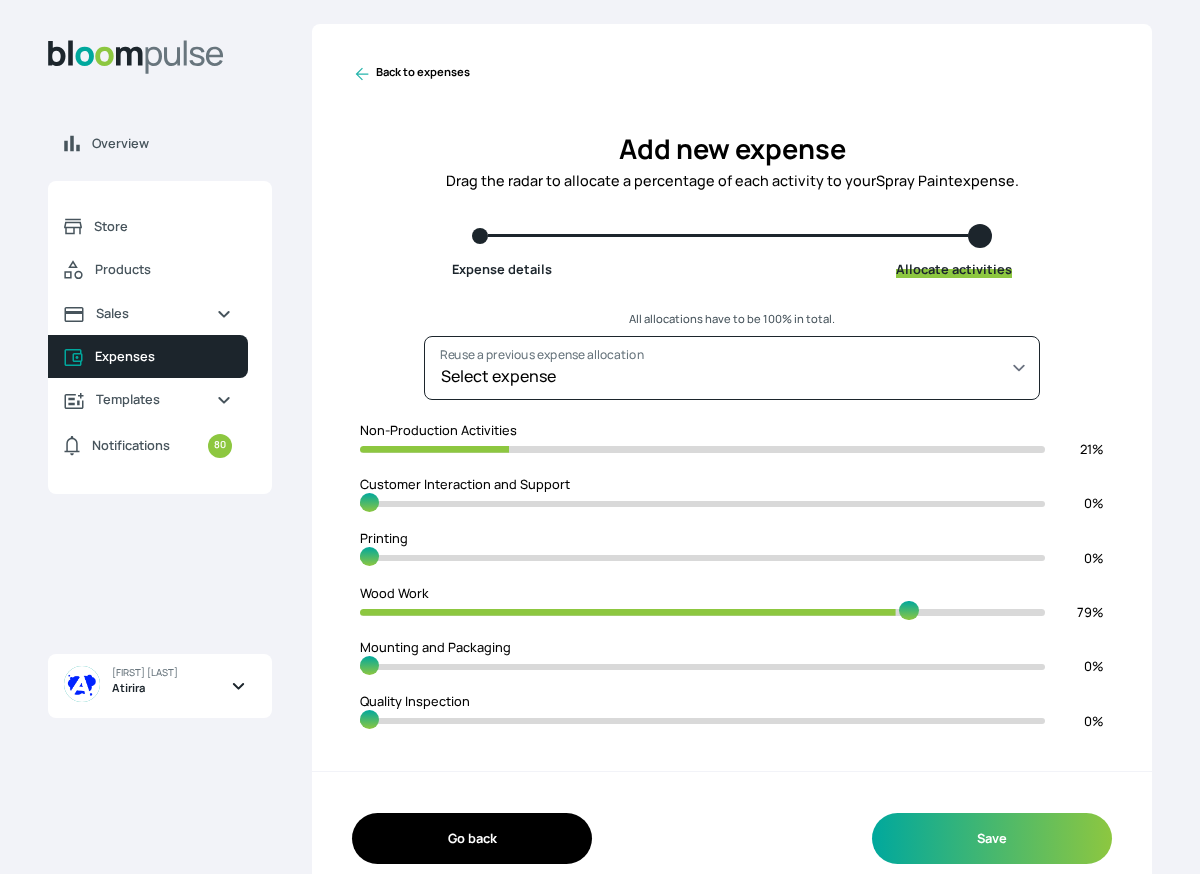 type on "18" 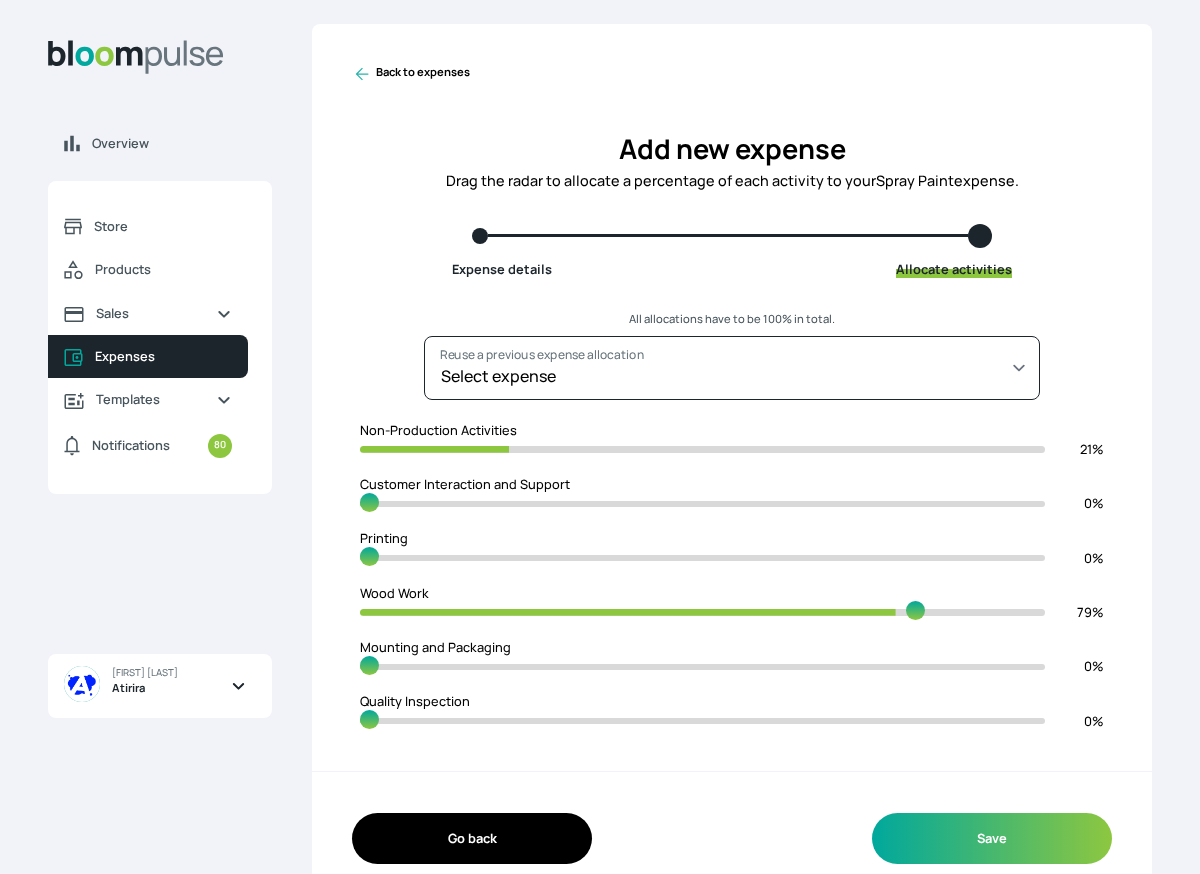 type on "17" 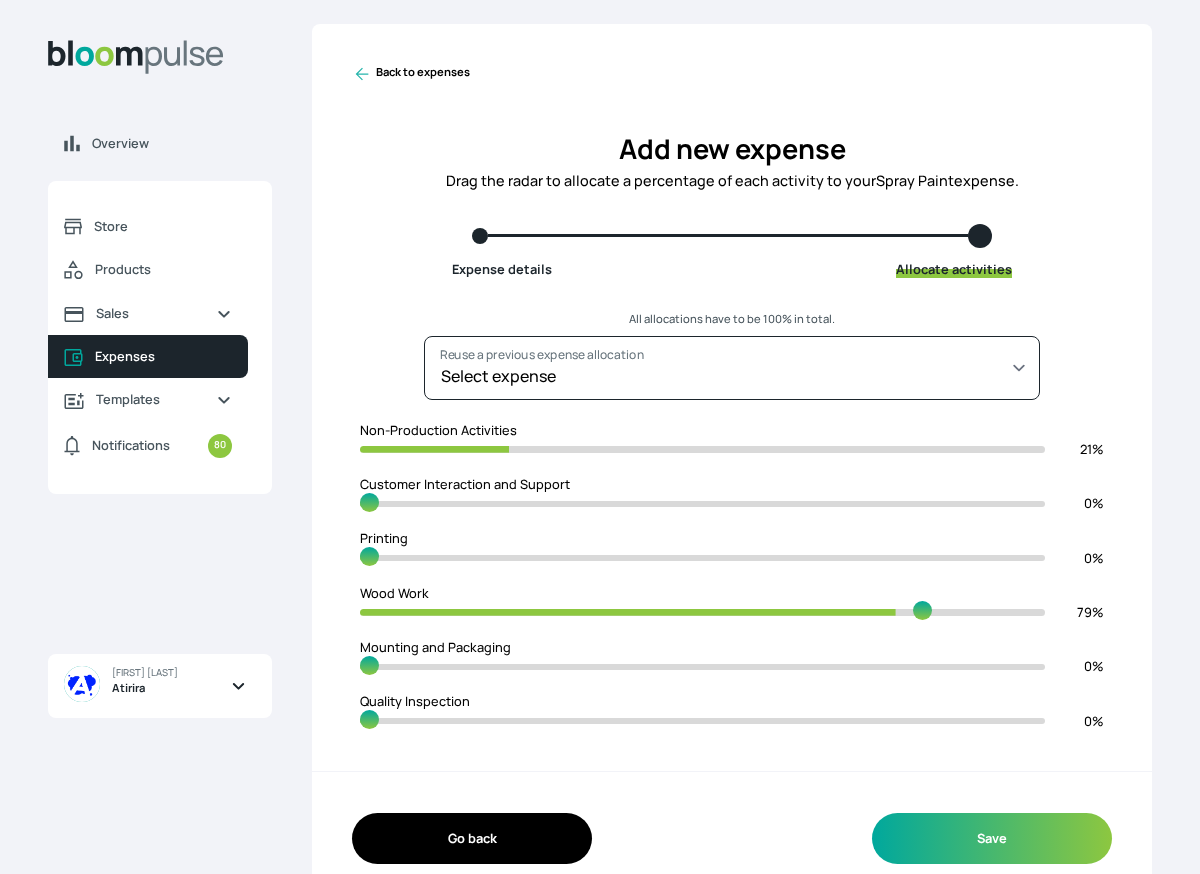 type on "16" 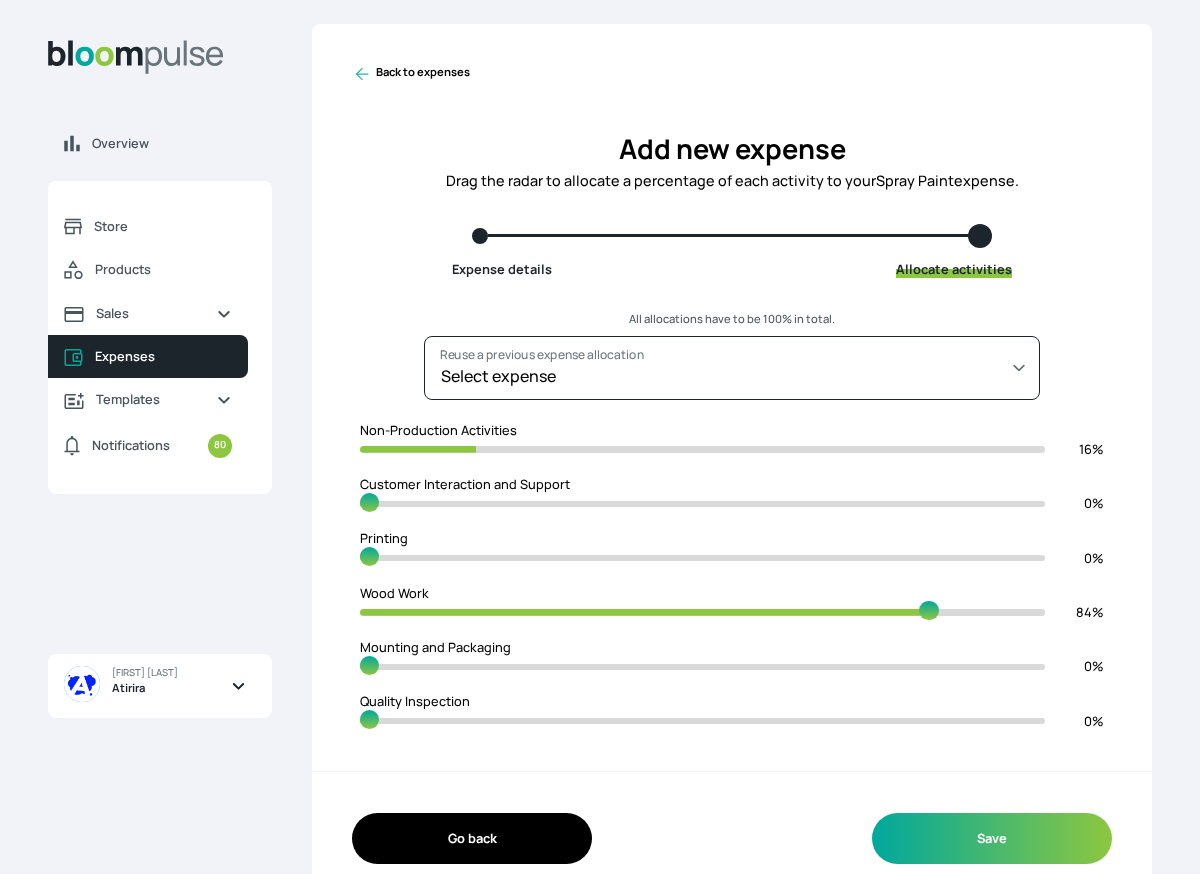 type on "15" 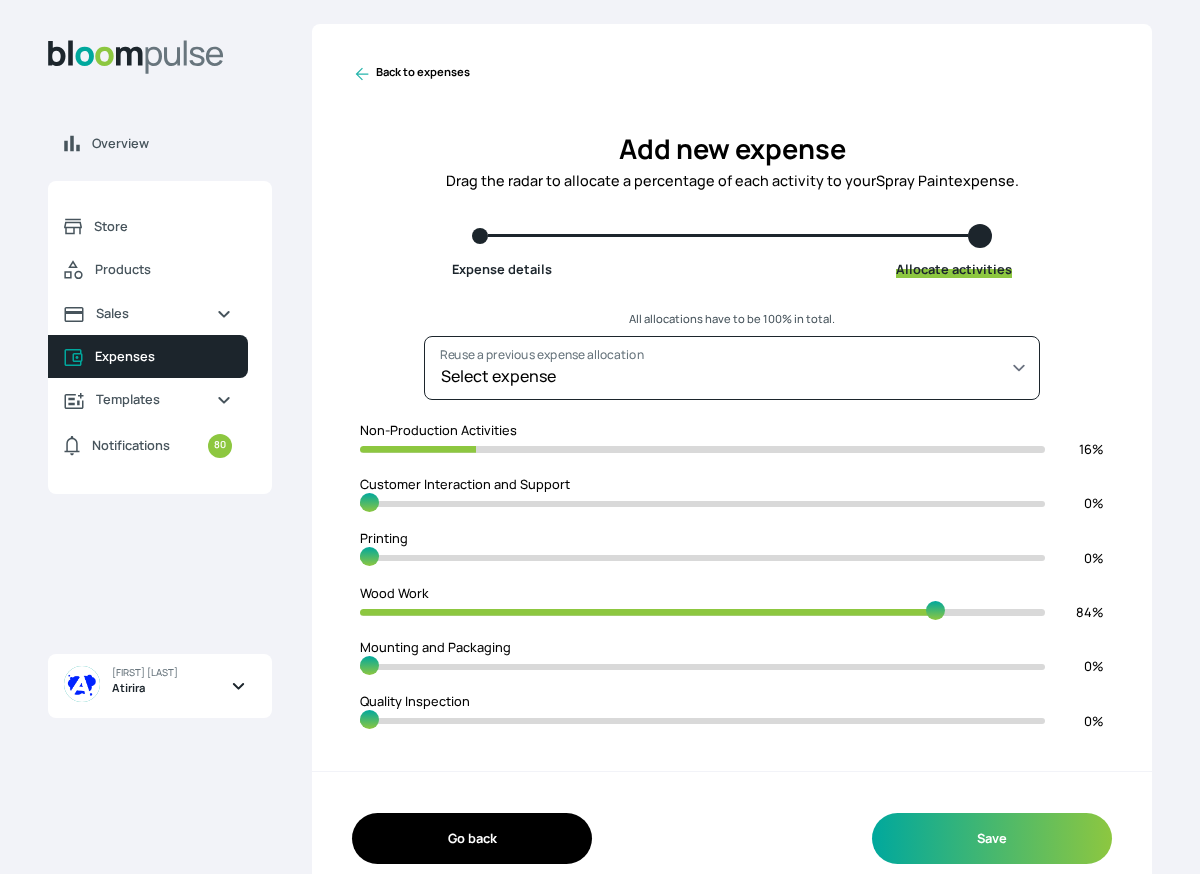 type on "14" 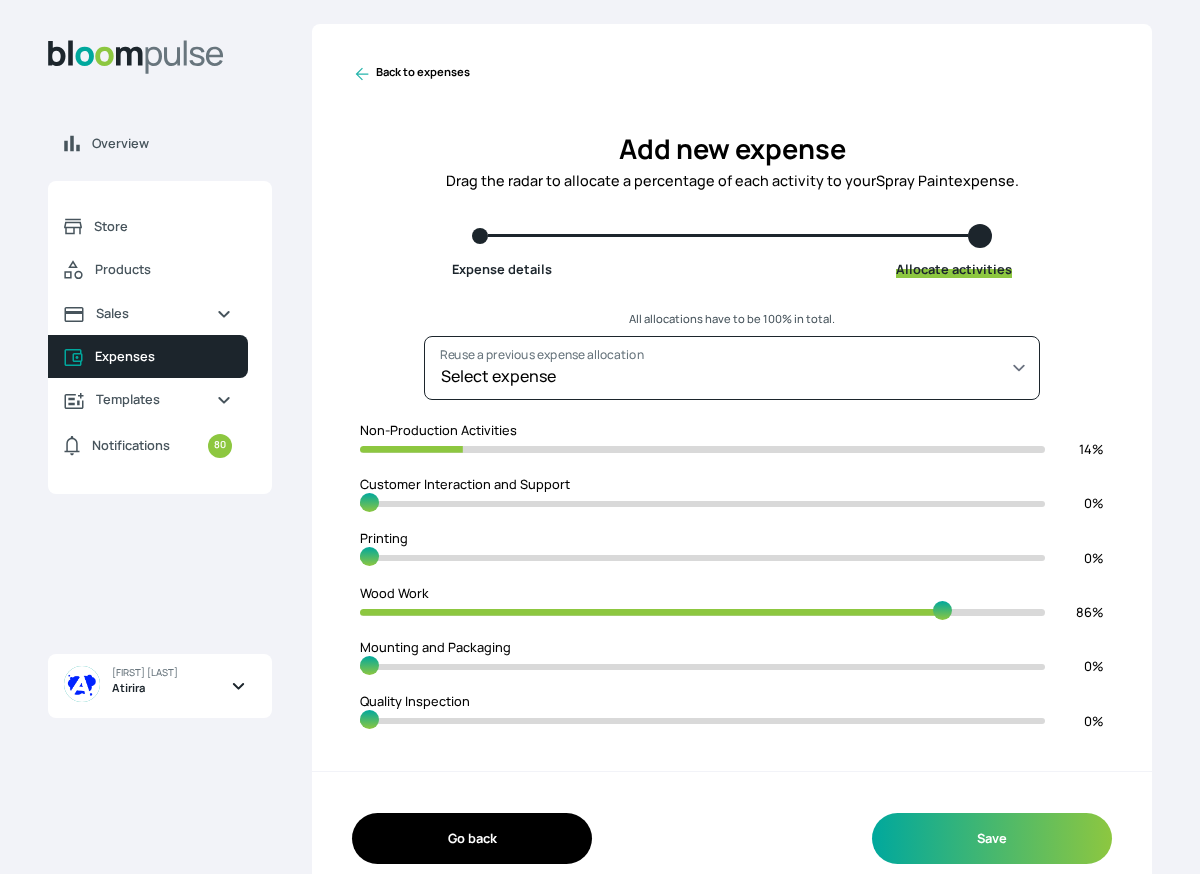 type on "13" 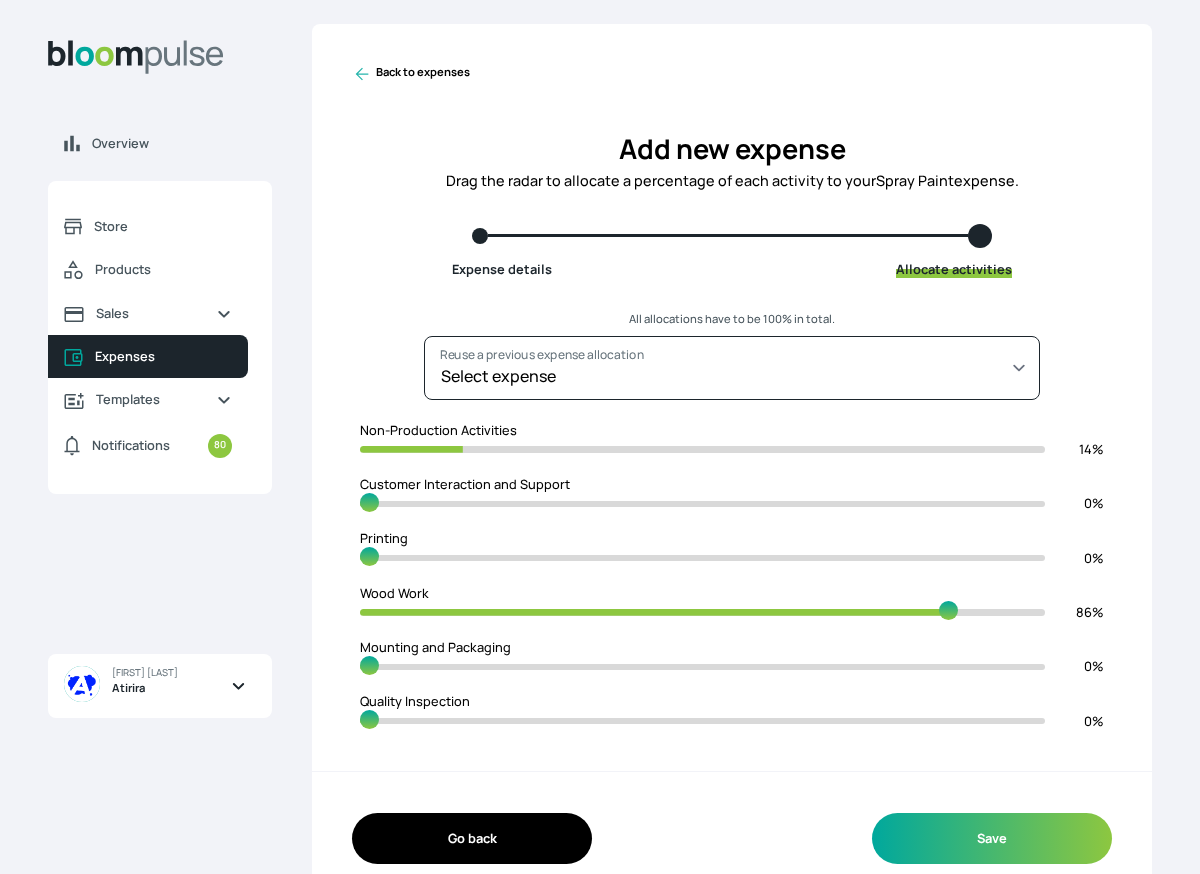 type on "12" 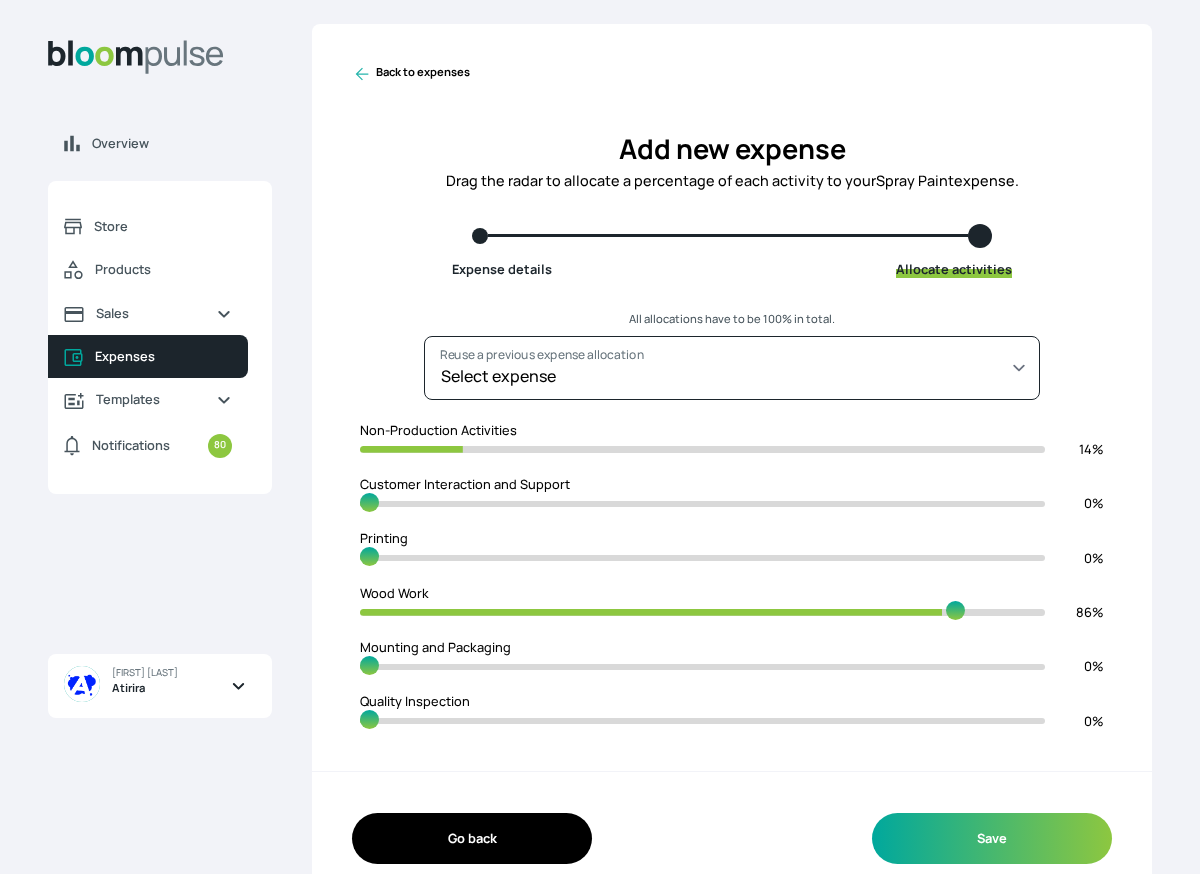 type on "11" 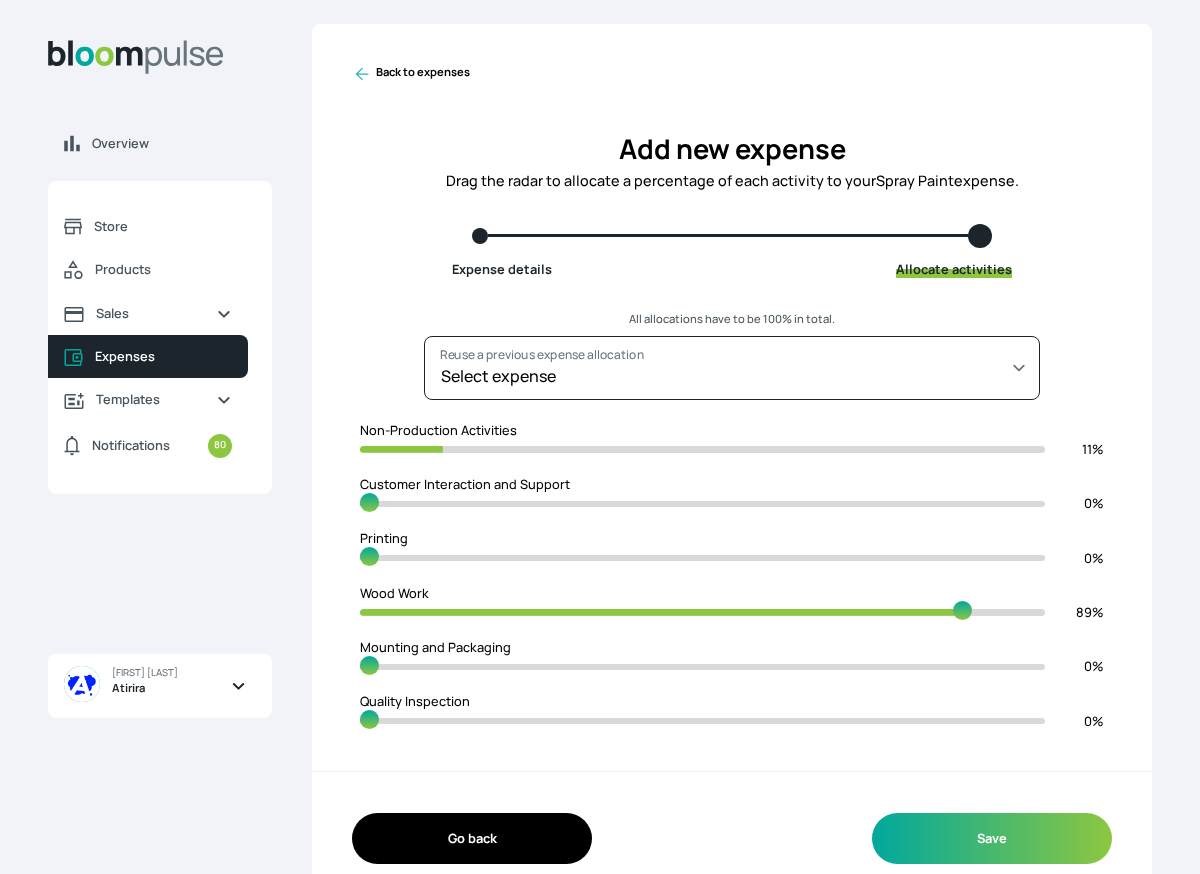 type on "10" 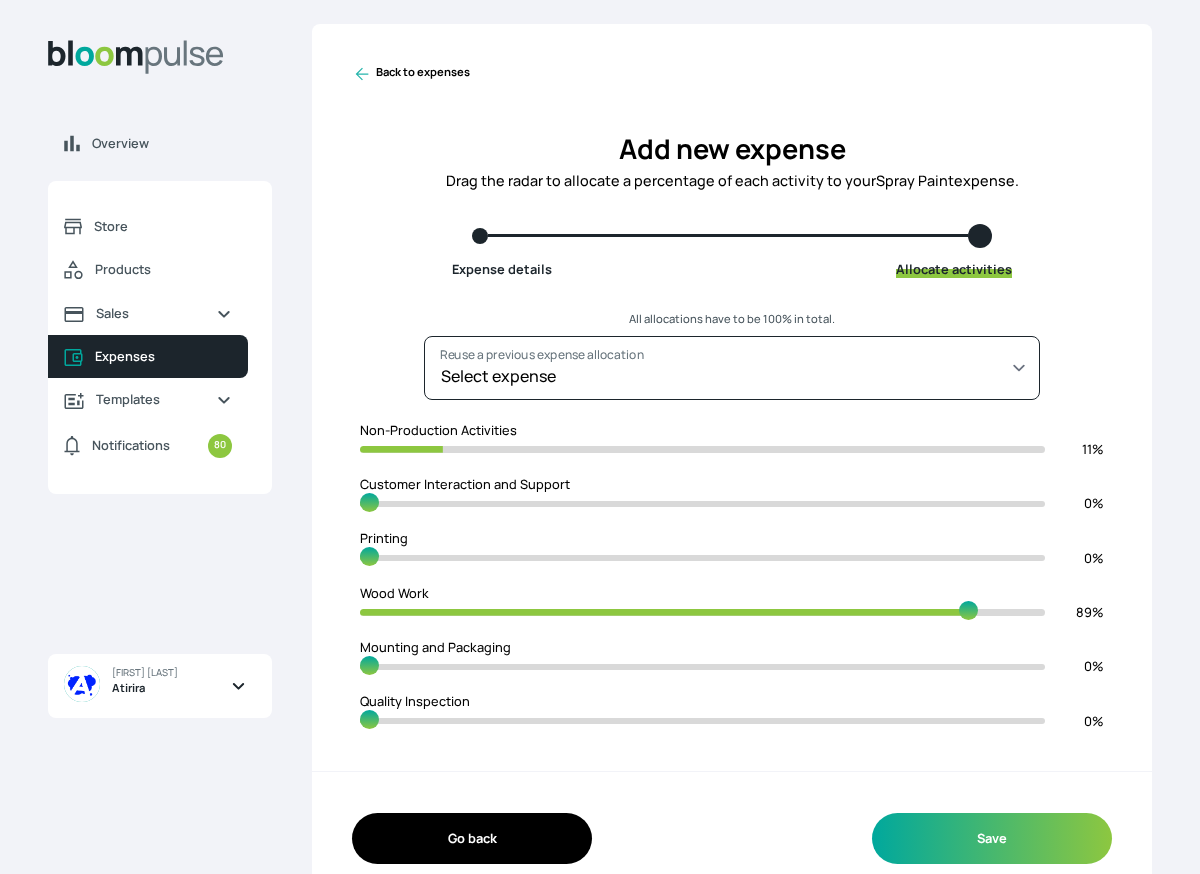 type on "9" 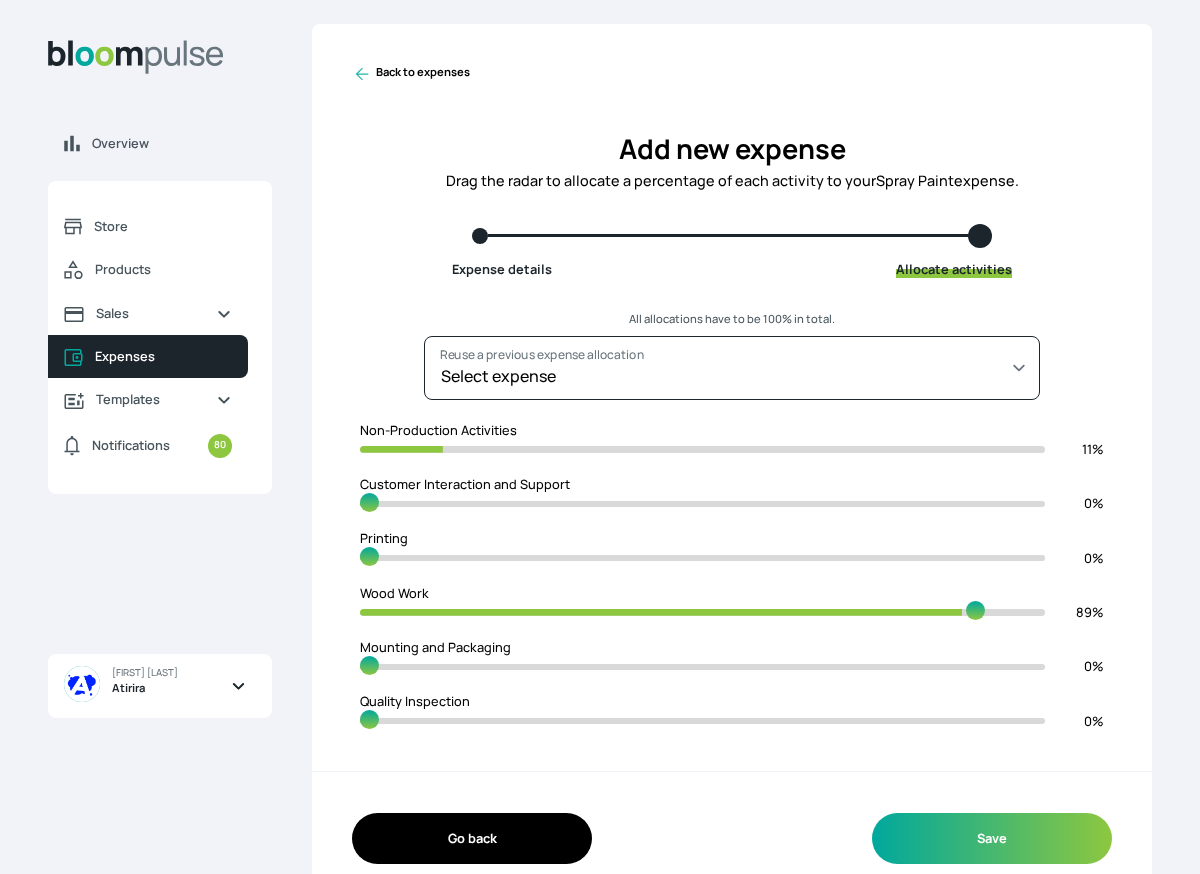 type on "8" 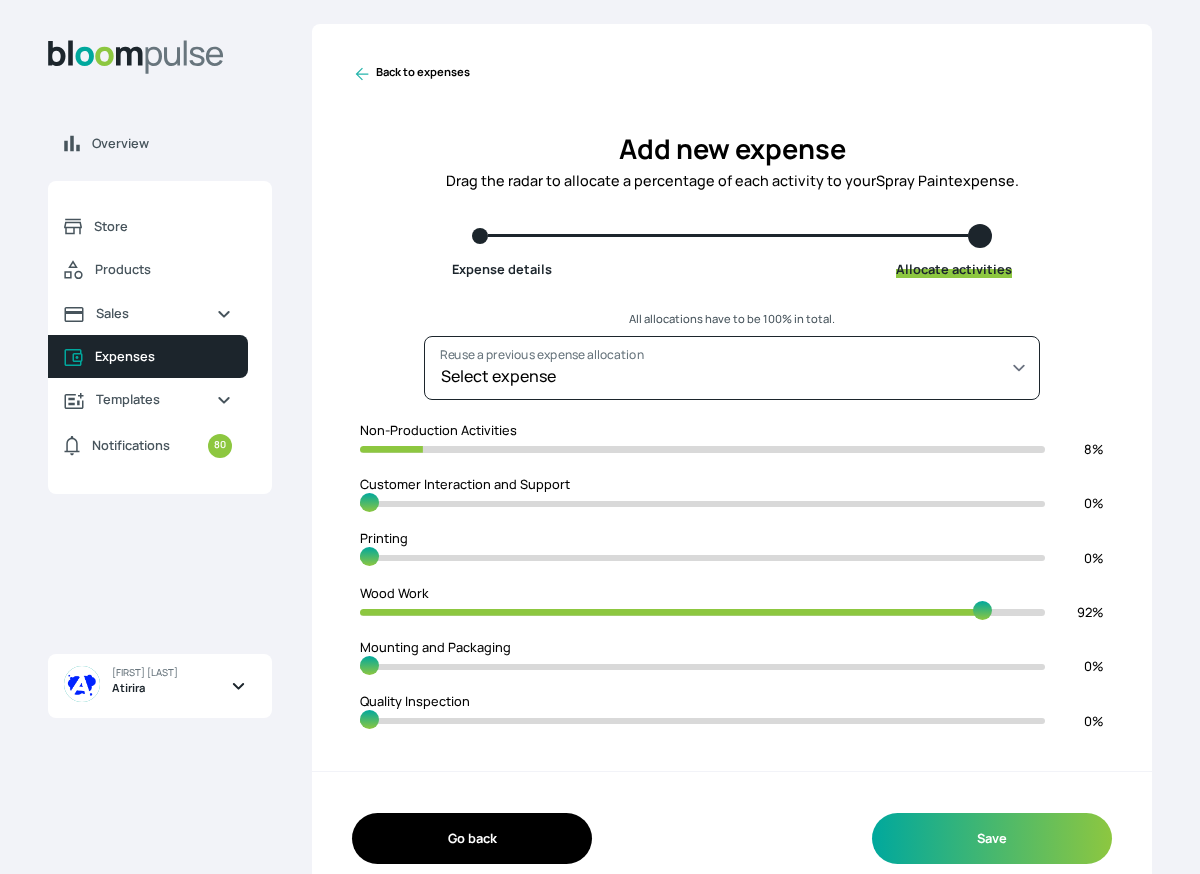 type on "7" 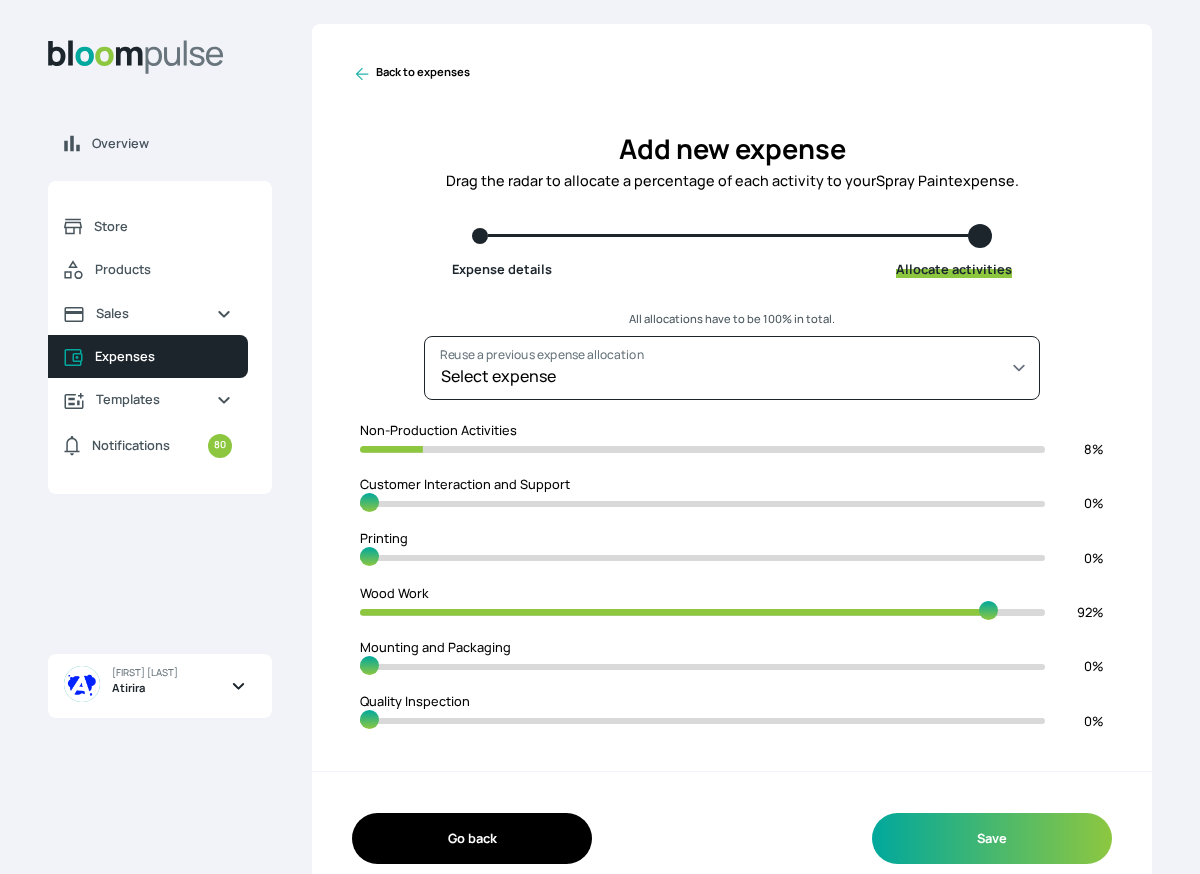 type on "6" 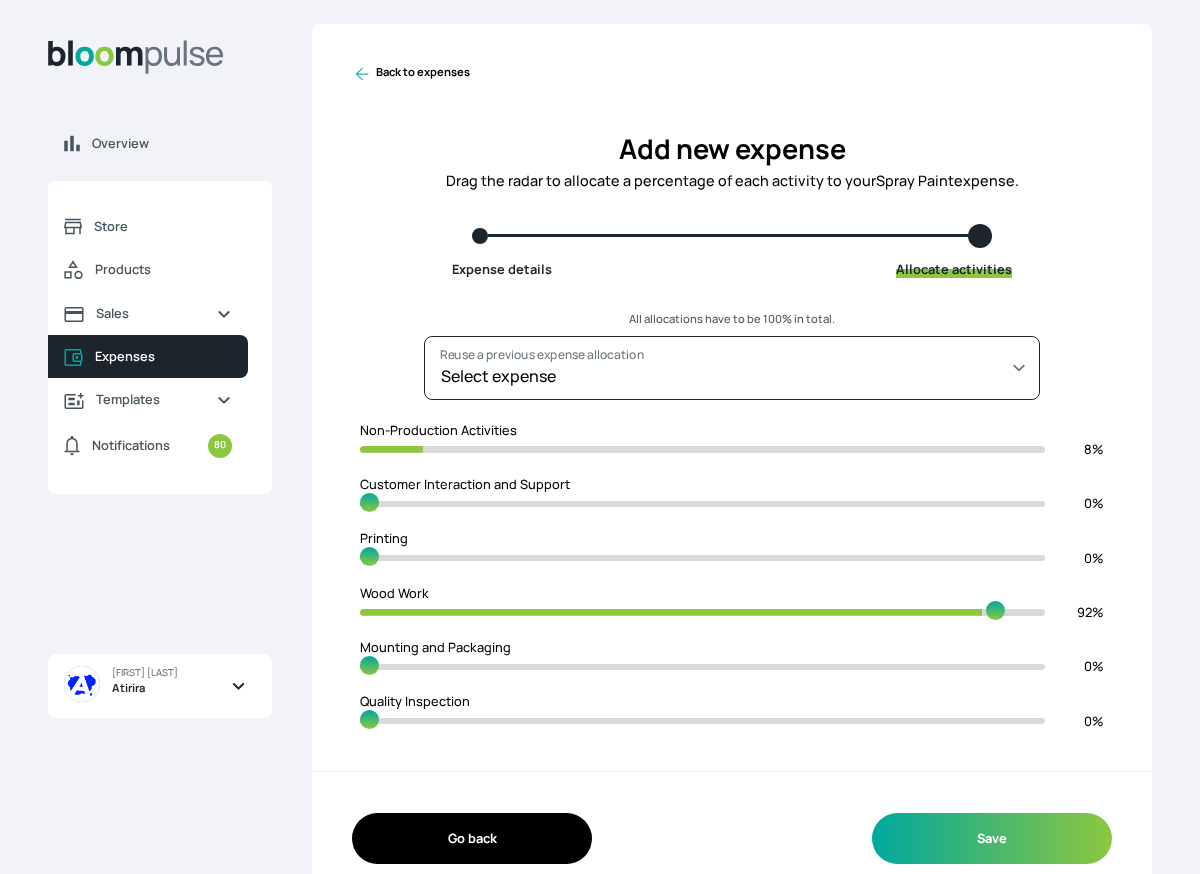 type on "5" 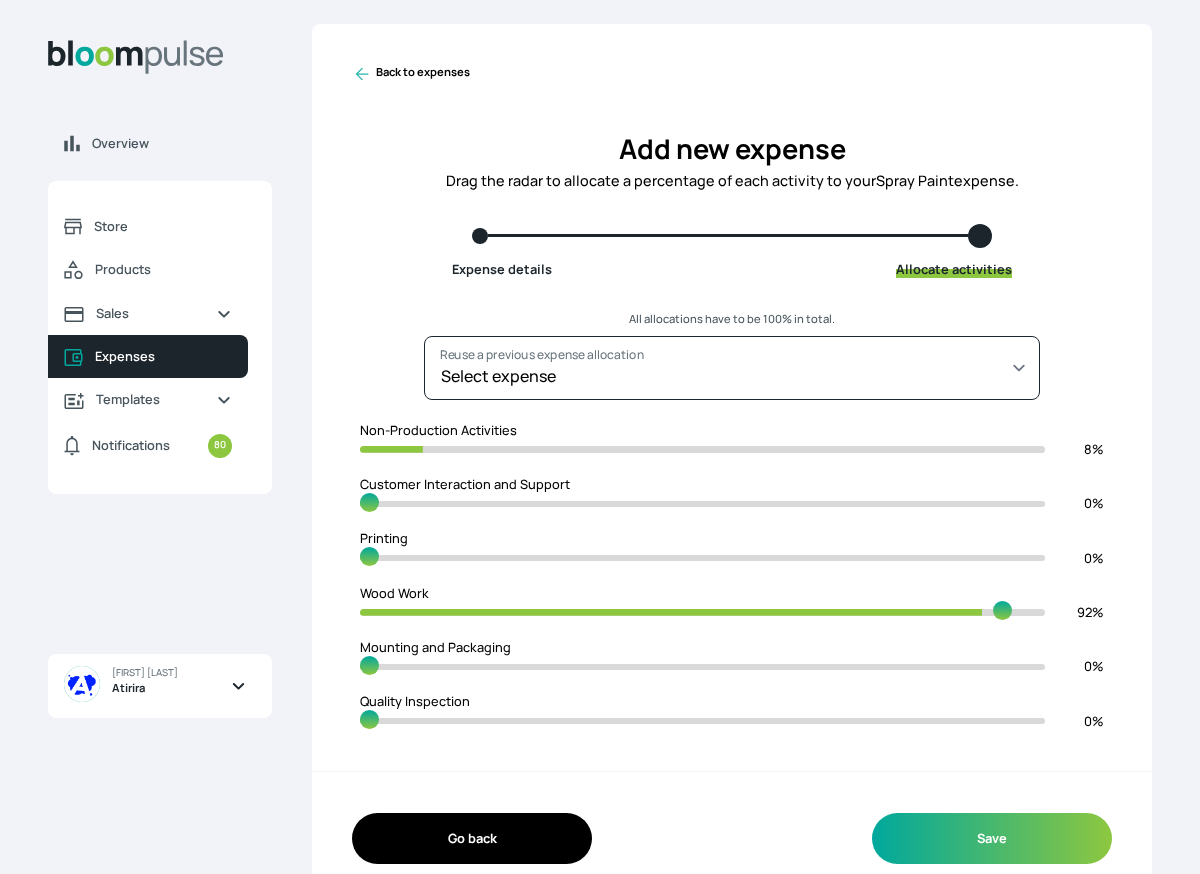 type on "4" 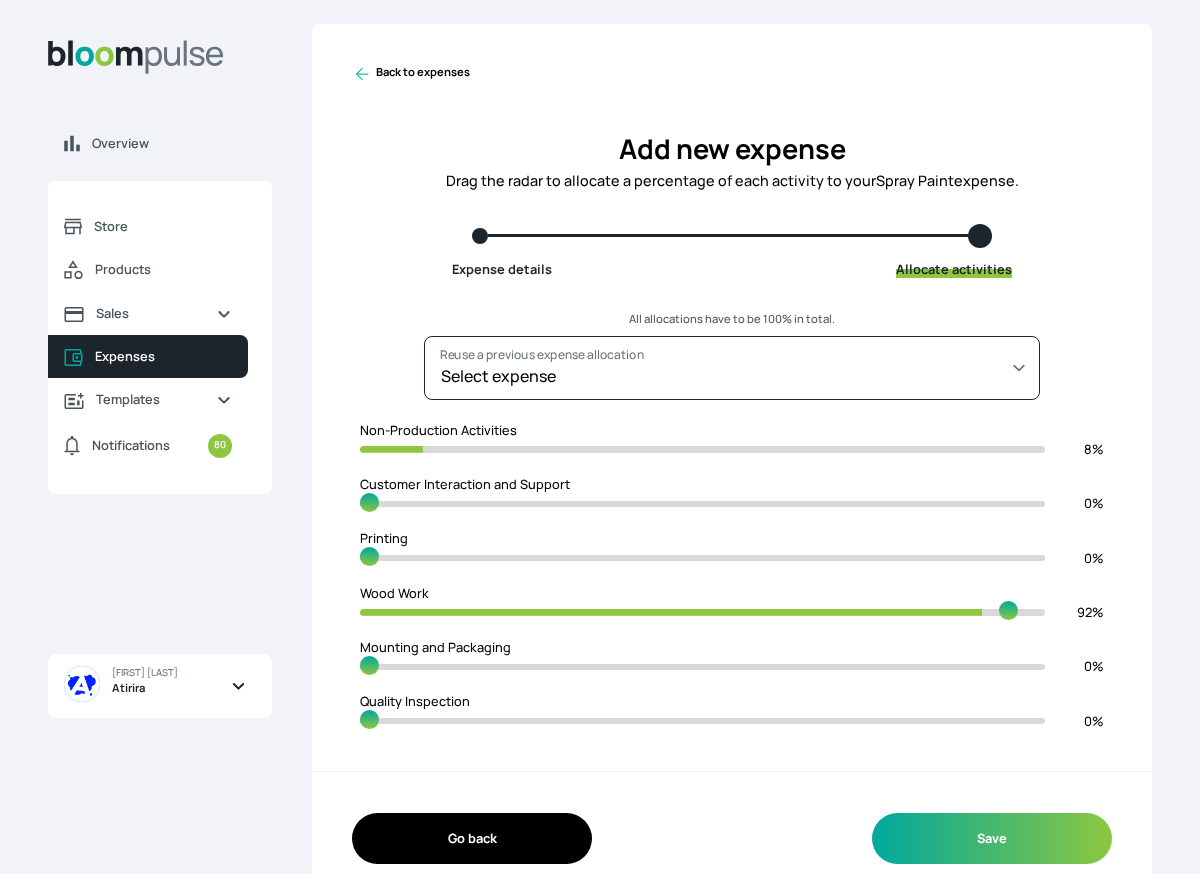 type on "3" 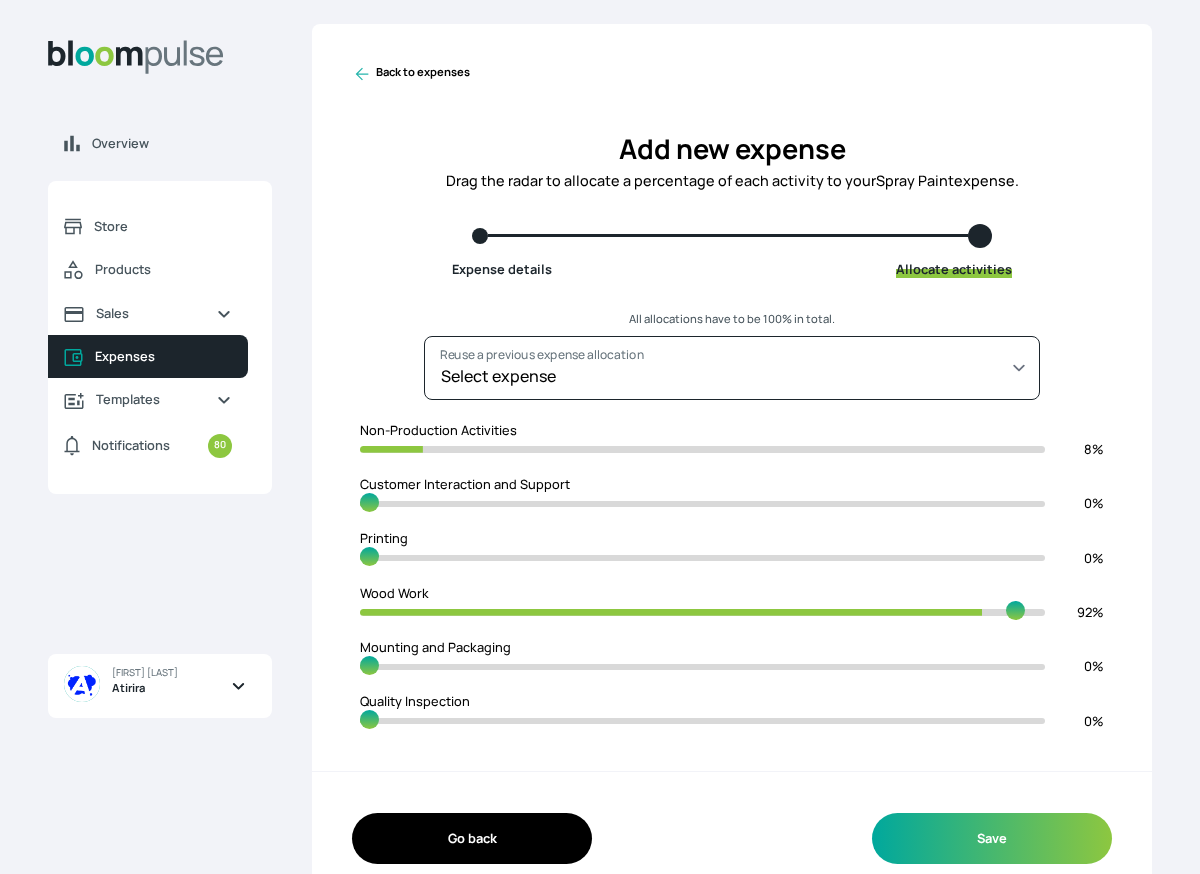 type on "2" 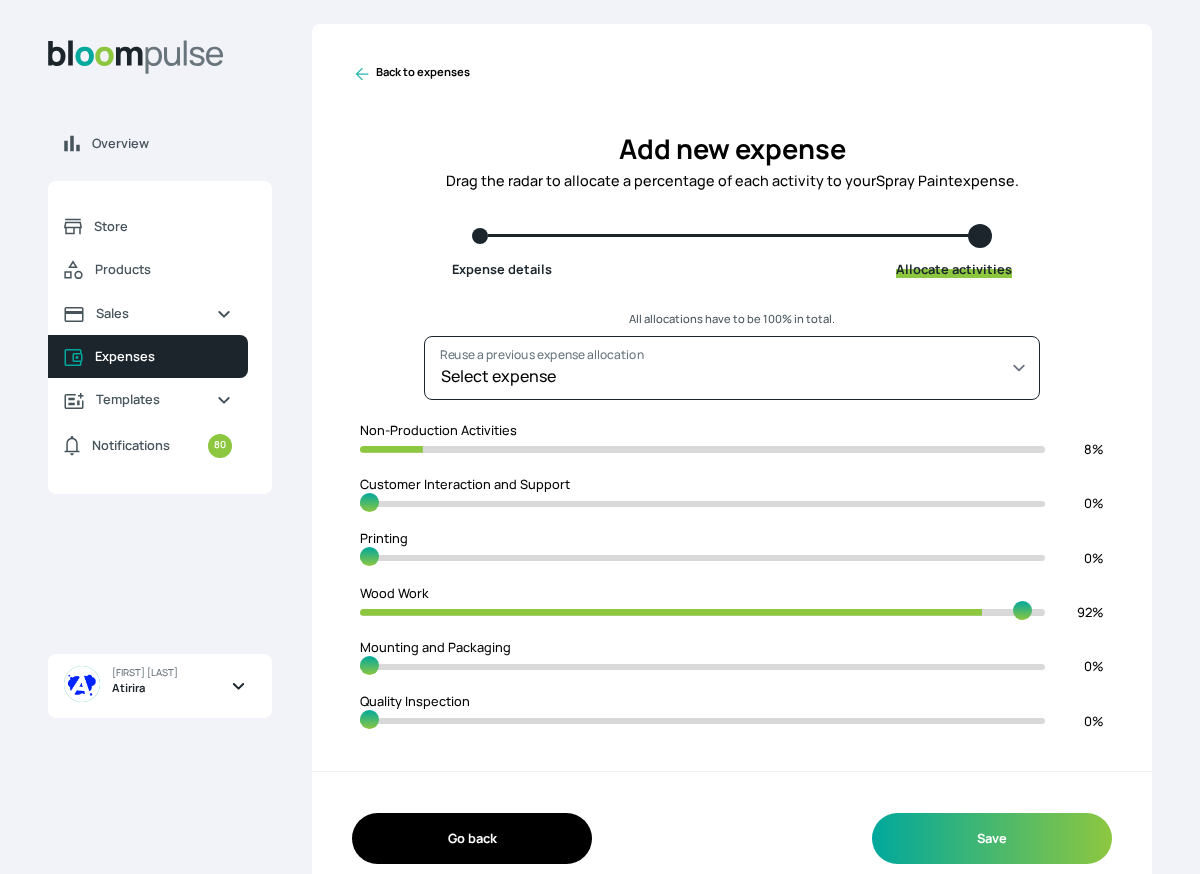 type on "1" 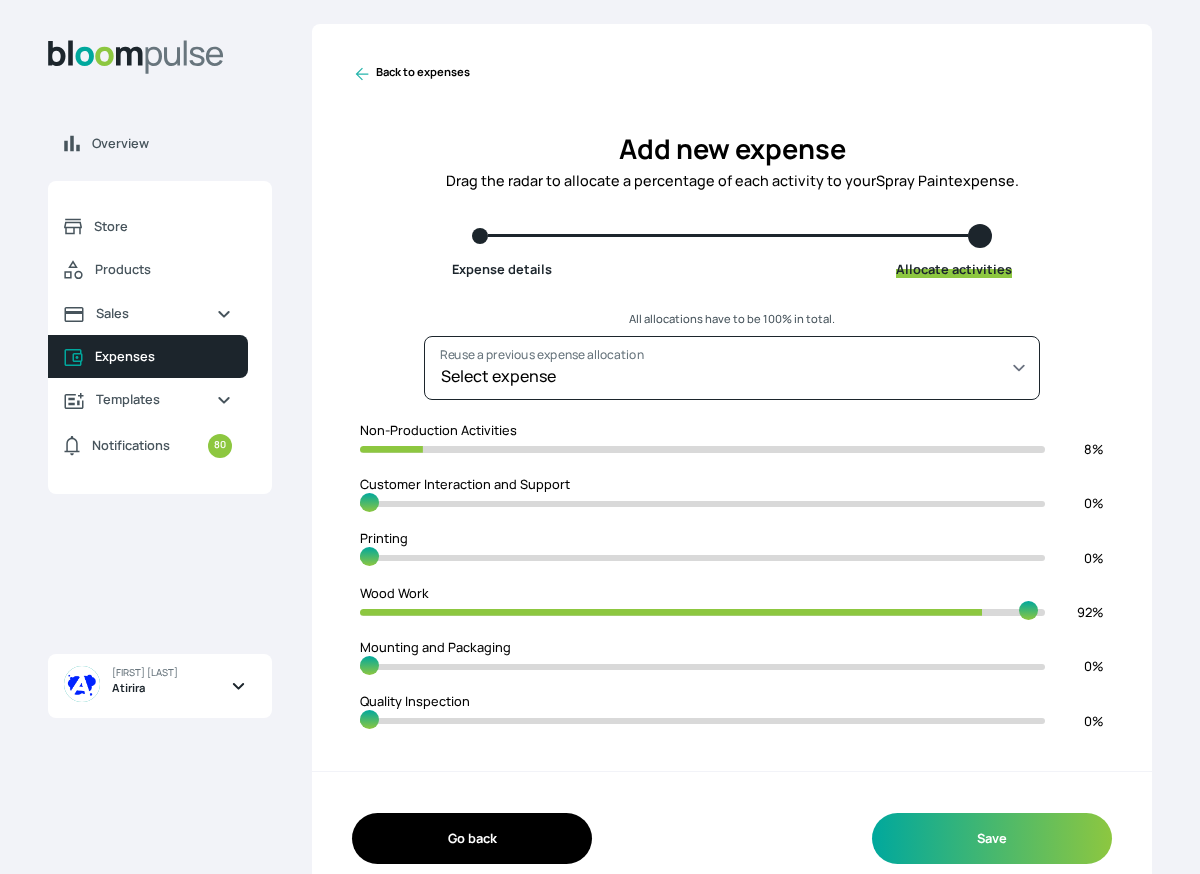 type on "0" 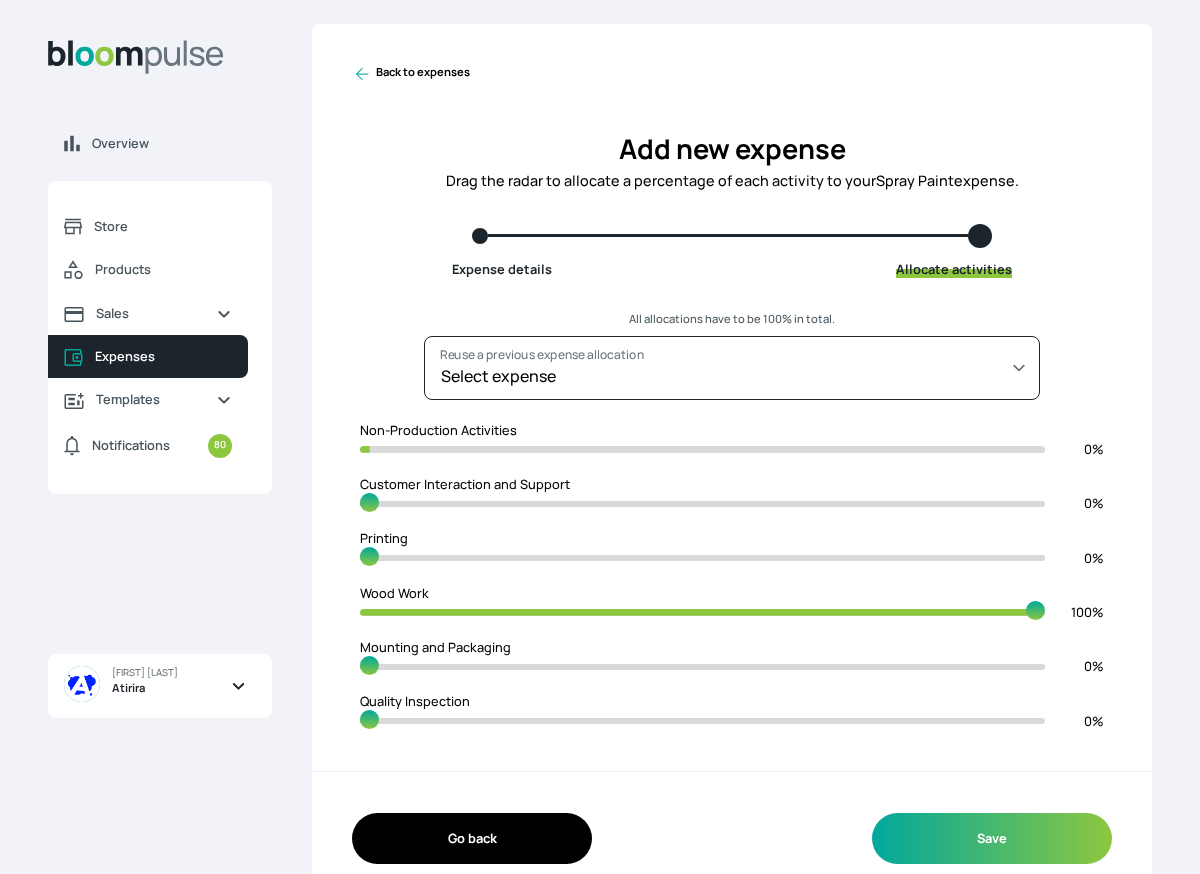 drag, startPoint x: 368, startPoint y: 606, endPoint x: 1104, endPoint y: 620, distance: 736.1331 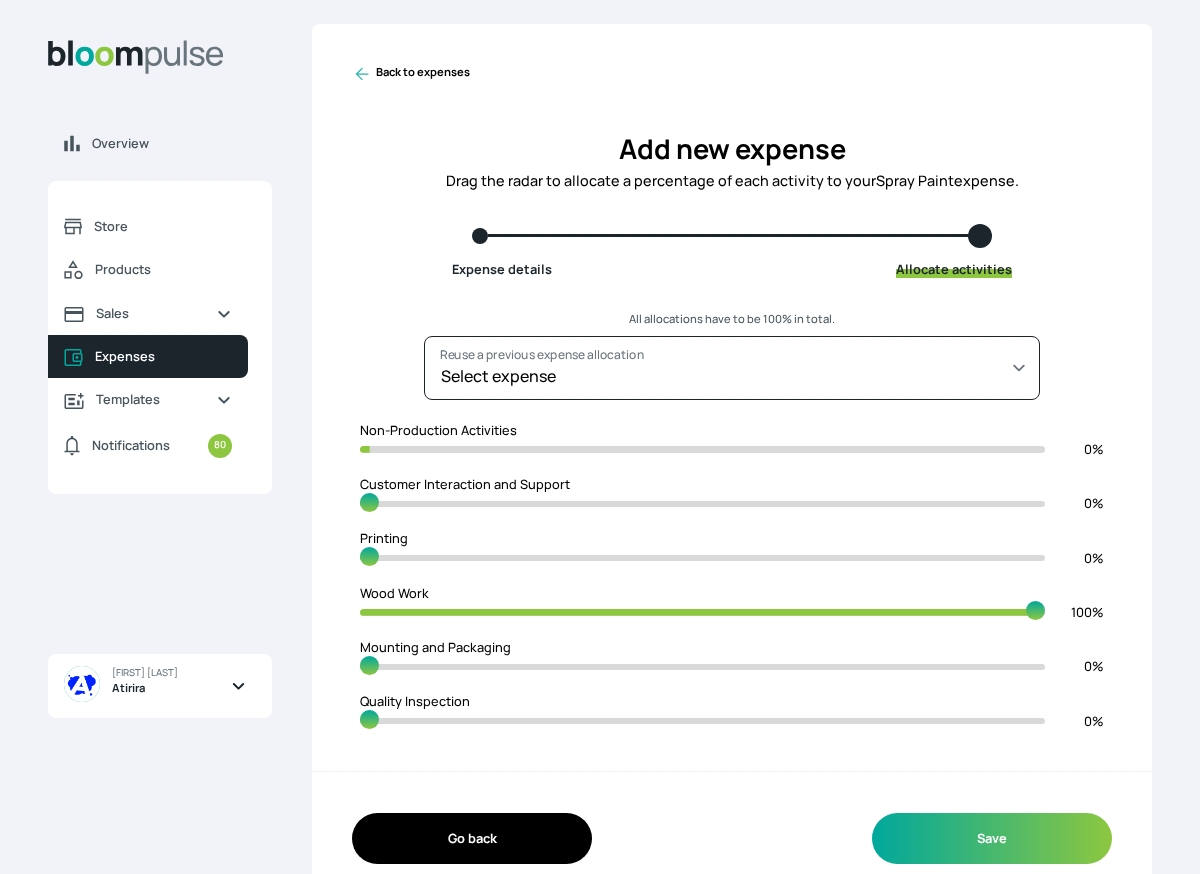 scroll, scrollTop: 30, scrollLeft: 0, axis: vertical 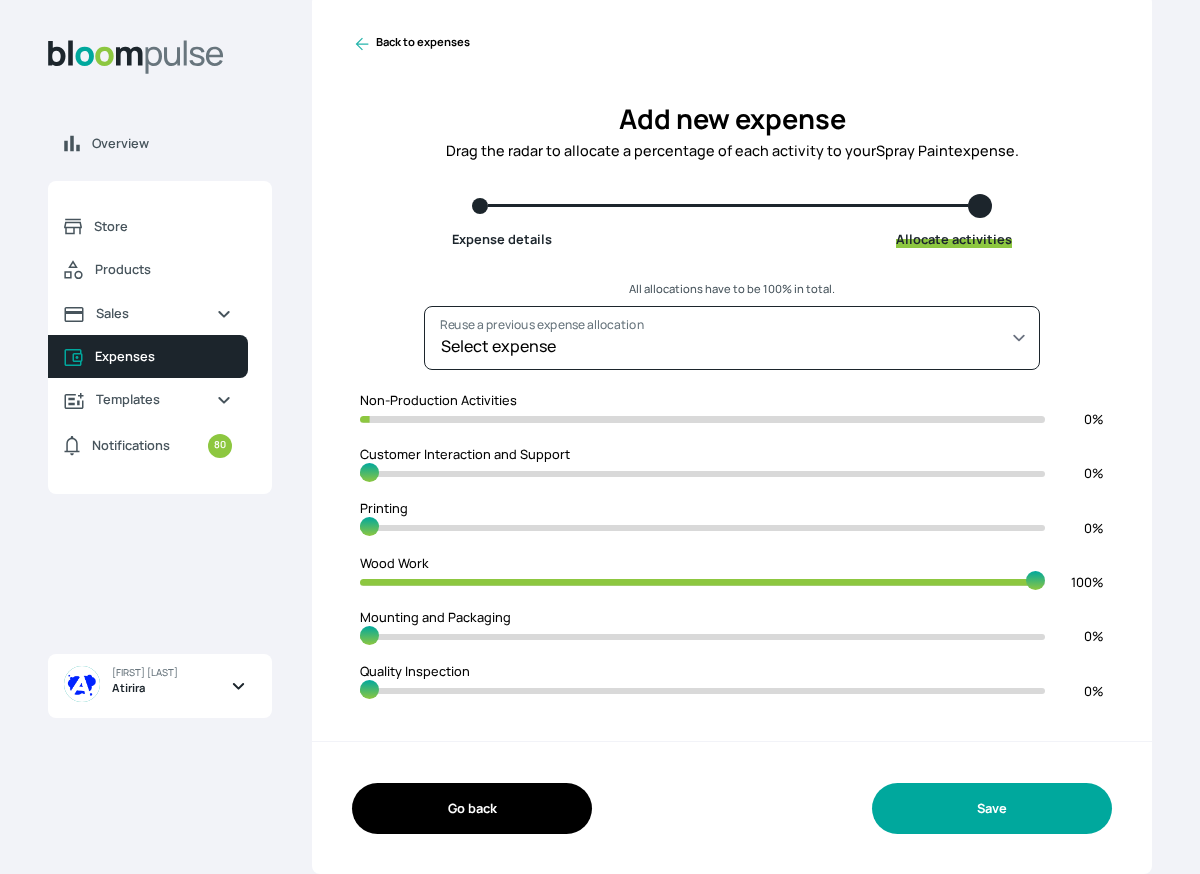 click on "Save" at bounding box center (992, 808) 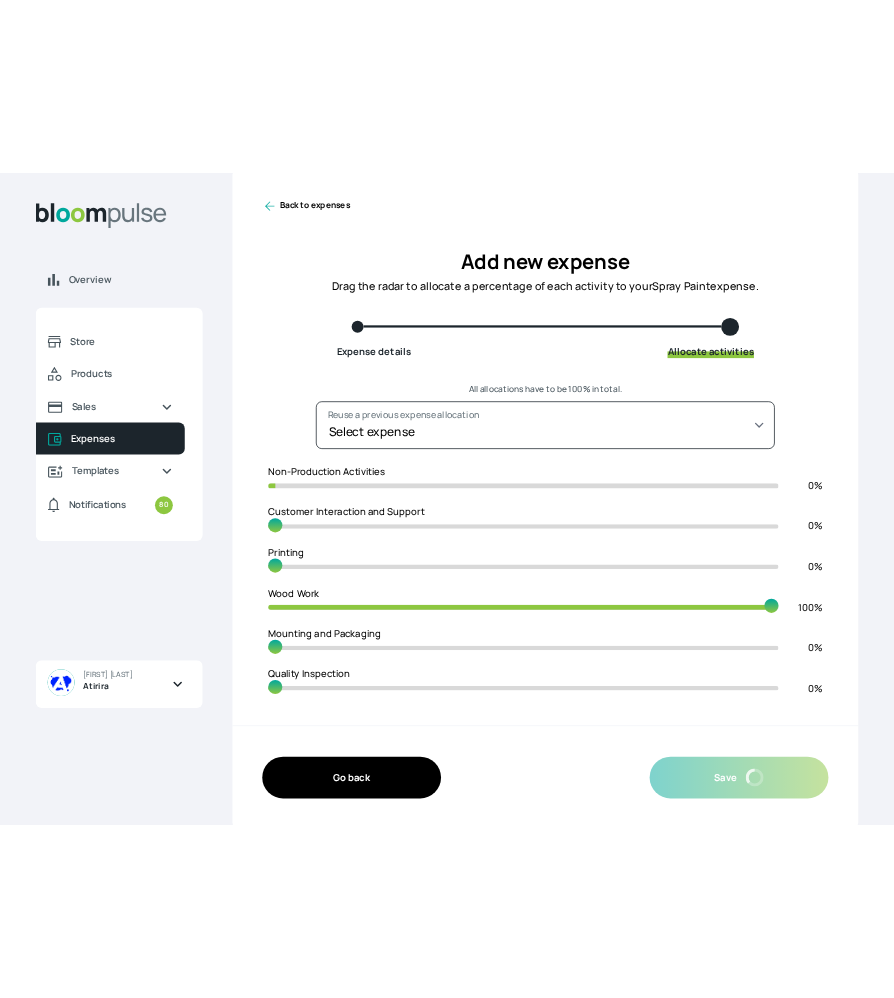 scroll, scrollTop: 0, scrollLeft: 0, axis: both 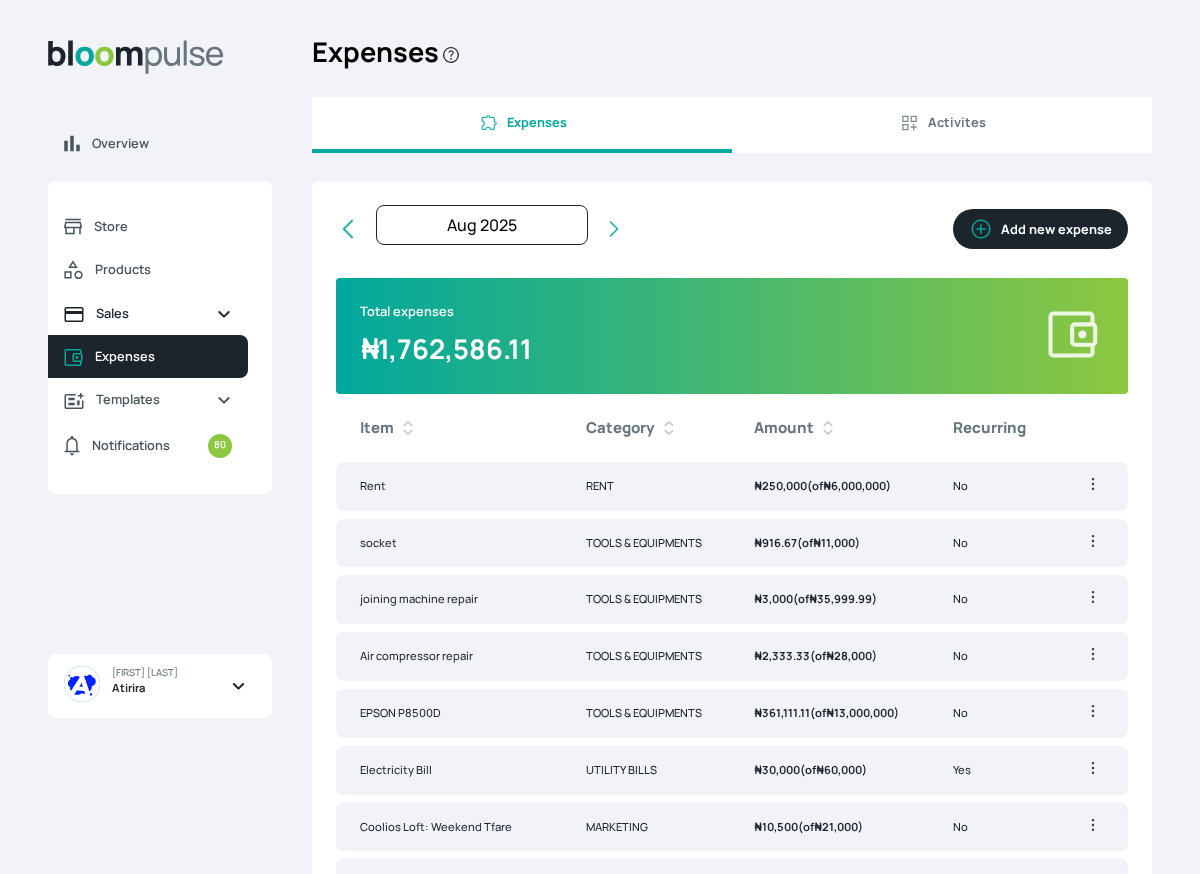click on "Sales" at bounding box center (148, 313) 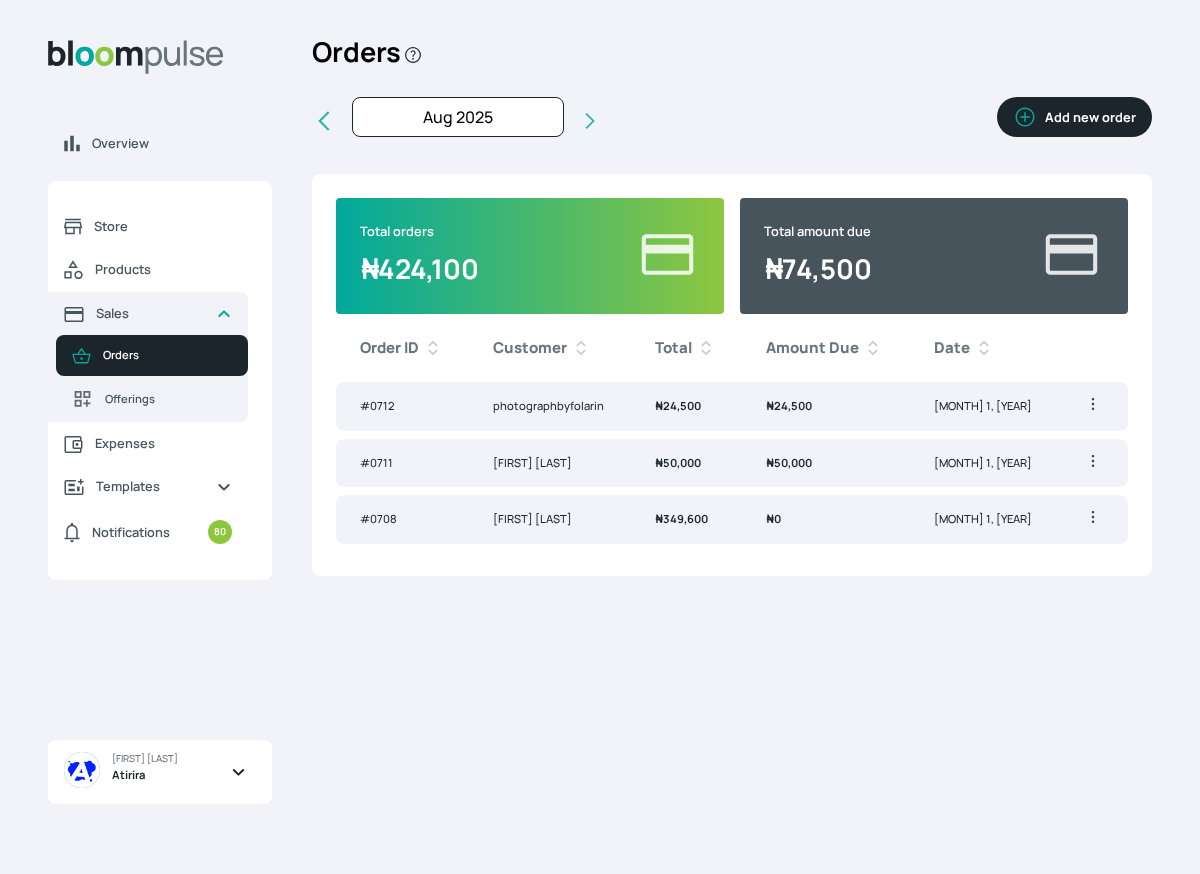 click on "₦ 24,500" at bounding box center (686, 406) 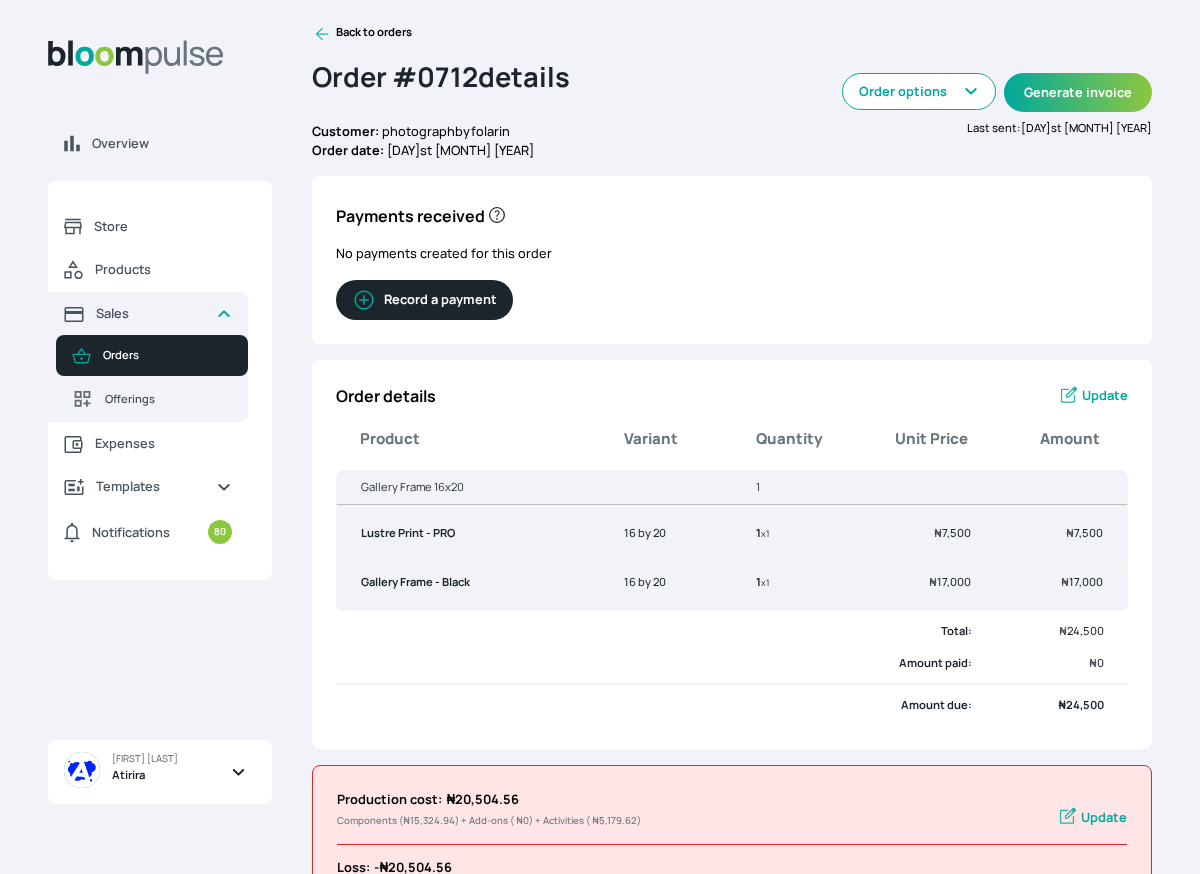 click on "Record a payment" at bounding box center (424, 300) 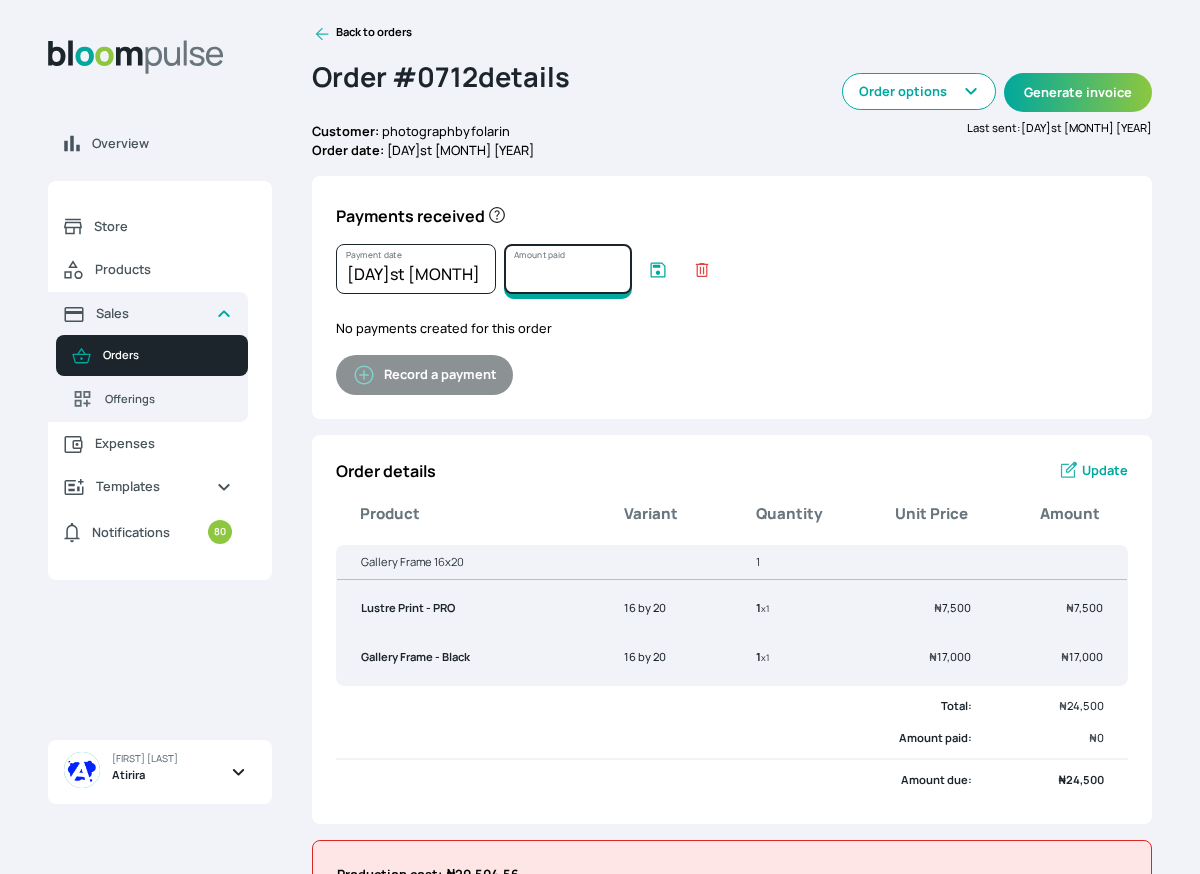 click on "Amount paid" at bounding box center [568, 269] 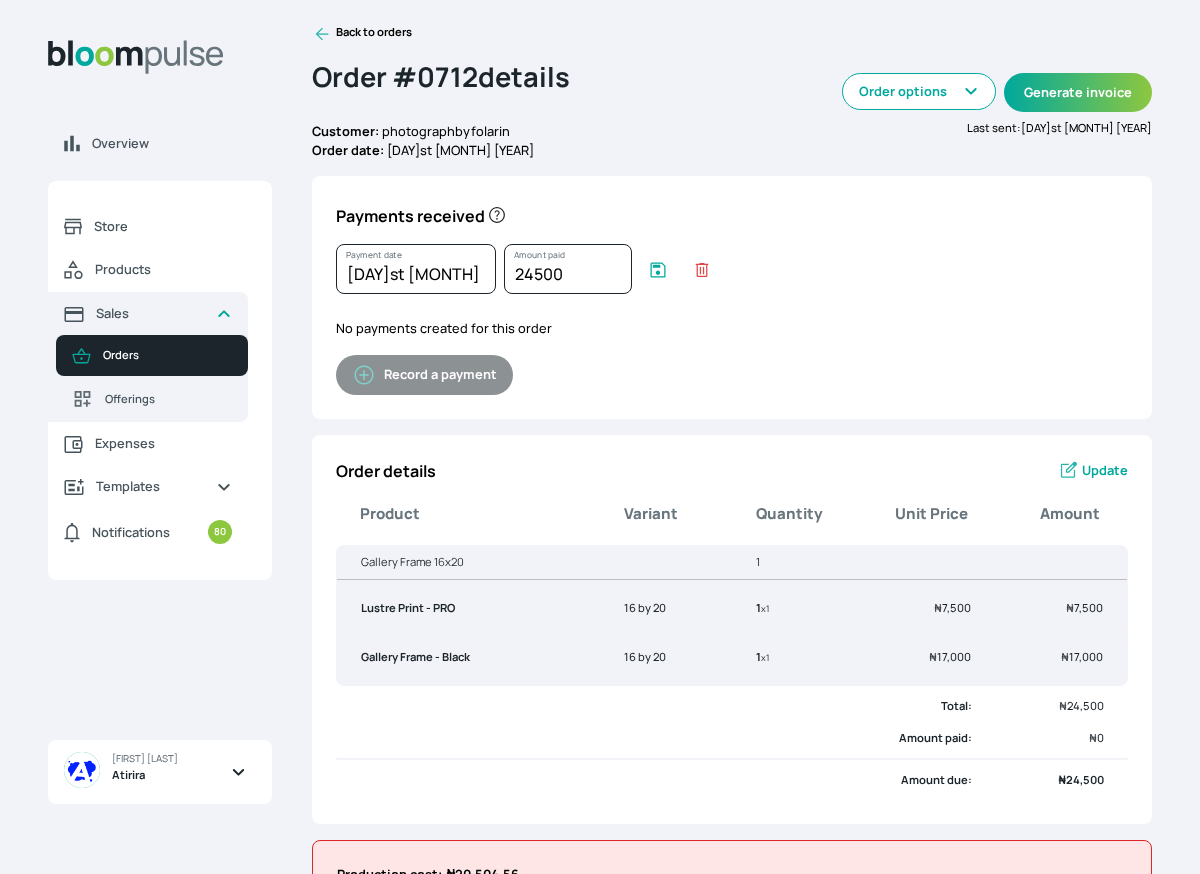 click 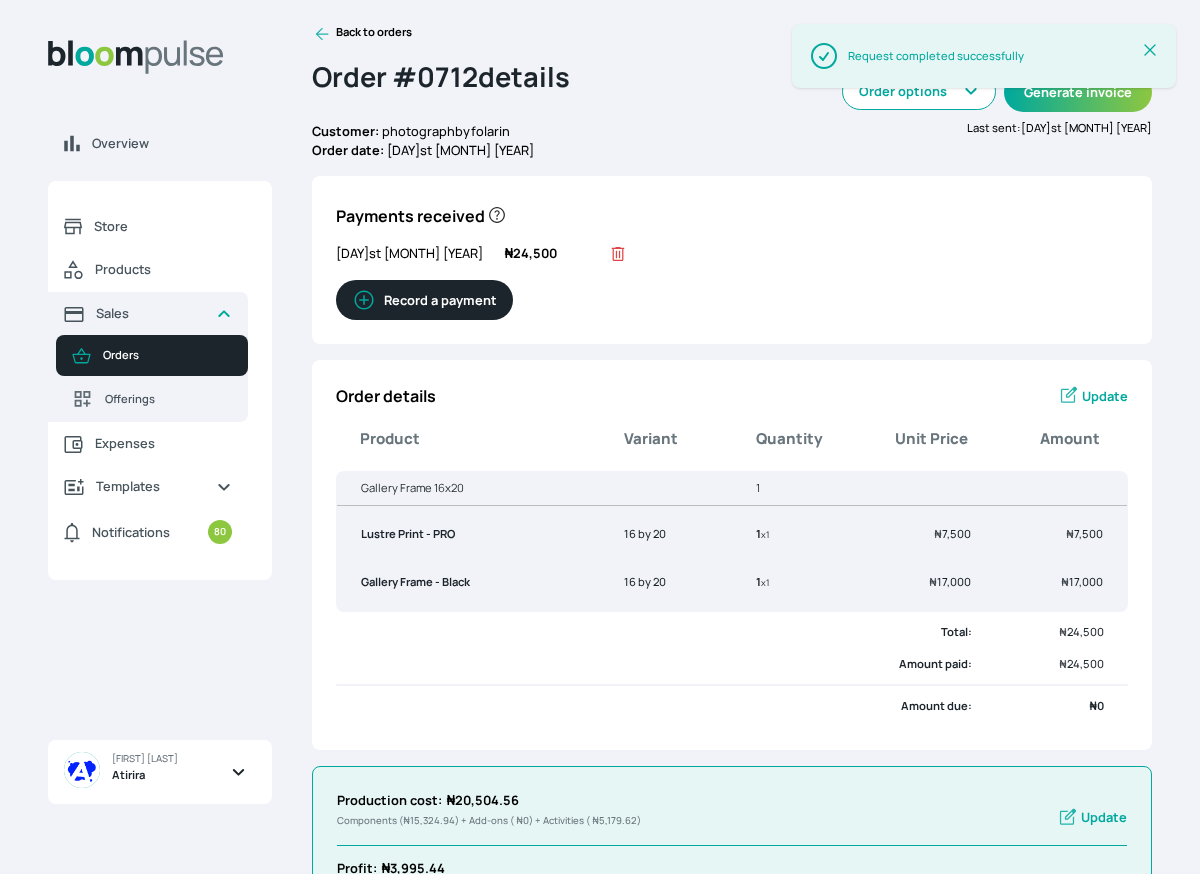 click 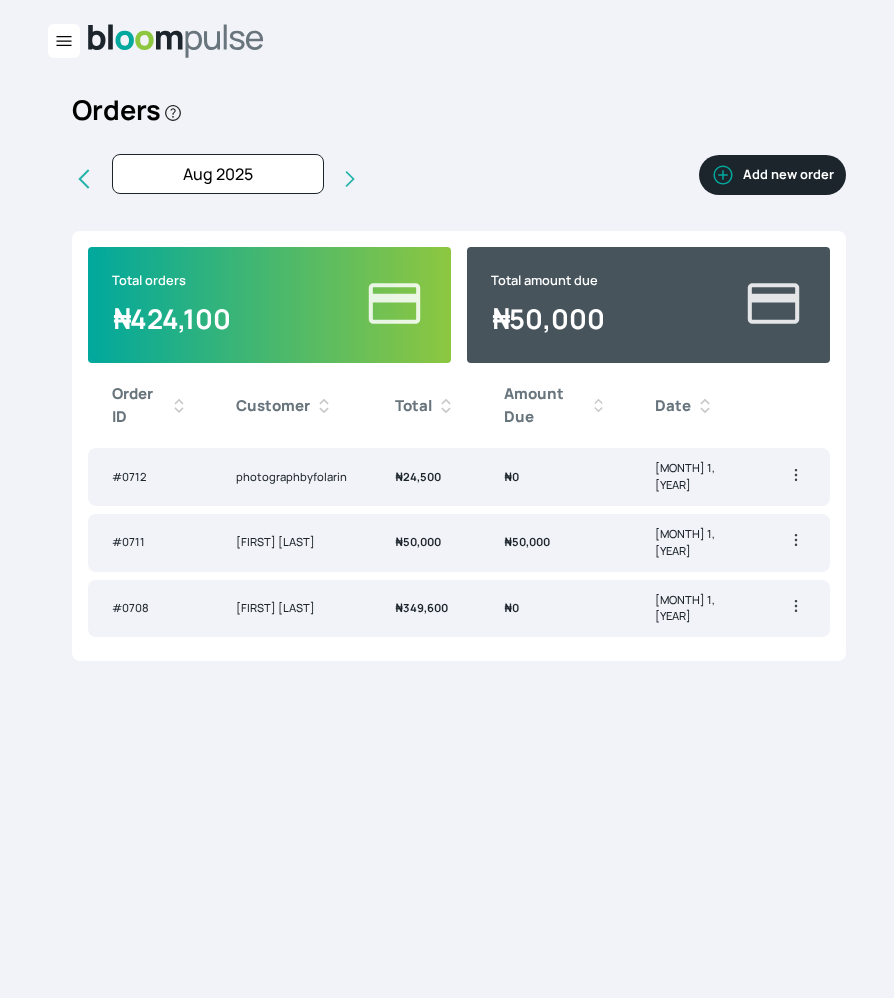 click 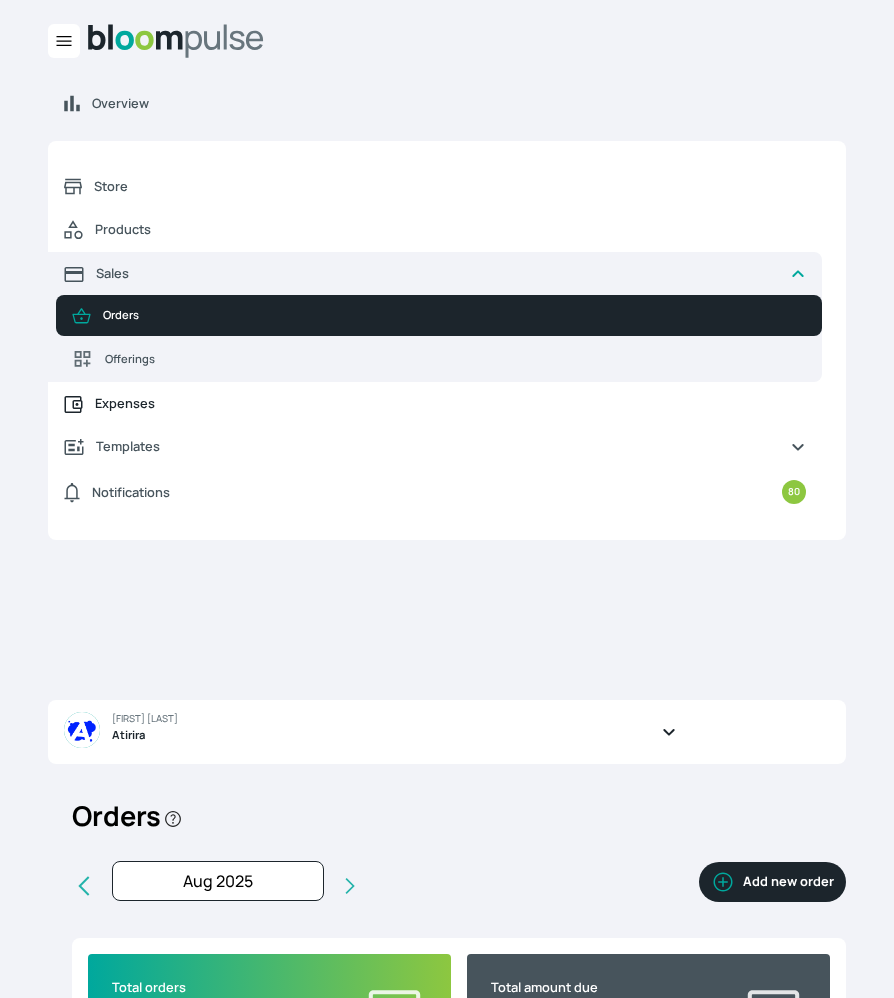 click on "Expenses" at bounding box center (450, 403) 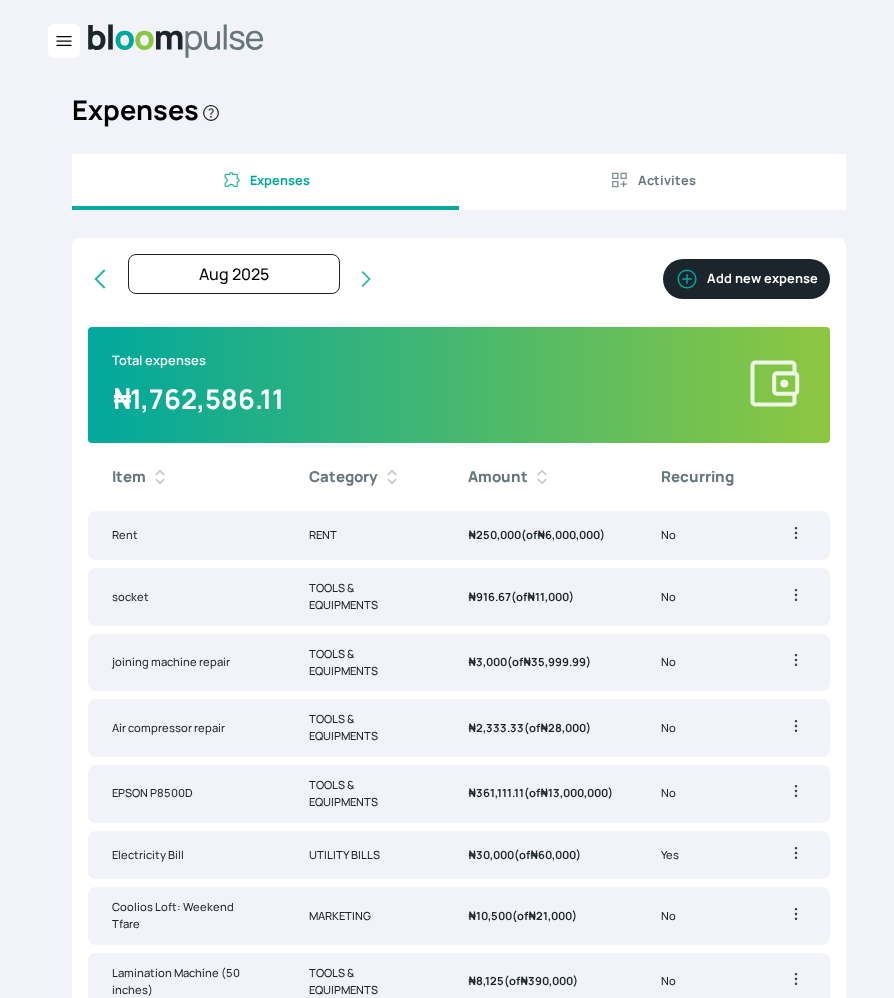 click 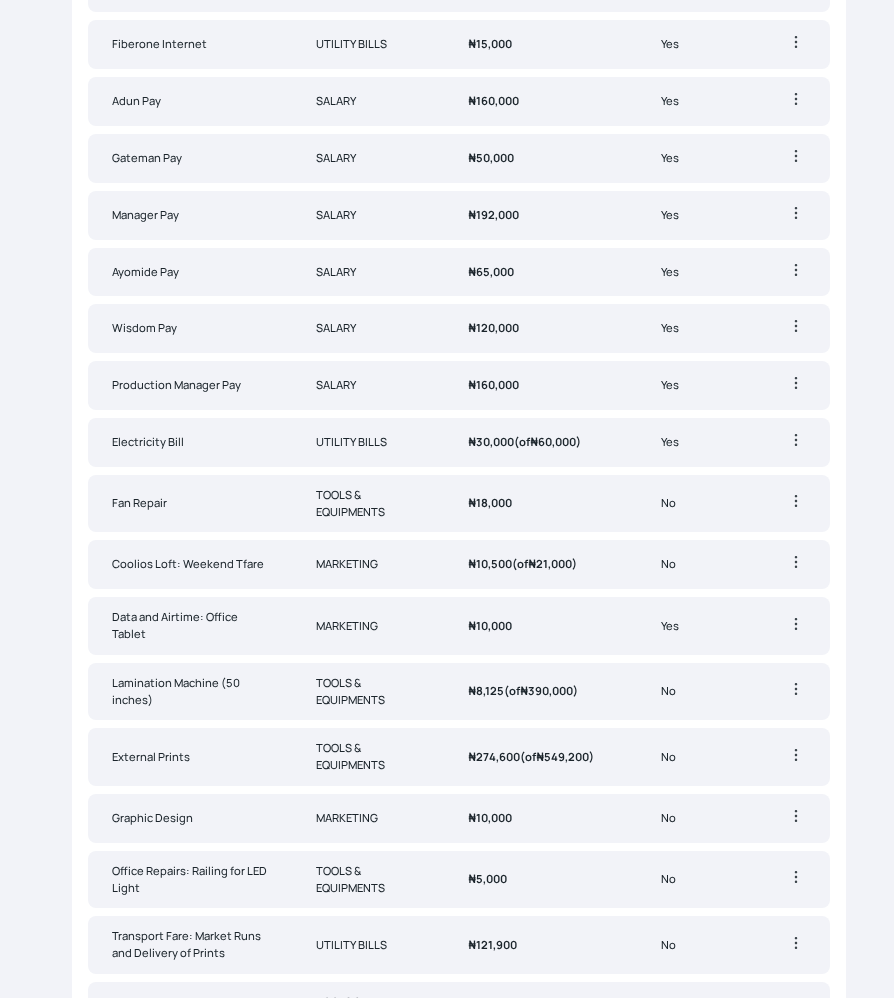 scroll, scrollTop: 927, scrollLeft: 0, axis: vertical 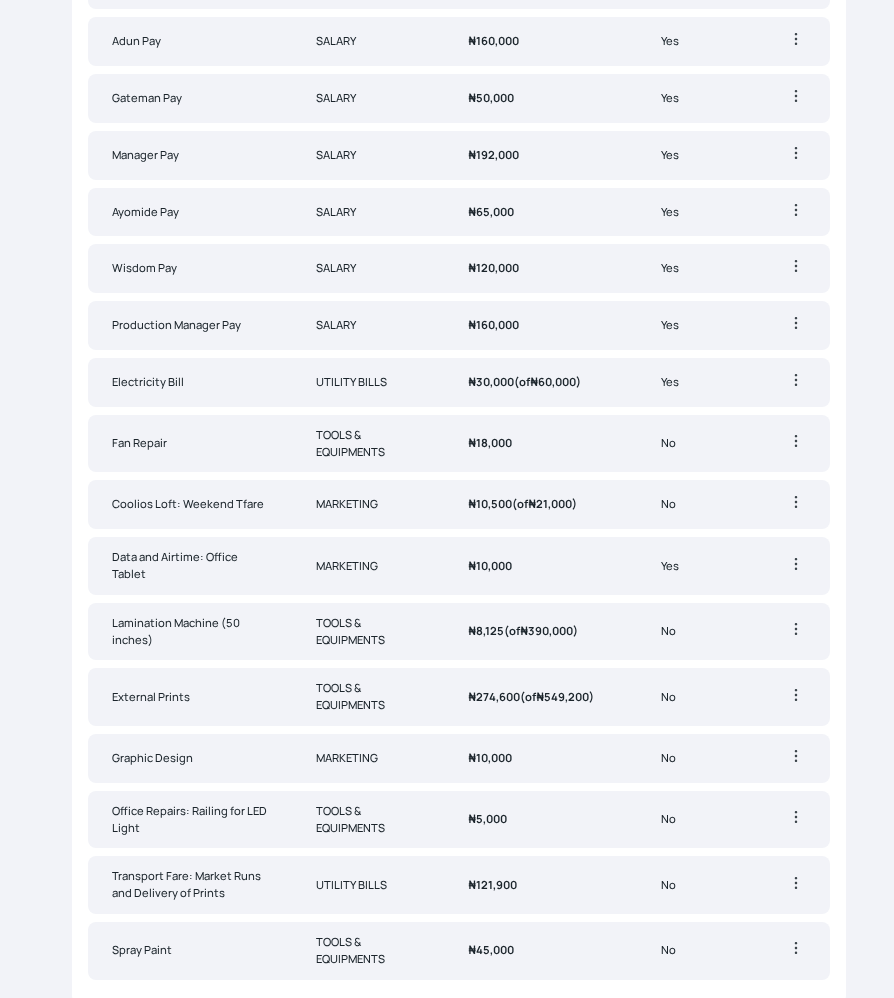click on "UTILITY BILLS" at bounding box center (368, 885) 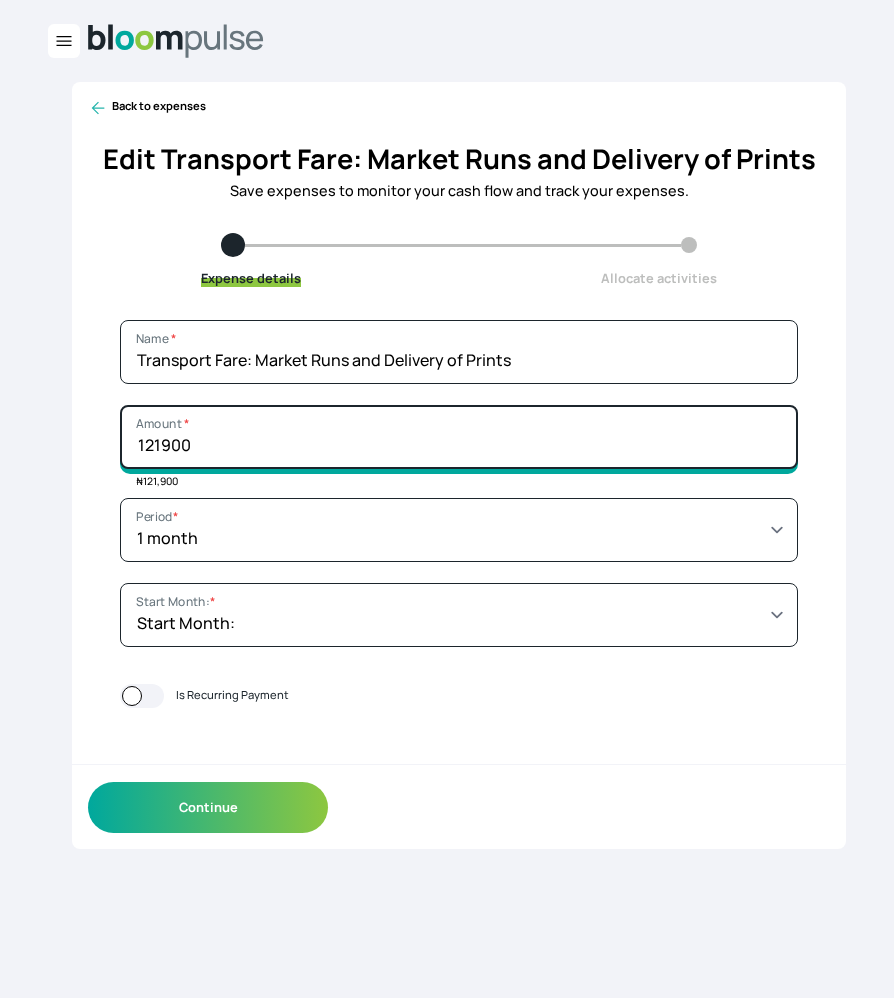 click on "121900" at bounding box center [459, 437] 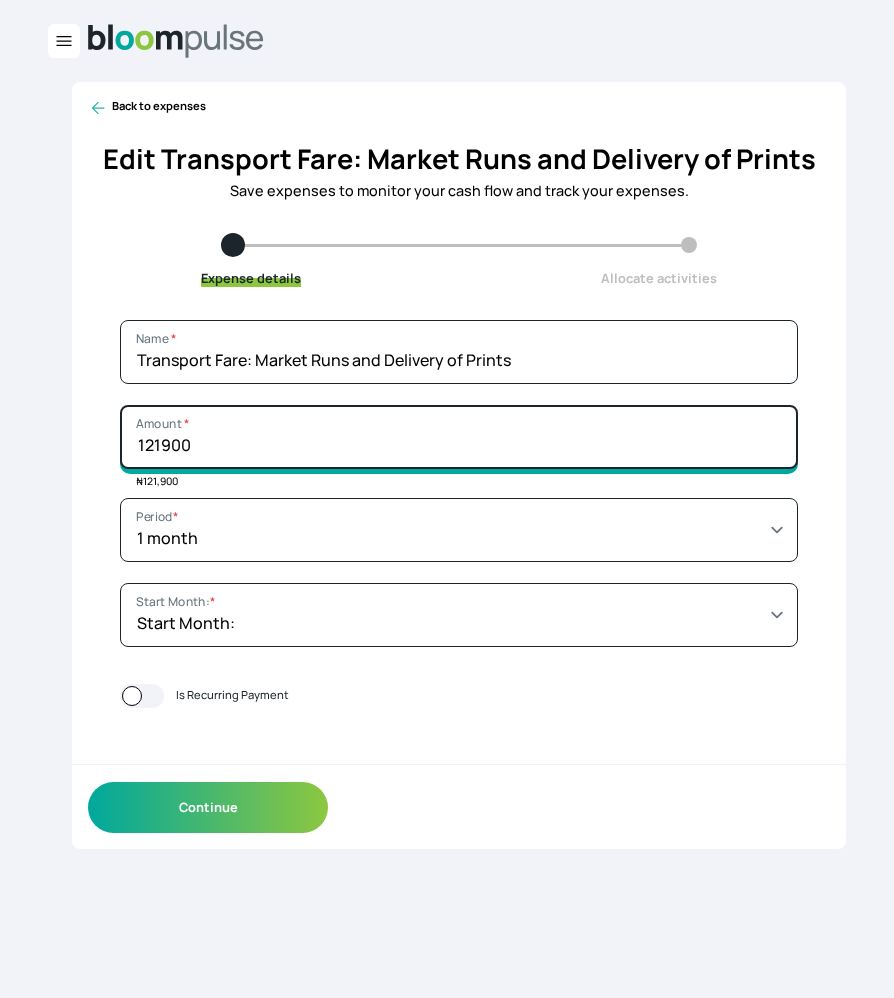 click on "121900" at bounding box center [459, 437] 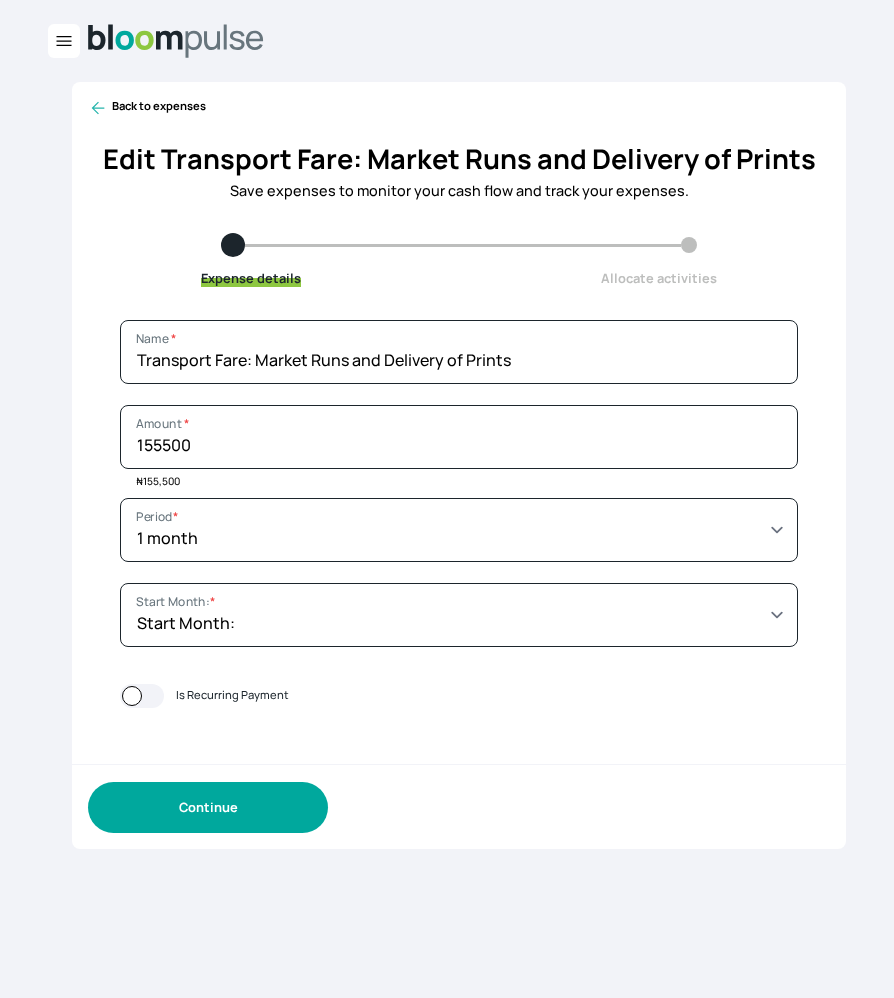 click on "Continue" at bounding box center (208, 807) 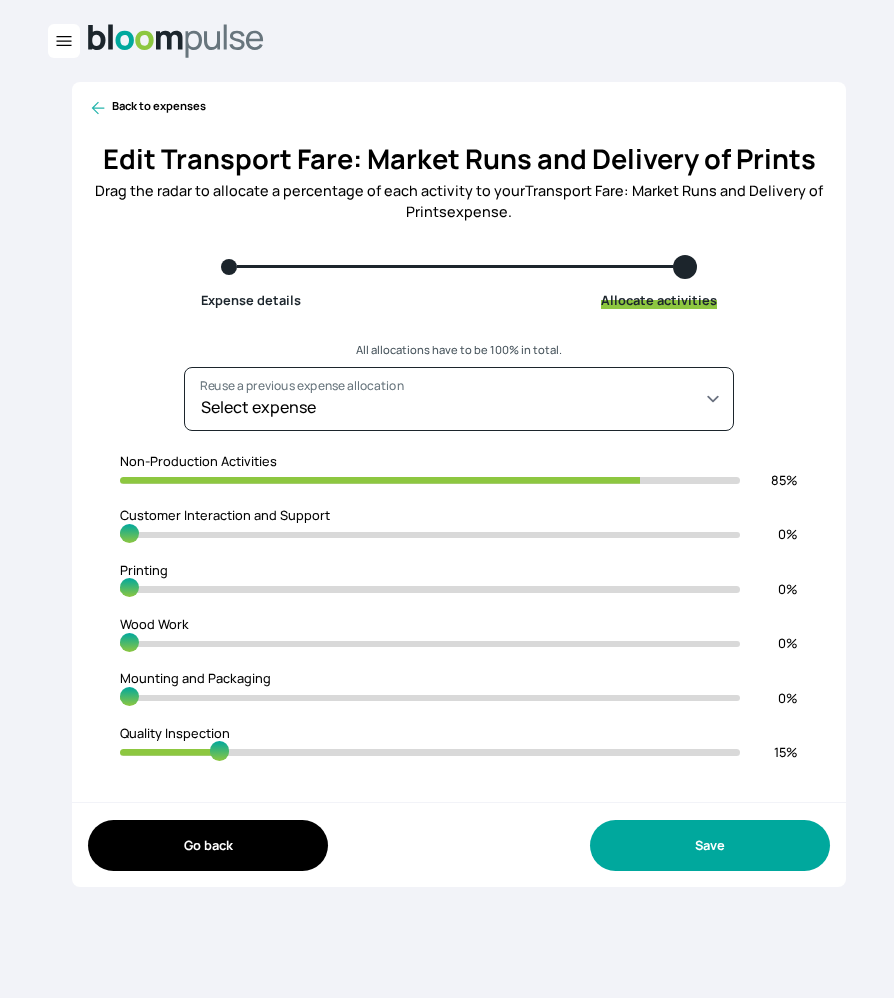 click on "Save" at bounding box center [710, 845] 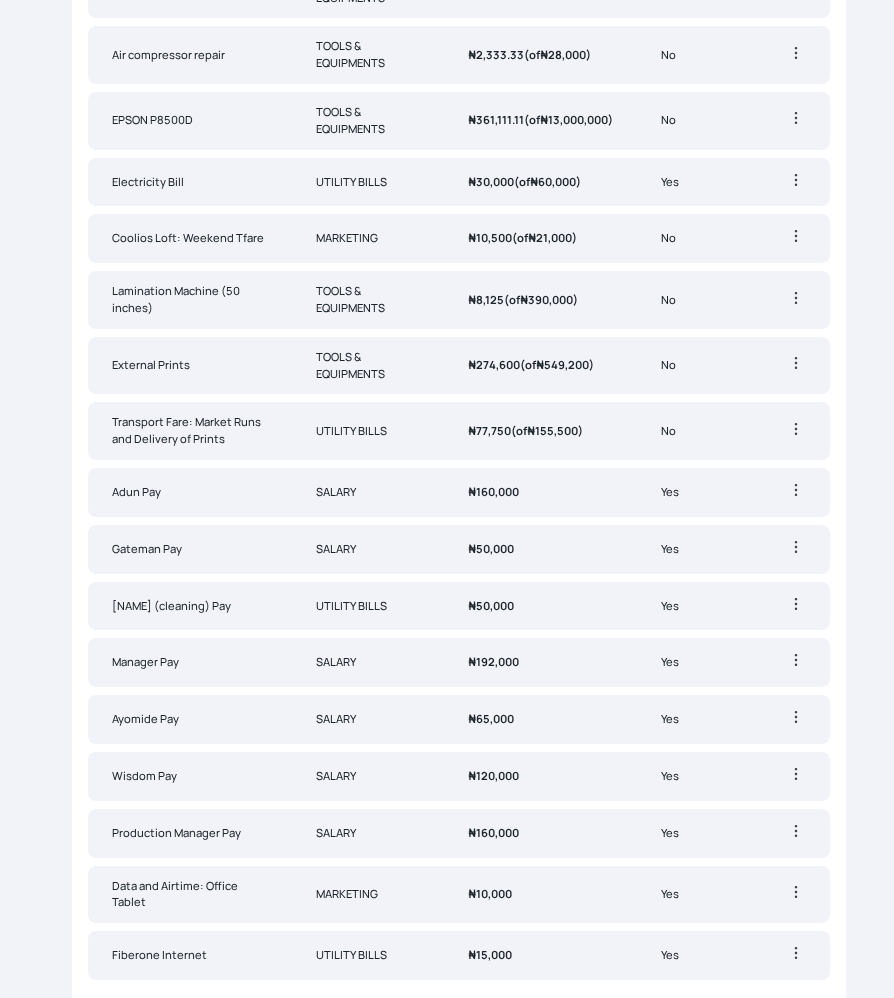 scroll, scrollTop: 0, scrollLeft: 0, axis: both 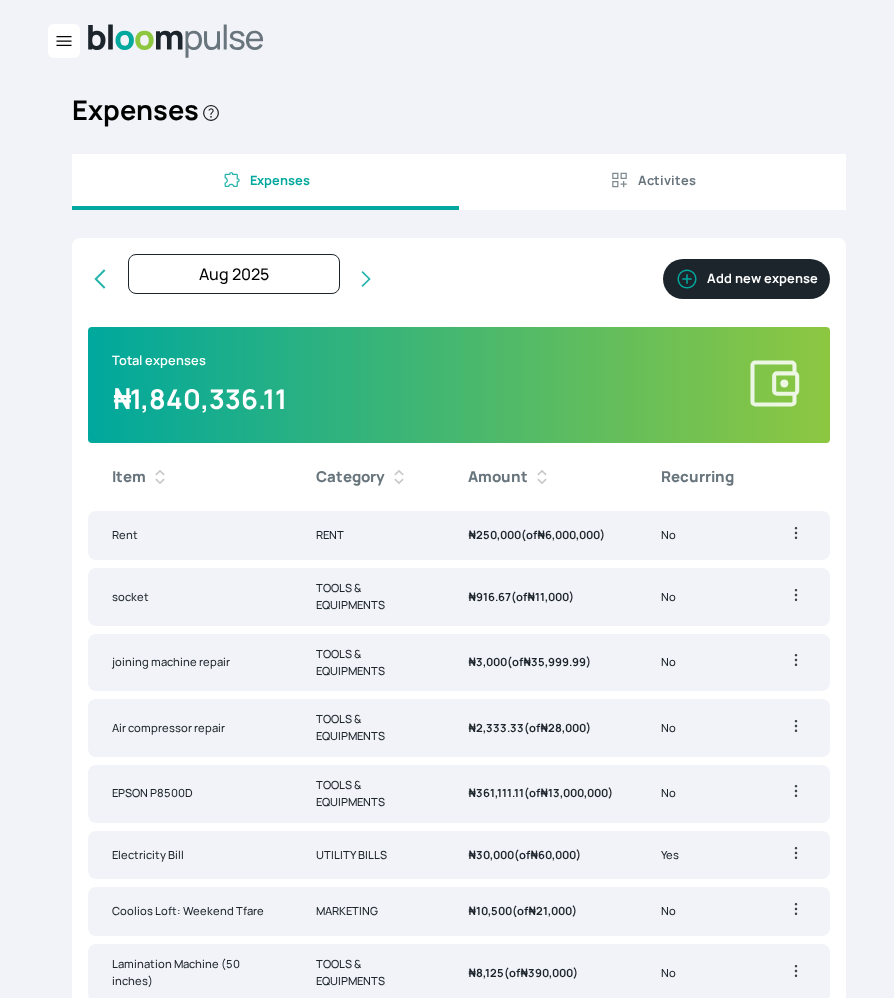 click on "Add new expense" at bounding box center (746, 279) 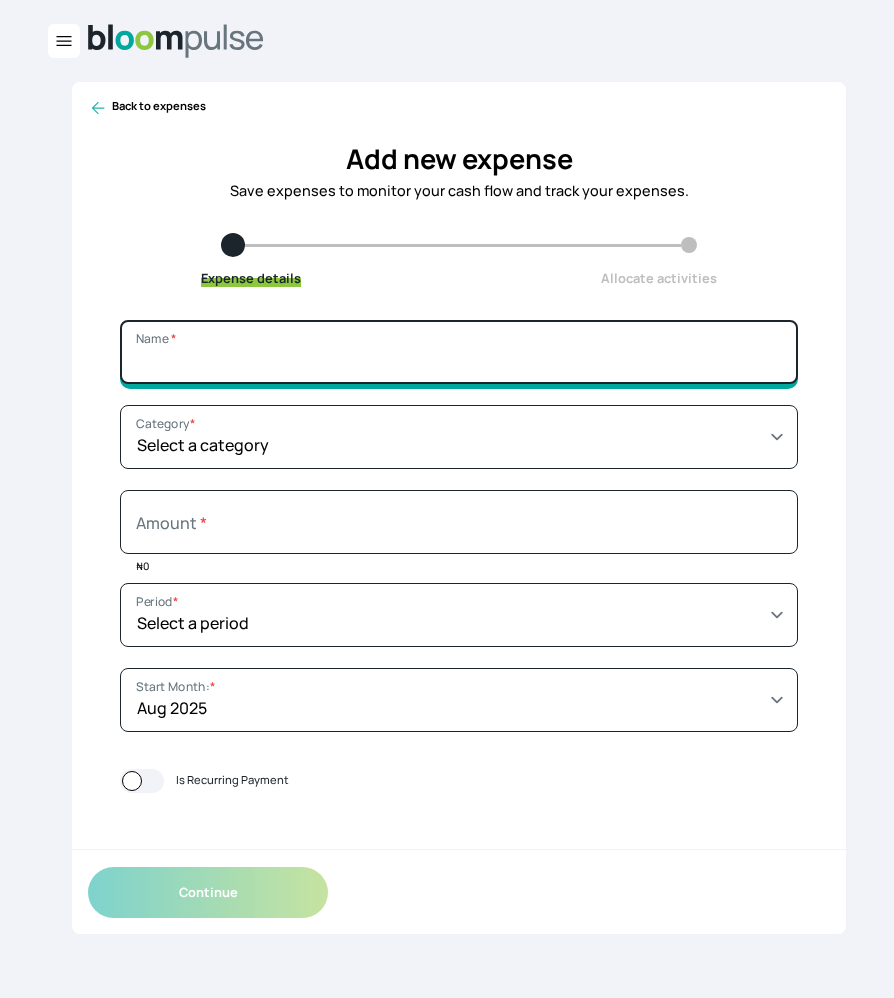click on "Name    *" at bounding box center (459, 352) 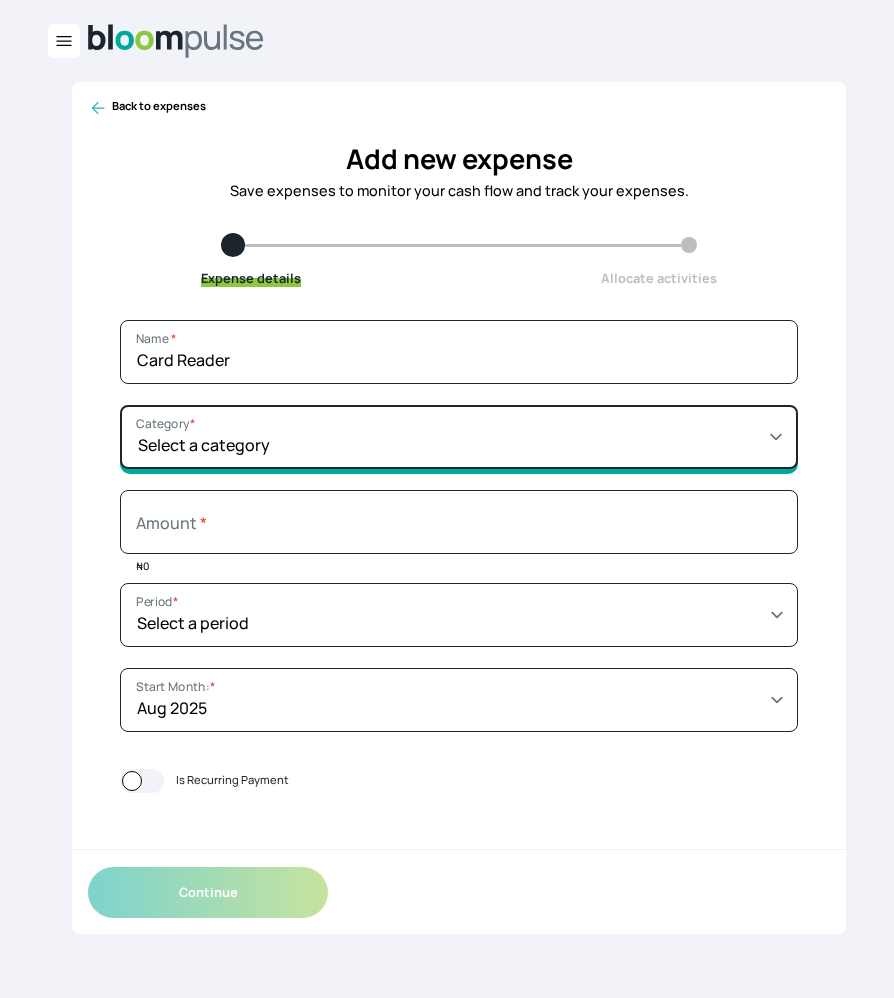 click on "Select a category SALARY RENT MARKETING TOOLS & EQUIPMENTS UTILITY BILLS OTHER" at bounding box center [459, 437] 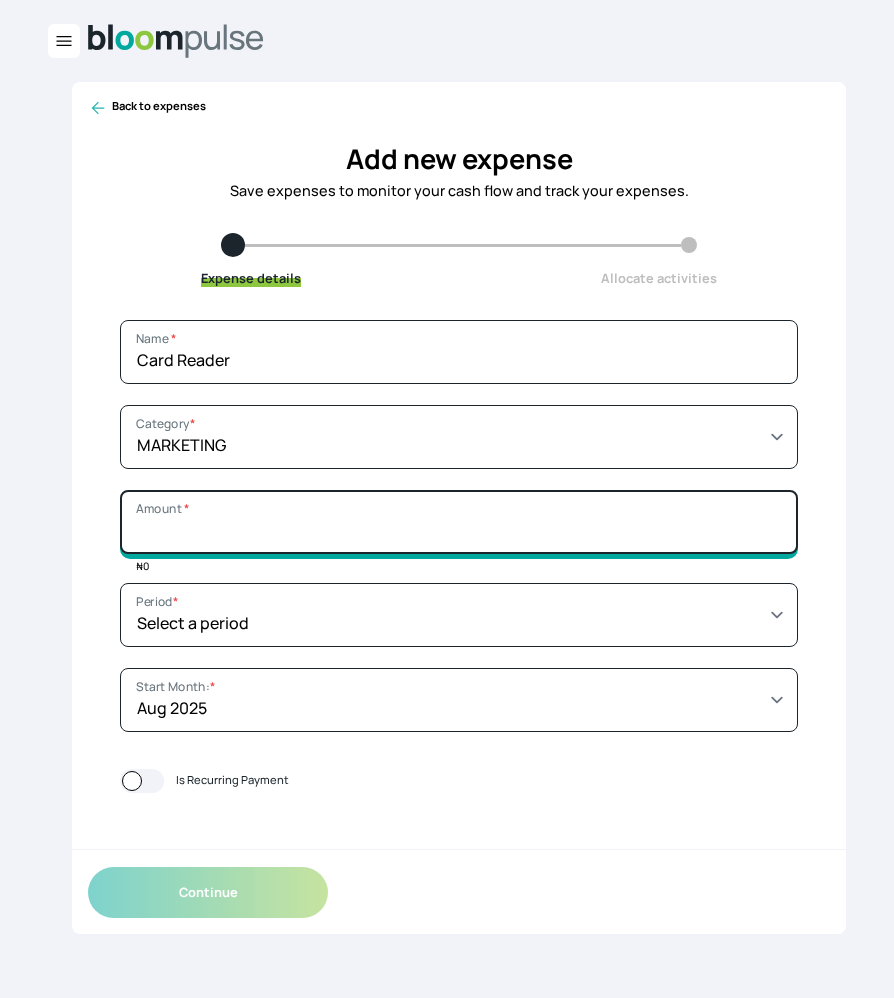 click on "Amount    *" at bounding box center [459, 522] 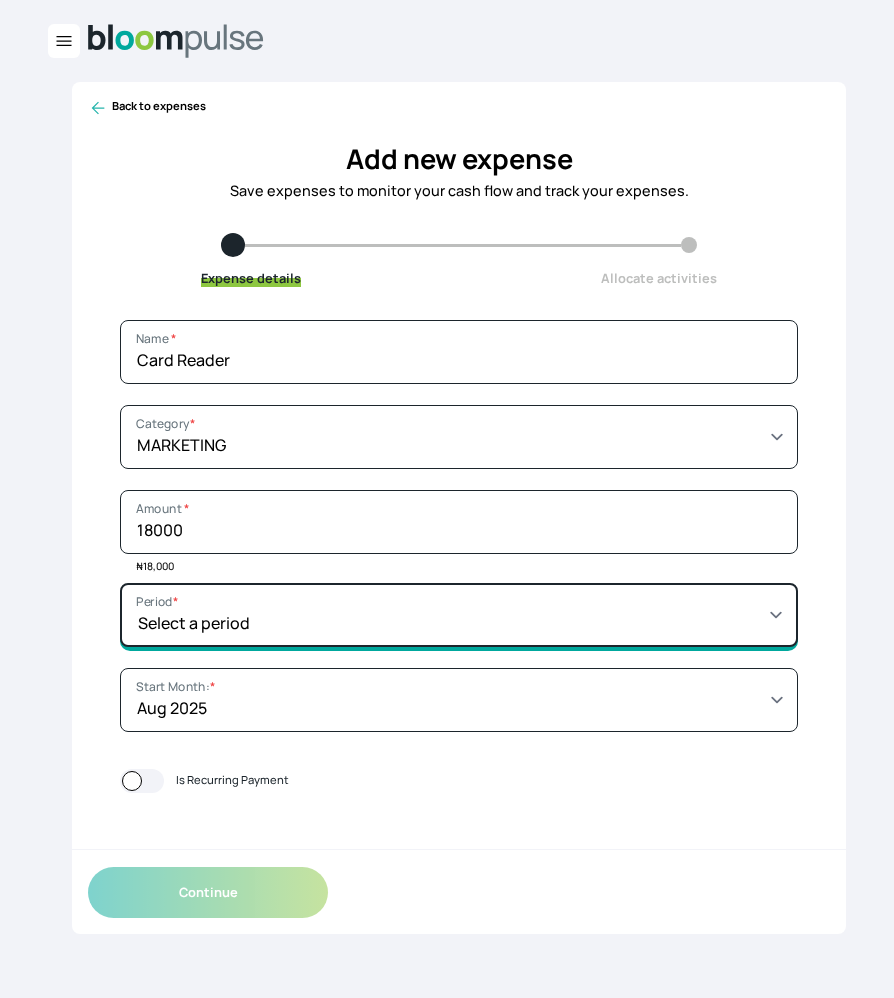 click on "Select a period 1 month 3 months 6 months 9 months 1 year 2 years 3 years 4 years Custom" at bounding box center (459, 615) 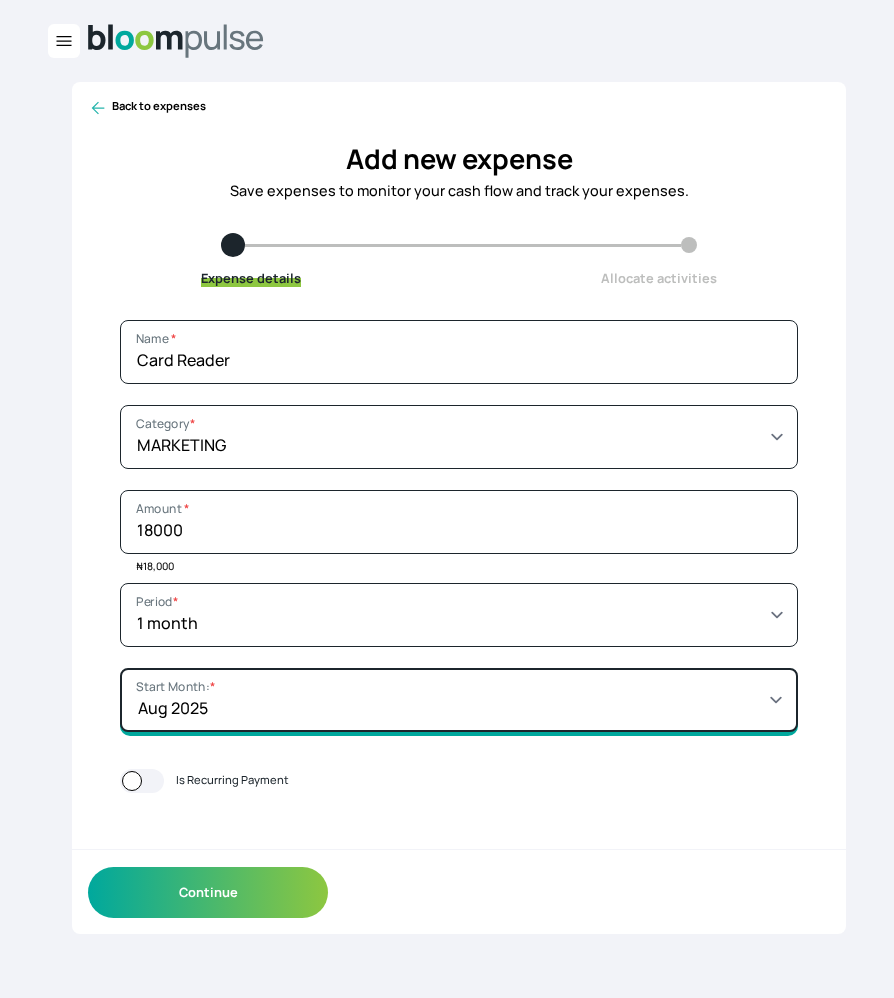 click on "Start Month: Jan 2021 Feb 2021 Mar 2021 Apr 2021 May 2021 Jun 2021 Jul 2021 Aug 2021 Sep 2021 Oct 2021 Nov 2021 Dec 2021 Jan 2022 Feb 2022 Mar 2022 Apr 2022 May 2022 Jun 2022 Jul 2022 Aug 2022 Sep 2022 Oct 2022 Nov 2022 Dec 2022 Jan 2023 Feb 2023 Mar 2023 Apr 2023 May 2023 Jun 2023 Jul 2023 Aug 2023 Sep 2023 Oct 2023 Nov 2023 Dec 2023 Jan 2024 Feb 2024 Mar 2024 Apr 2024 May 2024 Jun 2024 Jul 2024 Aug 2024 Sep 2024 Oct 2024 Nov 2024 Dec 2024 Jan 2025 Feb 2025 Mar 2025 Apr 2025 May 2025 Jun 2025 Jul 2025 Aug 2025 Sep 2025 Oct 2025 Nov 2025 Dec 2025 Jan 2026 Feb 2026 Mar 2026 Apr 2026 May 2026 Jun 2026 Jul 2026 Aug 2026 Sep 2026 Oct 2026 Nov 2026 Dec 2026 Jan 2027 Feb 2027 Mar 2027 Apr 2027 May 2027 Jun 2027 Jul 2027 Aug 2027 Sep 2027 Oct 2027 Nov 2027 Dec 2027 Jan 2028 Feb 2028 Mar 2028 Apr 2028 May 2028 Jun 2028 Jul 2028 Aug 2028 Sep 2028 Oct 2028 Nov 2028 Dec 2028 Jan 2029 Feb 2029 Mar 2029 Apr 2029 May 2029 Jun 2029 Jul 2029 Aug 2029" at bounding box center (459, 700) 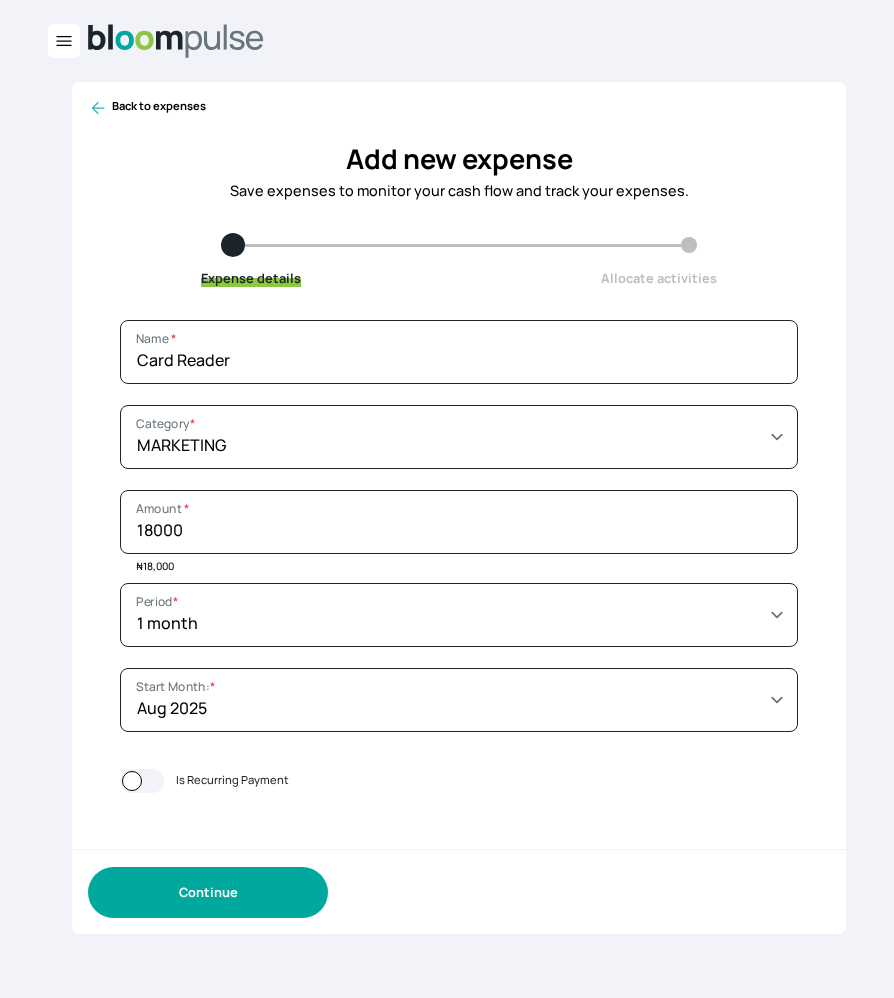 click on "Continue" at bounding box center (208, 892) 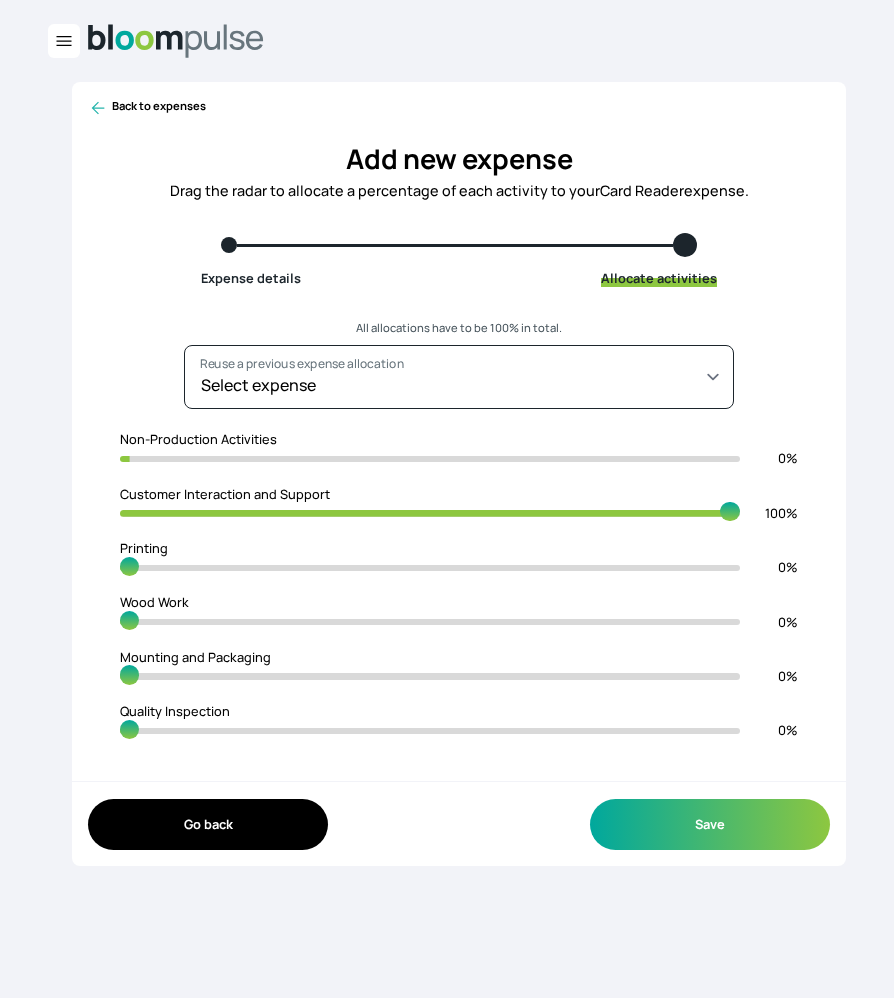 drag, startPoint x: 135, startPoint y: 510, endPoint x: 1183, endPoint y: 600, distance: 1051.8574 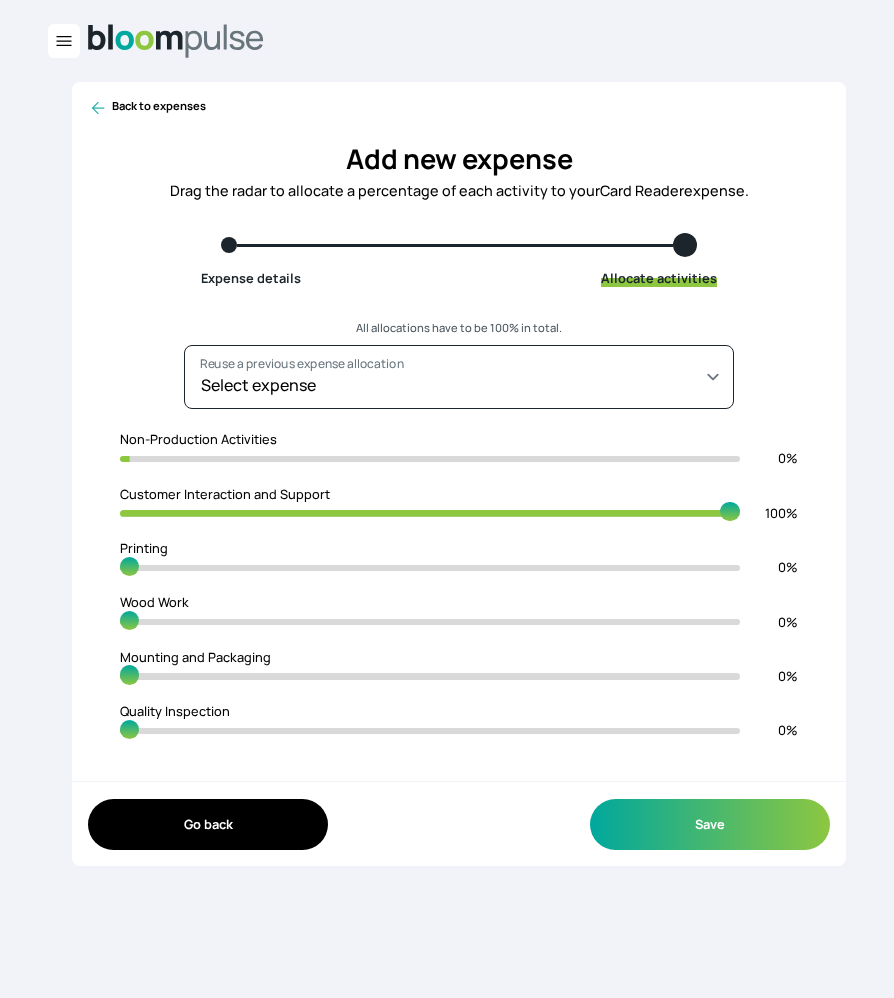 click at bounding box center [430, 513] 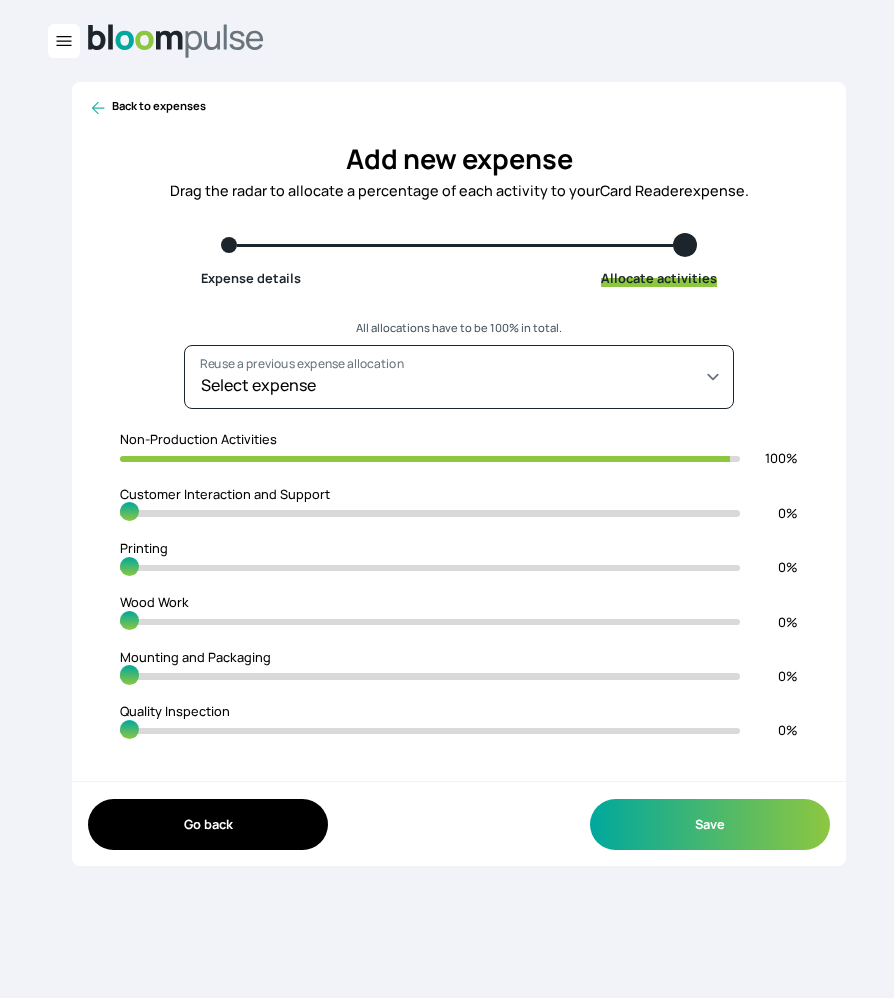 drag, startPoint x: 722, startPoint y: 512, endPoint x: 0, endPoint y: 524, distance: 722.09973 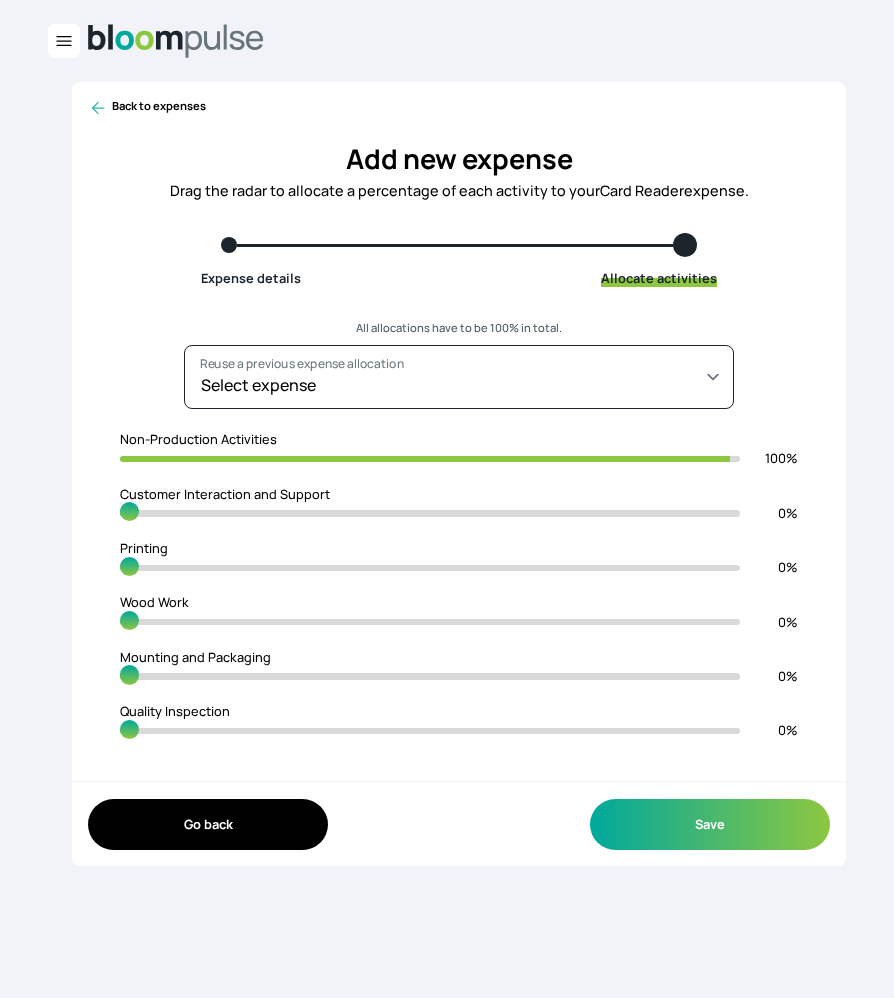 click at bounding box center [430, 513] 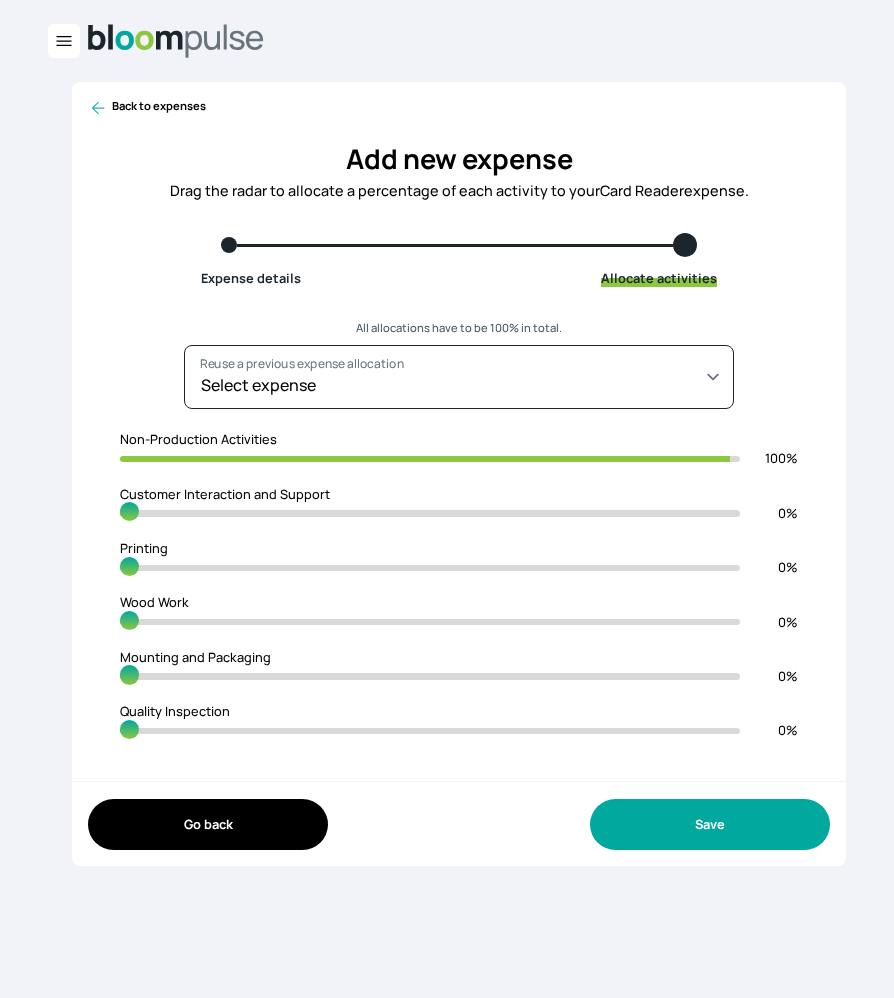 click on "Save" at bounding box center (710, 824) 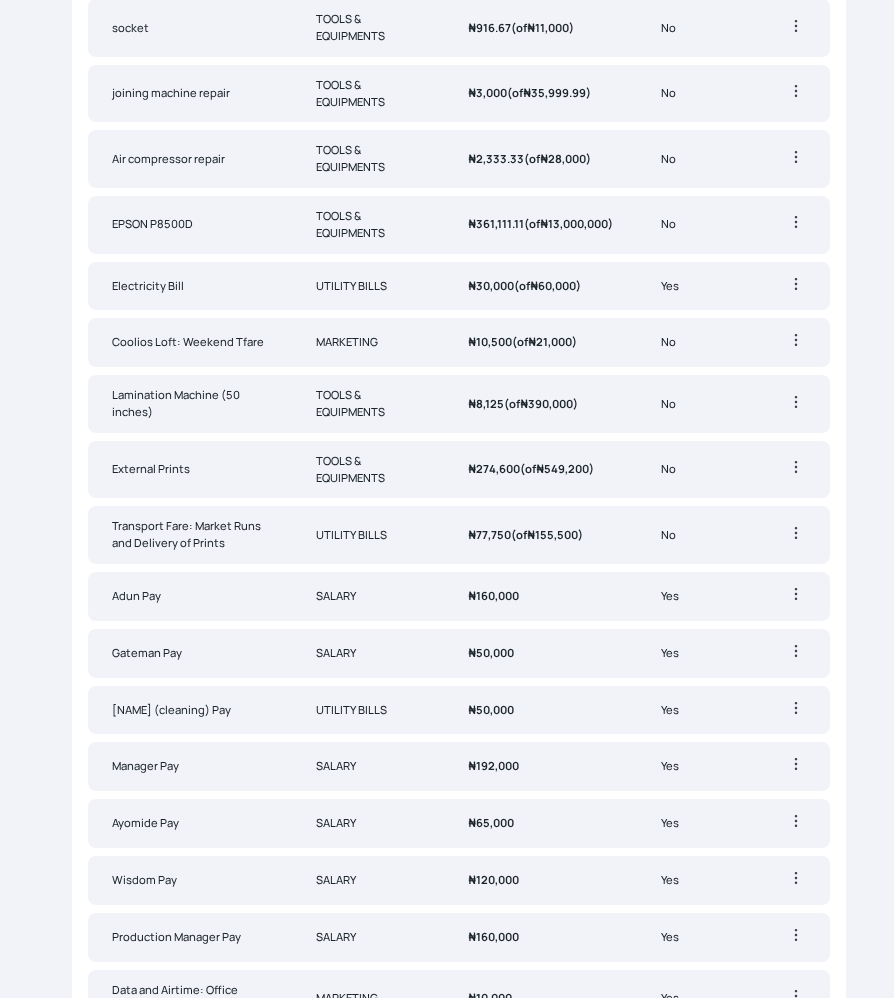 scroll, scrollTop: 0, scrollLeft: 0, axis: both 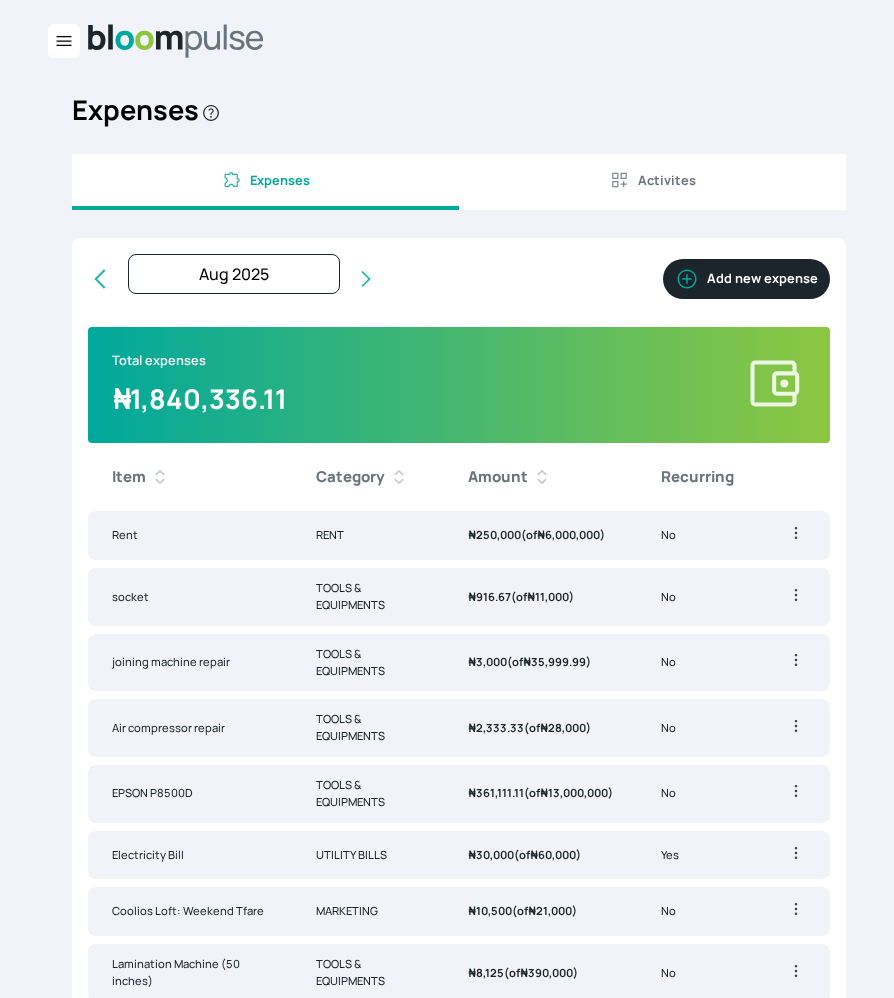 click 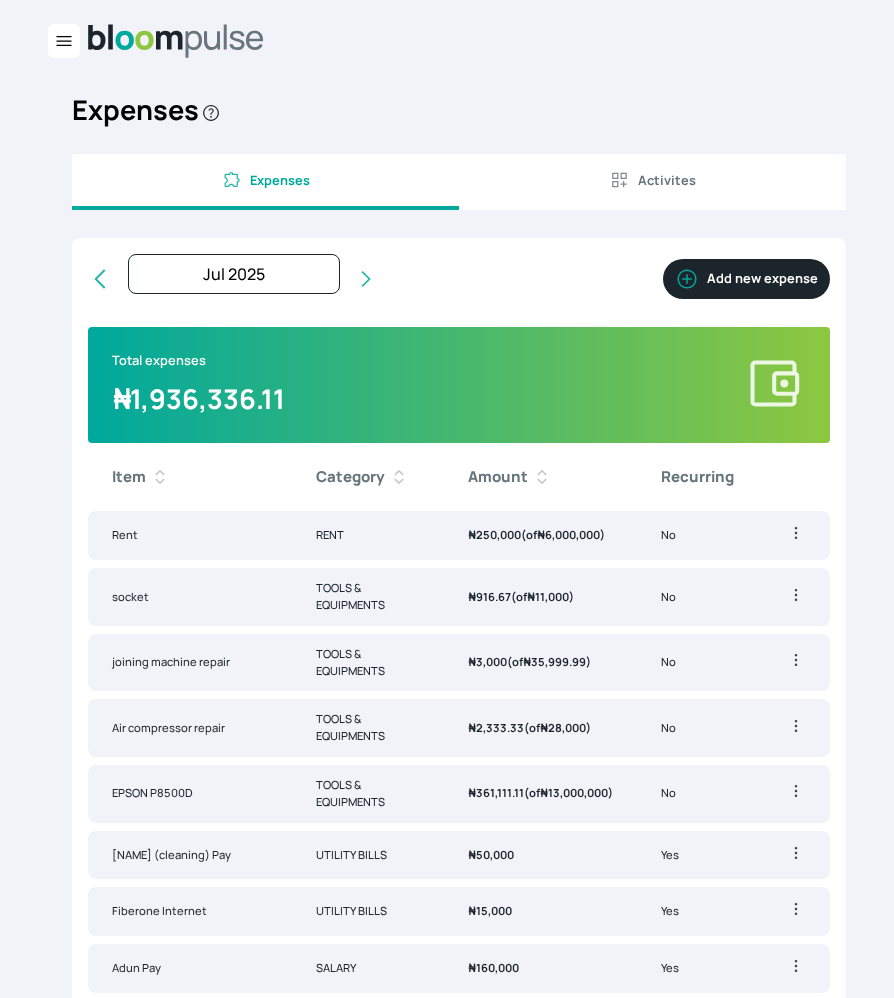 click on "Add new expense" at bounding box center [746, 279] 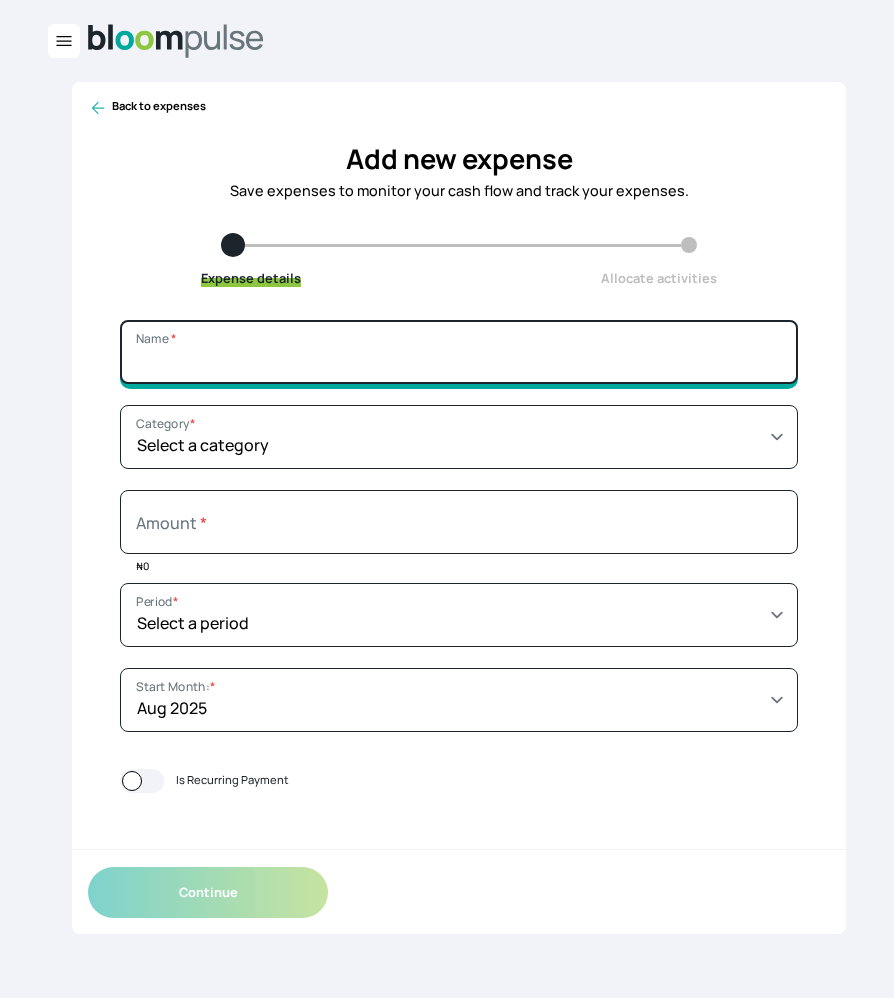 click on "Name    *" at bounding box center (459, 352) 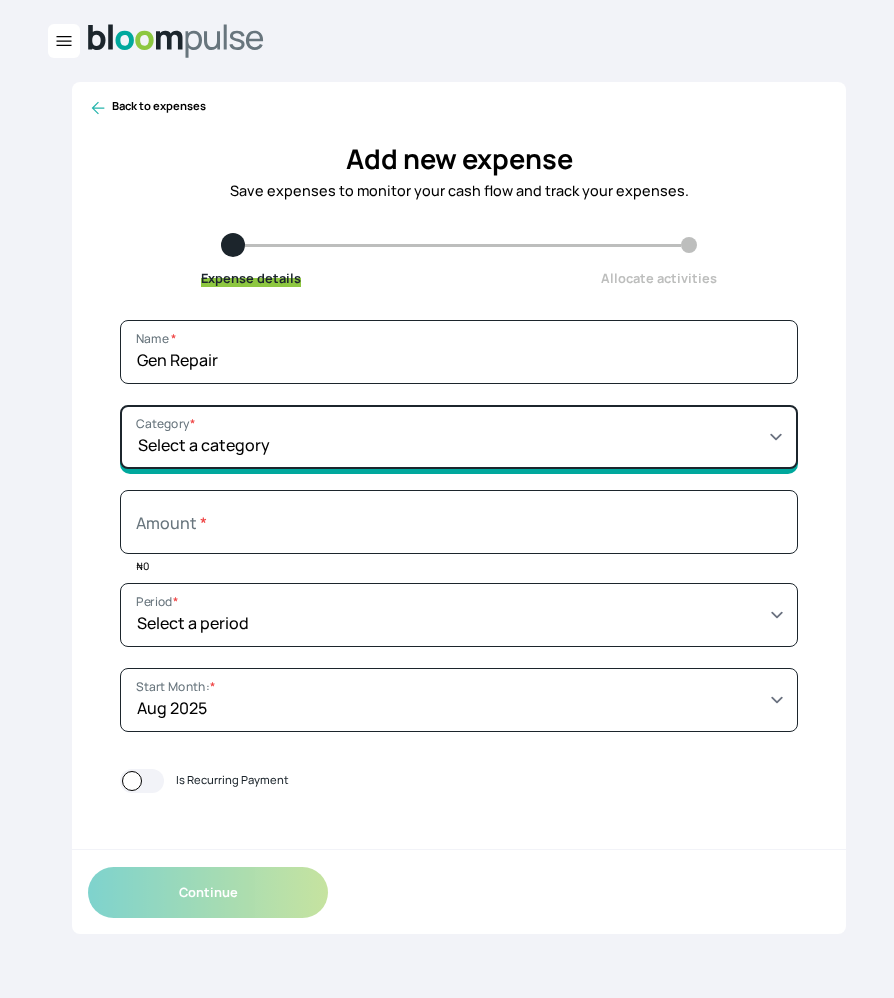 click on "Select a category SALARY RENT MARKETING TOOLS & EQUIPMENTS UTILITY BILLS OTHER" at bounding box center [459, 437] 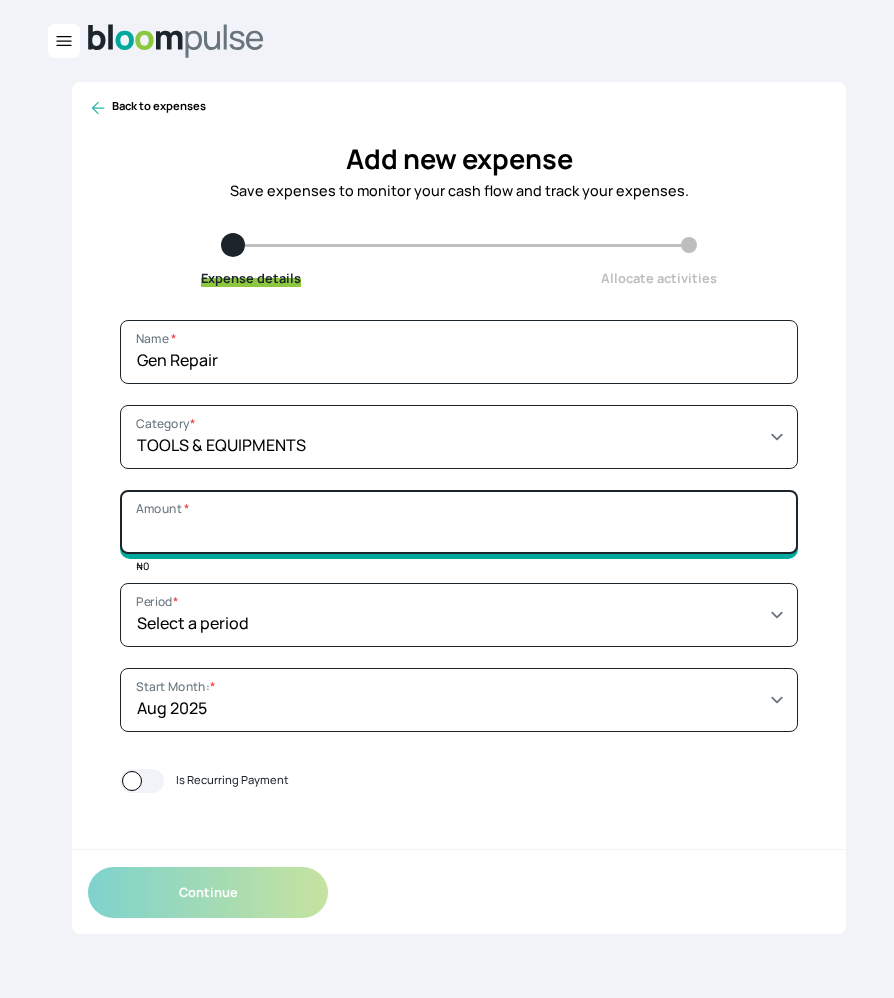 click on "Amount    *" at bounding box center [459, 522] 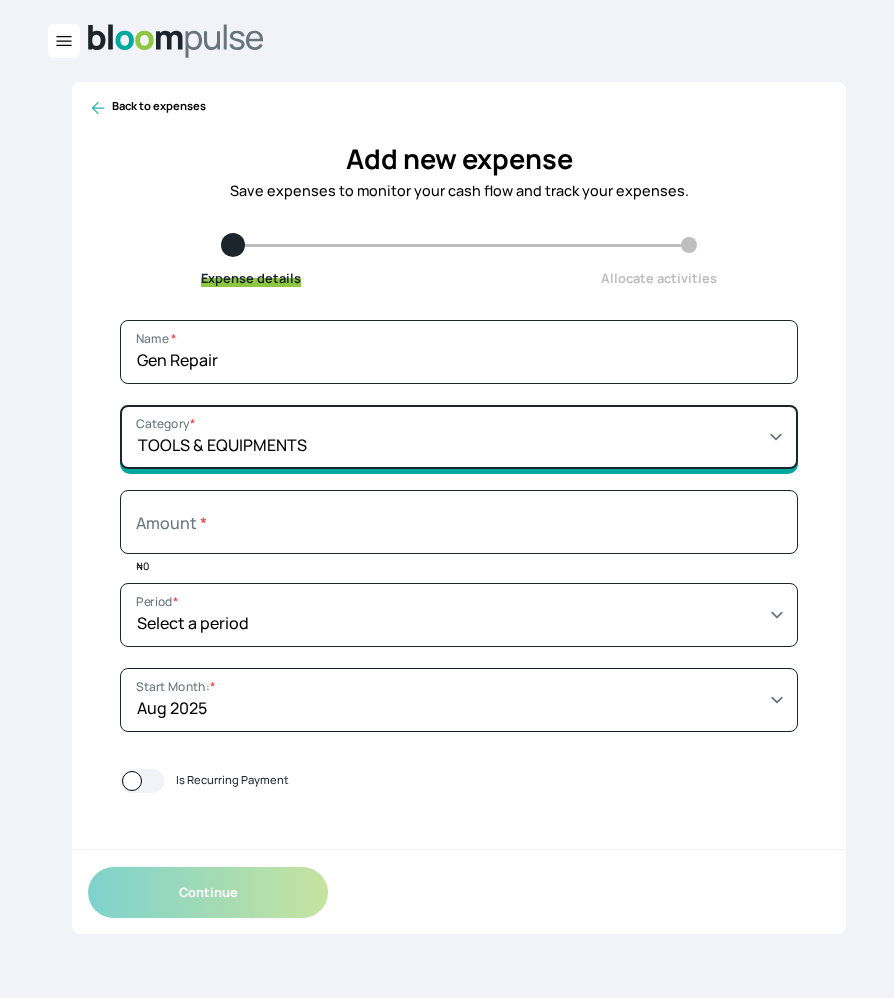 click on "Select a category SALARY RENT MARKETING TOOLS & EQUIPMENTS UTILITY BILLS OTHER" at bounding box center [459, 437] 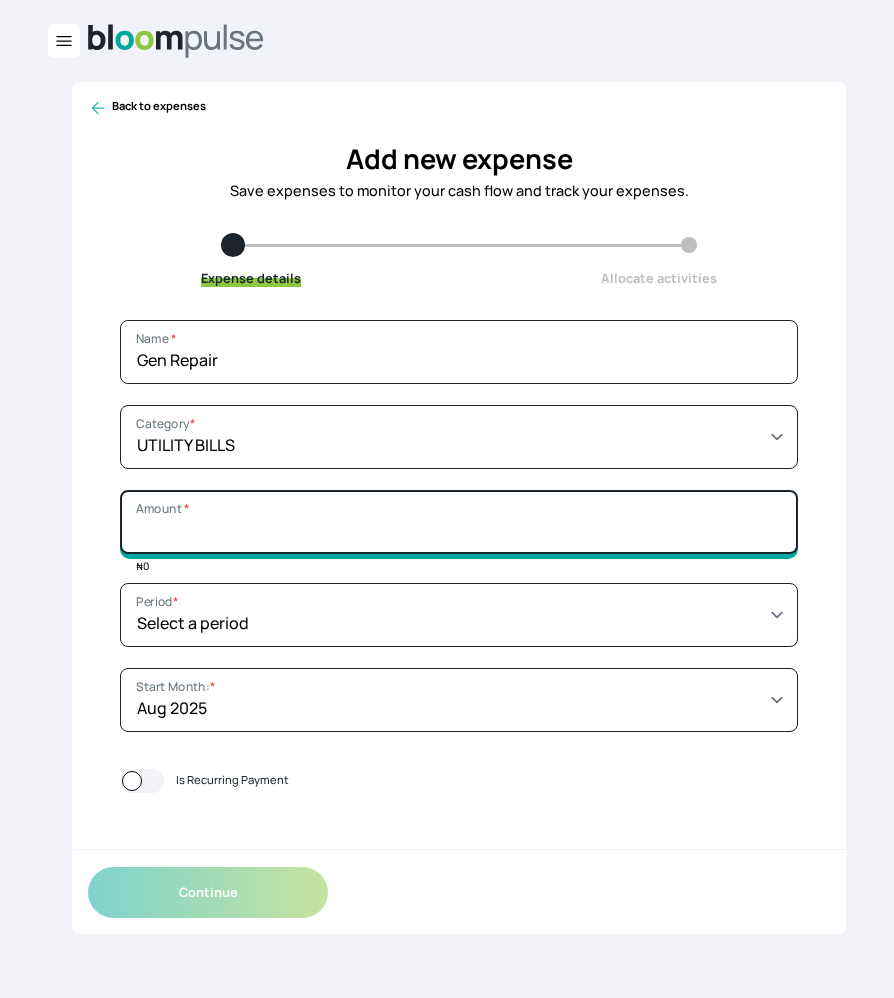 click on "Amount    *" at bounding box center (459, 522) 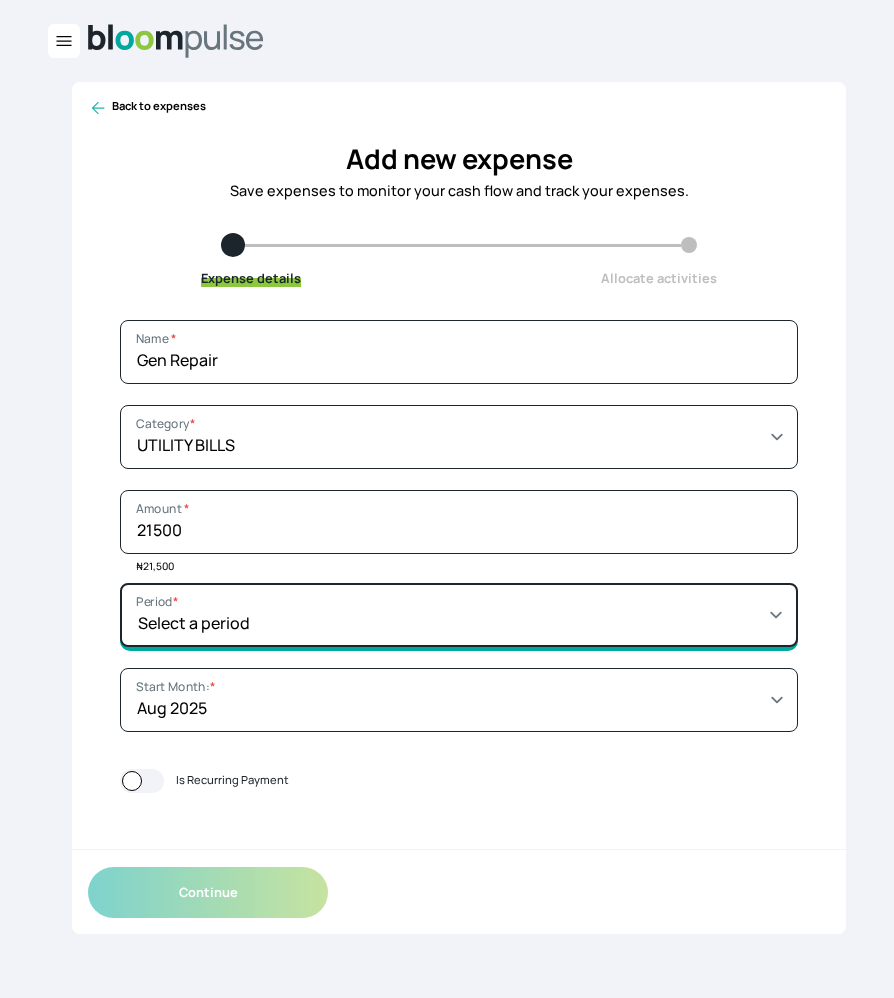 click on "Select a period 1 month 3 months 6 months 9 months 1 year 2 years 3 years 4 years Custom" at bounding box center (459, 615) 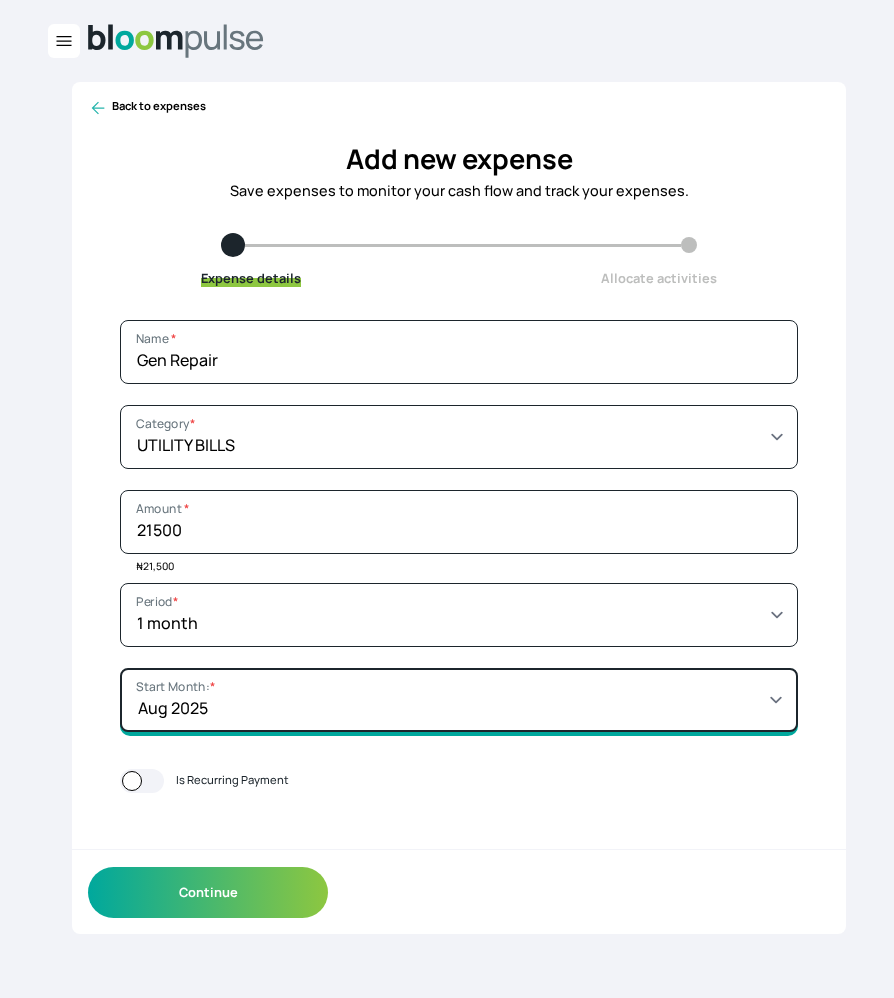 click on "Start Month: Jan 2021 Feb 2021 Mar 2021 Apr 2021 May 2021 Jun 2021 Jul 2021 Aug 2021 Sep 2021 Oct 2021 Nov 2021 Dec 2021 Jan 2022 Feb 2022 Mar 2022 Apr 2022 May 2022 Jun 2022 Jul 2022 Aug 2022 Sep 2022 Oct 2022 Nov 2022 Dec 2022 Jan 2023 Feb 2023 Mar 2023 Apr 2023 May 2023 Jun 2023 Jul 2023 Aug 2023 Sep 2023 Oct 2023 Nov 2023 Dec 2023 Jan 2024 Feb 2024 Mar 2024 Apr 2024 May 2024 Jun 2024 Jul 2024 Aug 2024 Sep 2024 Oct 2024 Nov 2024 Dec 2024 Jan 2025 Feb 2025 Mar 2025 Apr 2025 May 2025 Jun 2025 Jul 2025 Aug 2025 Sep 2025 Oct 2025 Nov 2025 Dec 2025 Jan 2026 Feb 2026 Mar 2026 Apr 2026 May 2026 Jun 2026 Jul 2026 Aug 2026 Sep 2026 Oct 2026 Nov 2026 Dec 2026 Jan 2027 Feb 2027 Mar 2027 Apr 2027 May 2027 Jun 2027 Jul 2027 Aug 2027 Sep 2027 Oct 2027 Nov 2027 Dec 2027 Jan 2028 Feb 2028 Mar 2028 Apr 2028 May 2028 Jun 2028 Jul 2028 Aug 2028 Sep 2028 Oct 2028 Nov 2028 Dec 2028 Jan 2029 Feb 2029 Mar 2029 Apr 2029 May 2029 Jun 2029 Jul 2029 Aug 2029" at bounding box center (459, 700) 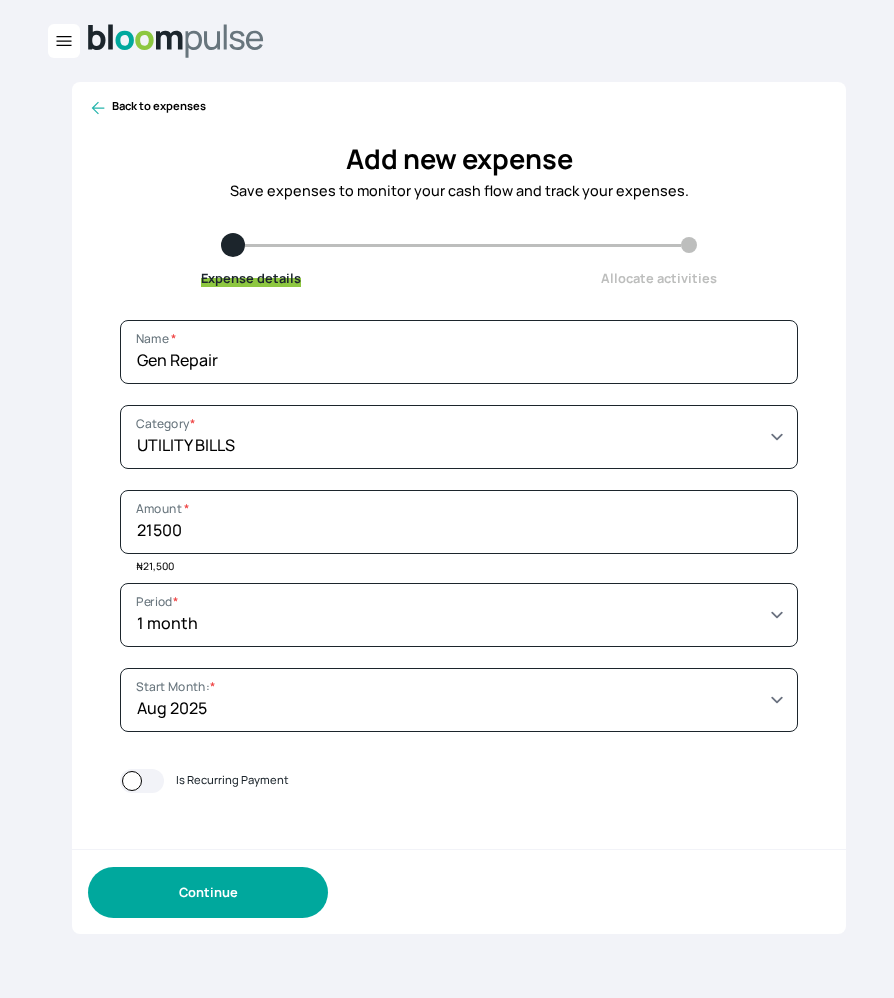 click on "Continue" at bounding box center [208, 892] 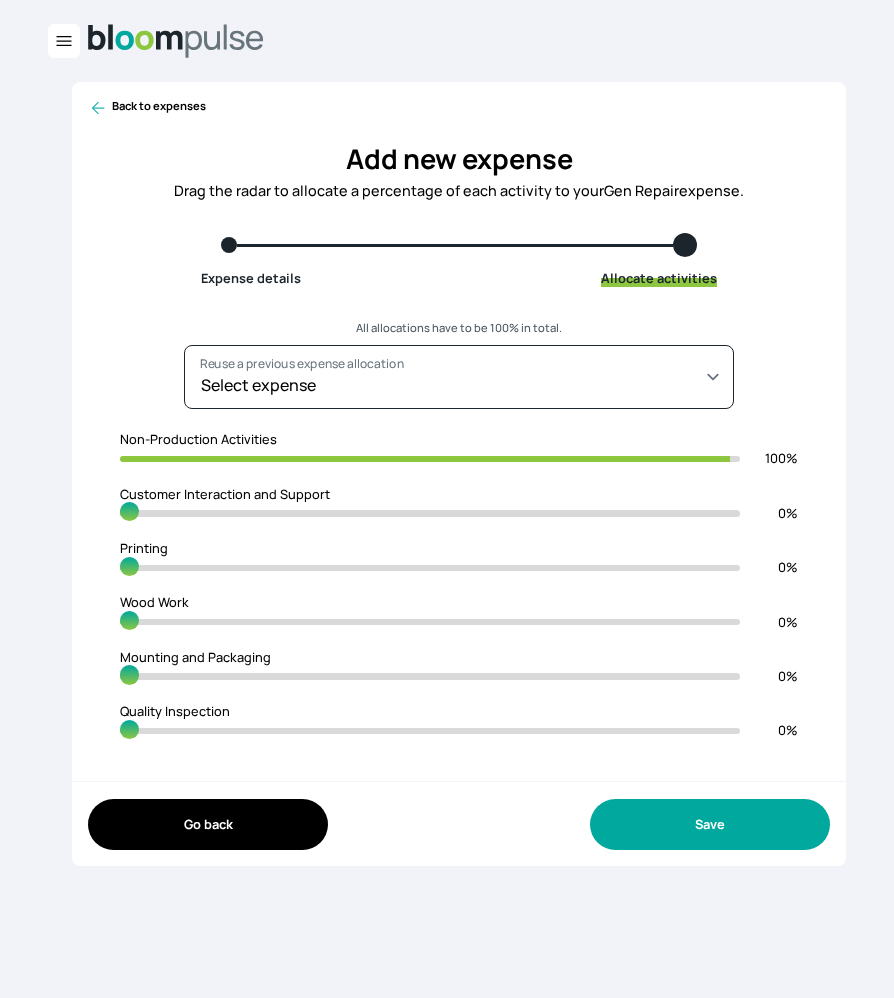 click on "Save" at bounding box center [710, 824] 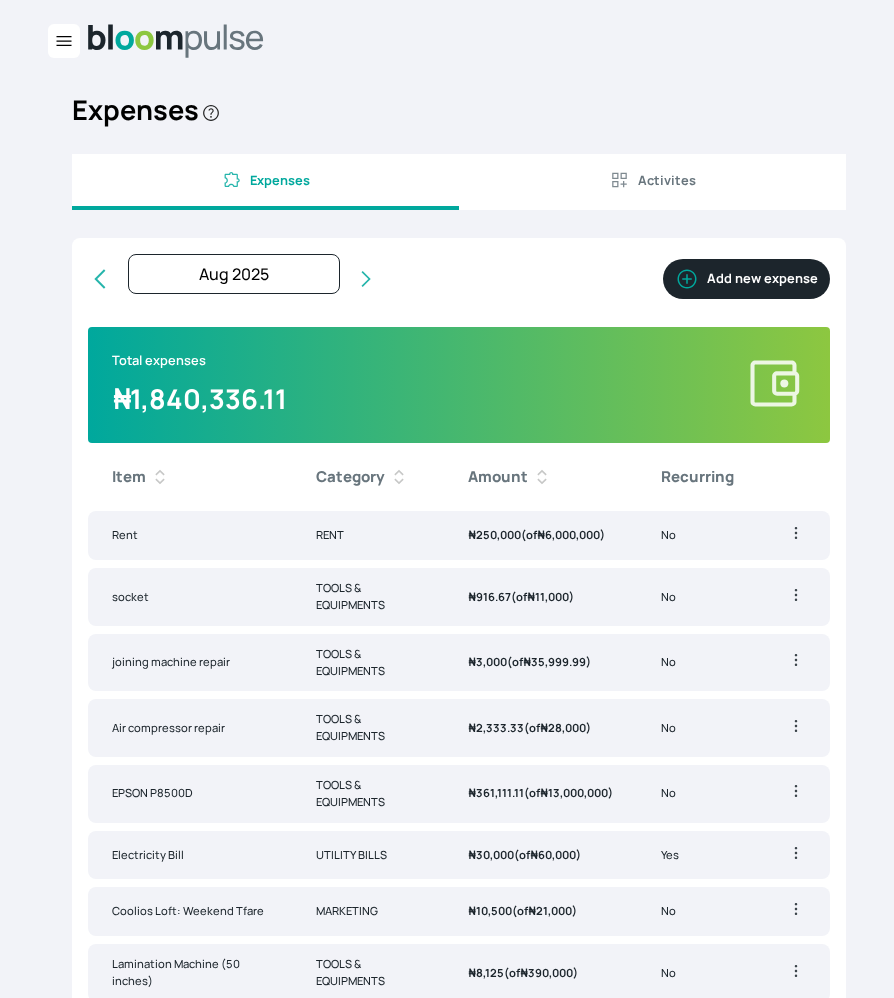 click 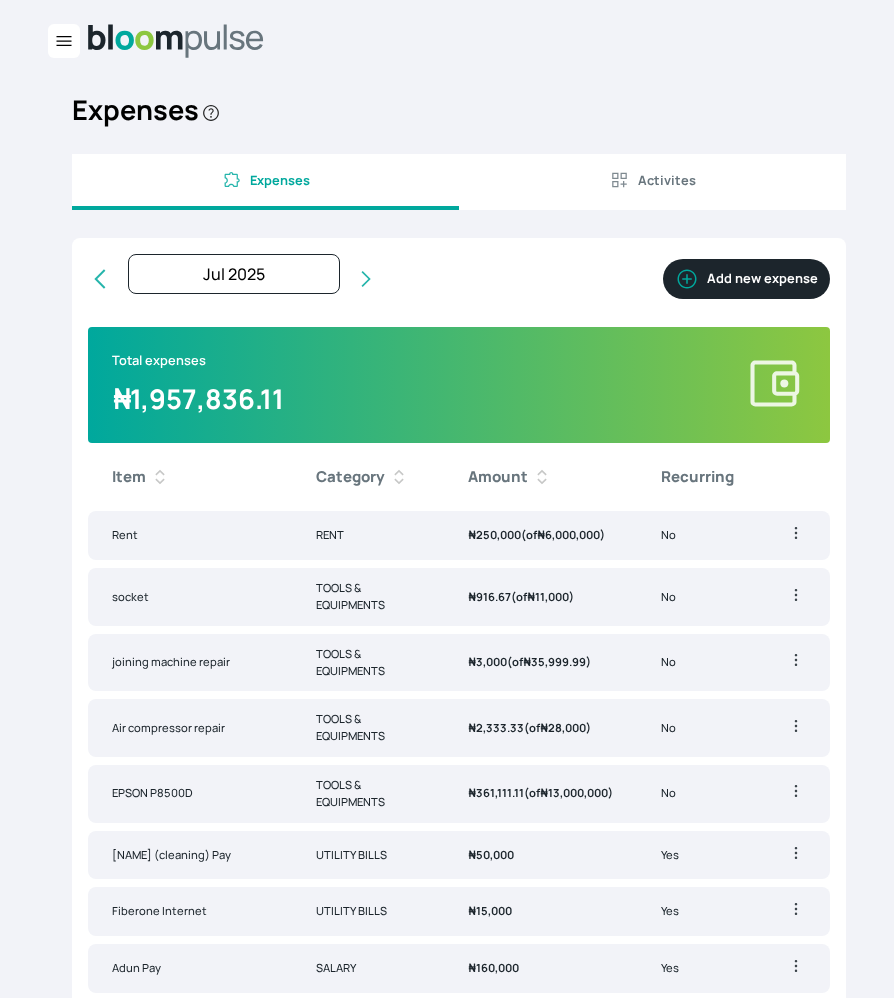 click on "Add new expense" at bounding box center (746, 279) 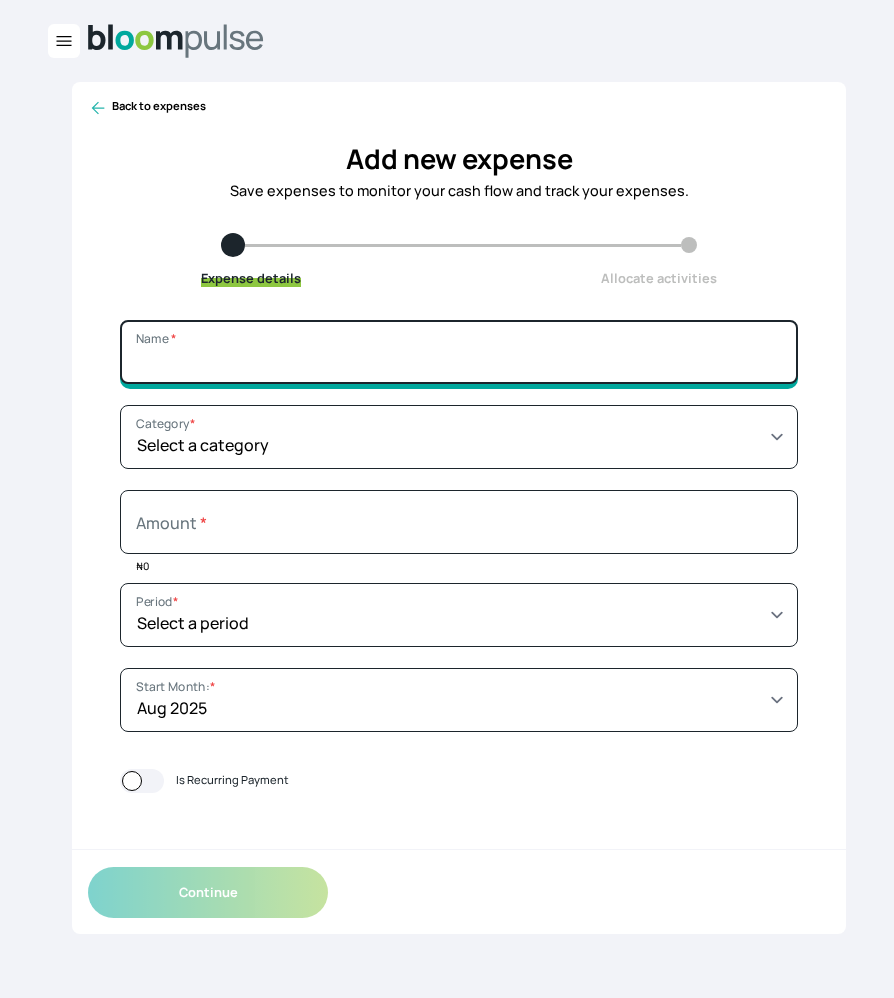 click on "Name    *" at bounding box center (459, 352) 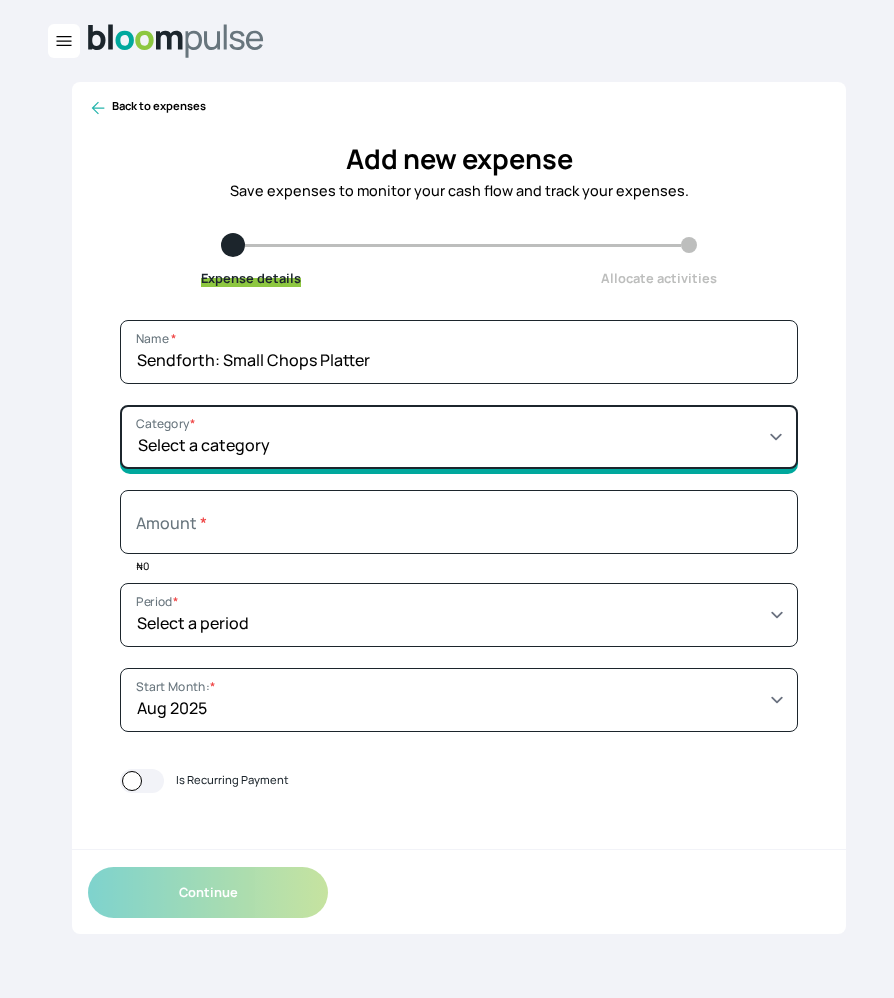 click on "Select a category SALARY RENT MARKETING TOOLS & EQUIPMENTS UTILITY BILLS OTHER" at bounding box center (459, 437) 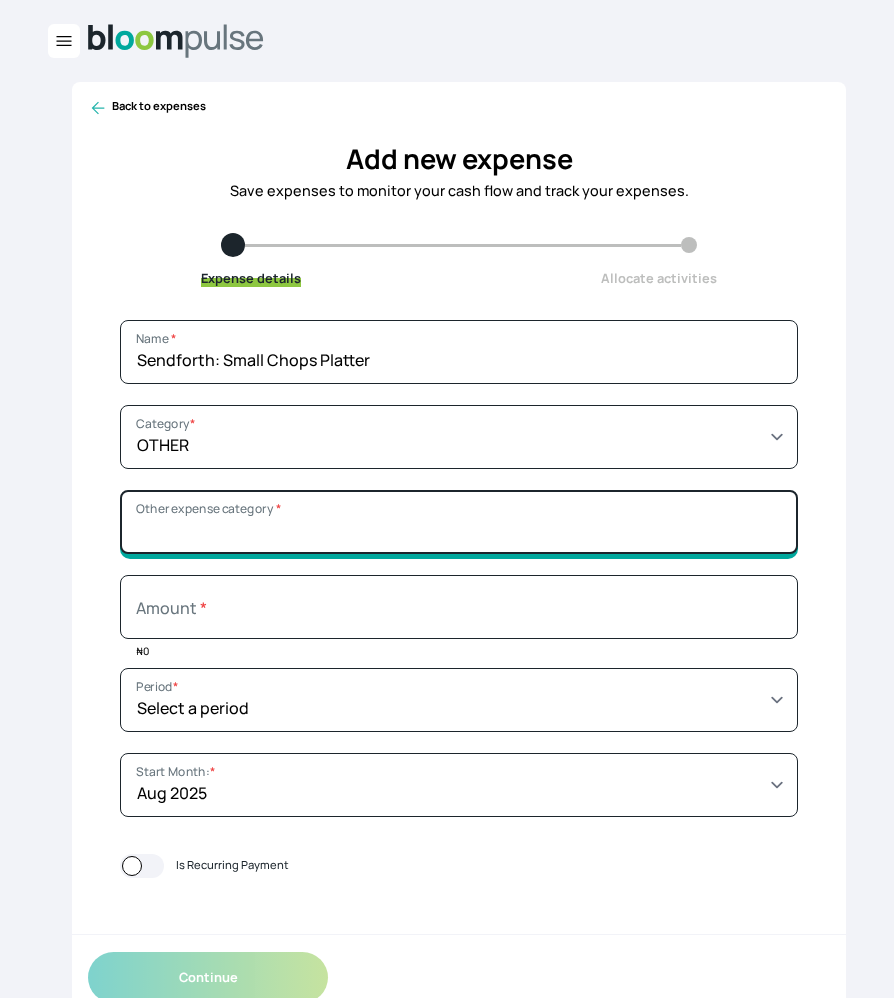 click on "Other expense category    *" at bounding box center (459, 522) 